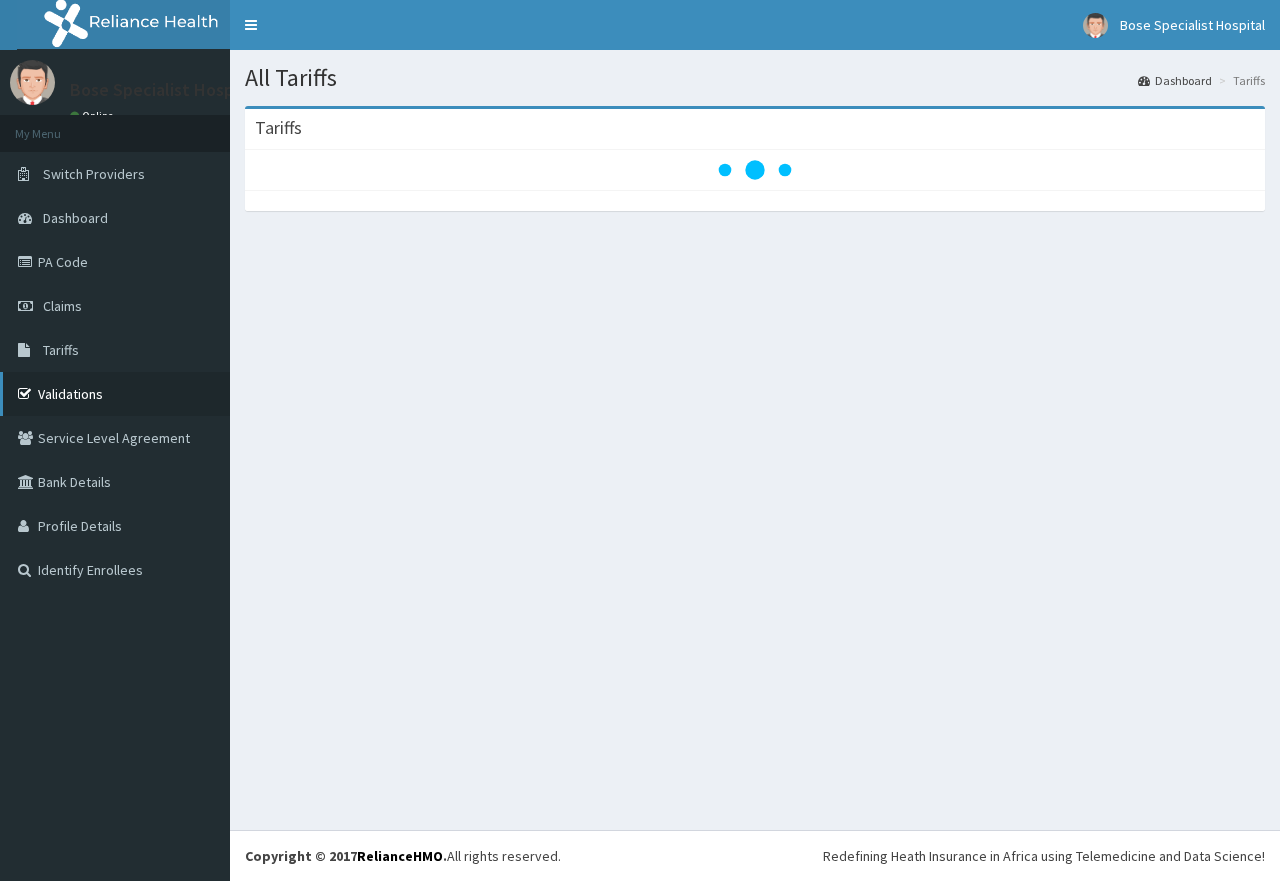 scroll, scrollTop: 0, scrollLeft: 0, axis: both 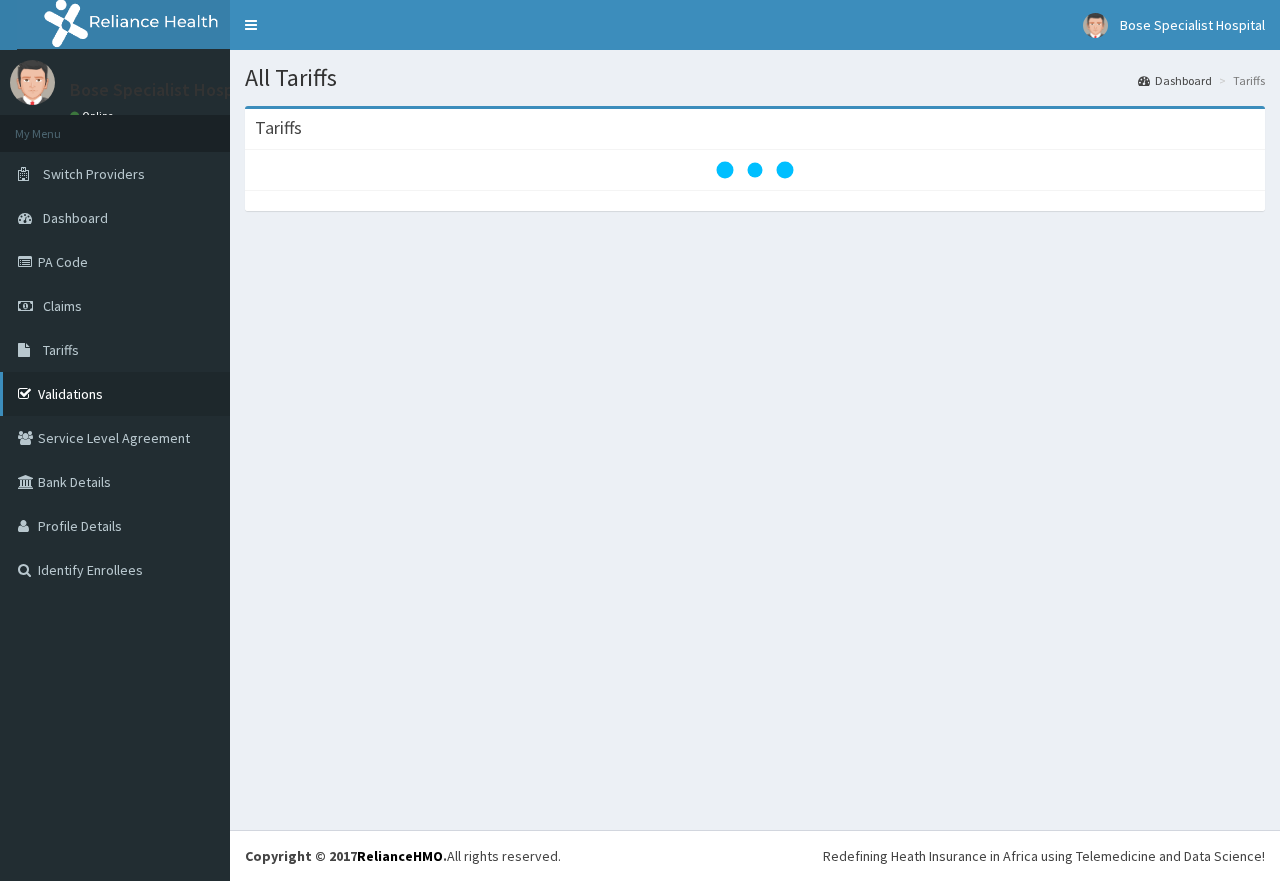 click on "Validations" at bounding box center (115, 394) 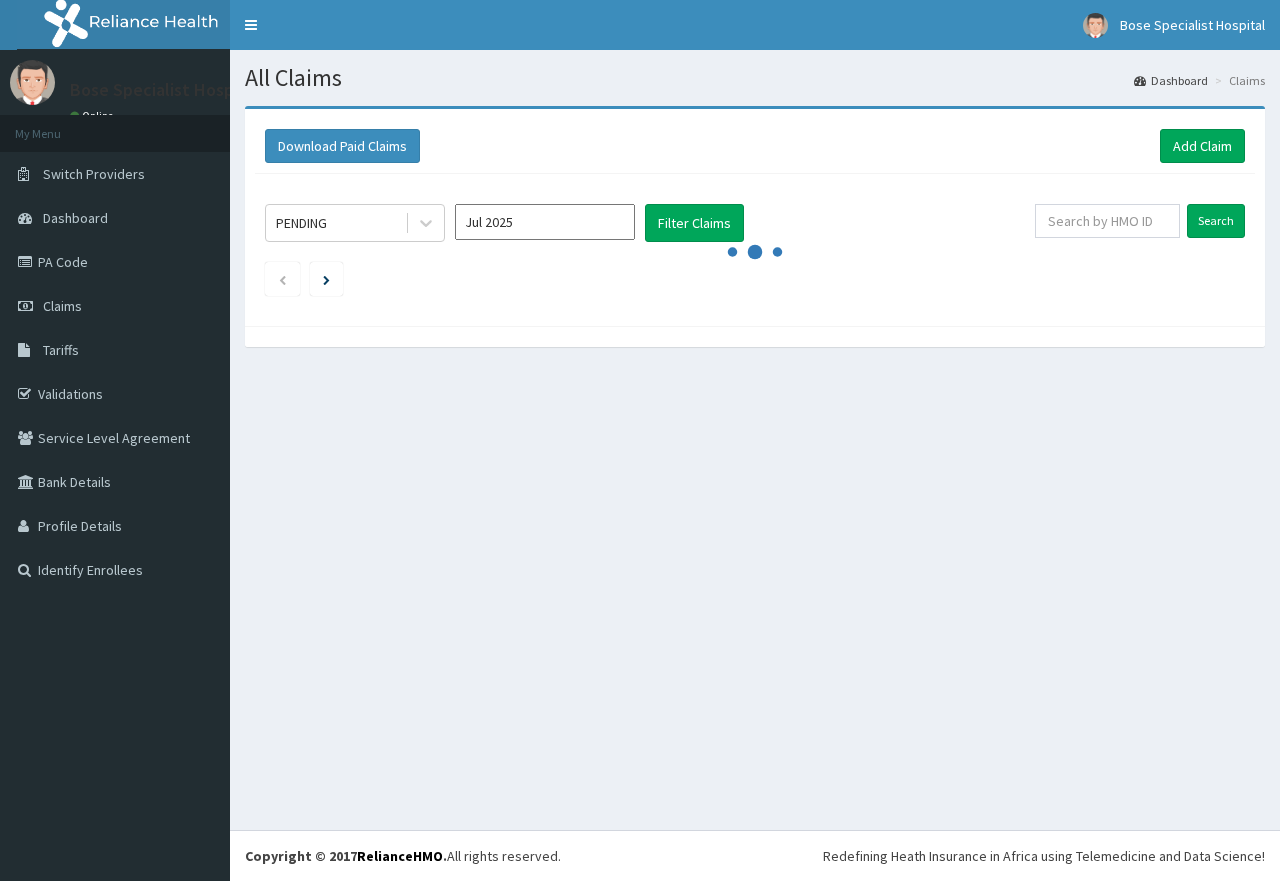 scroll, scrollTop: 0, scrollLeft: 0, axis: both 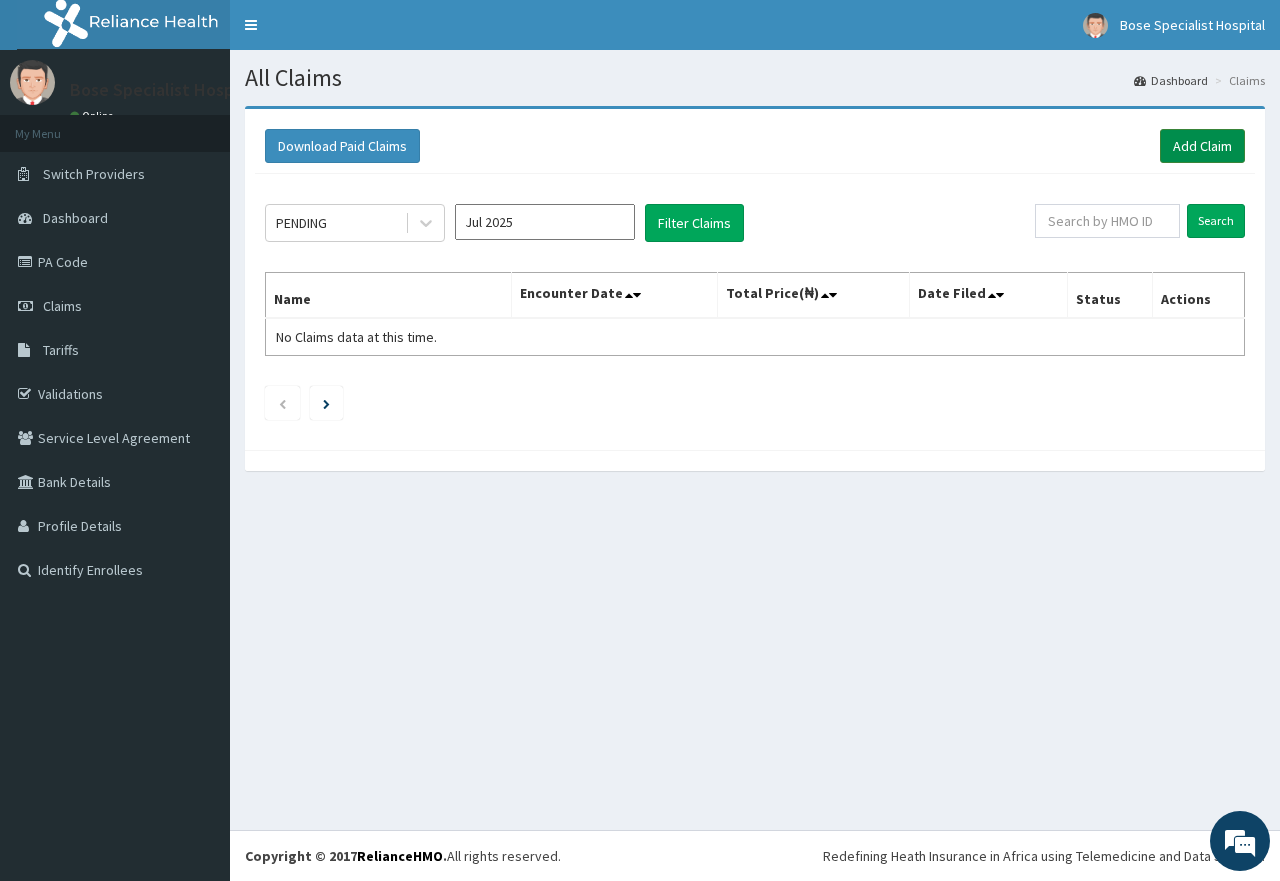 click on "Add Claim" at bounding box center (1202, 146) 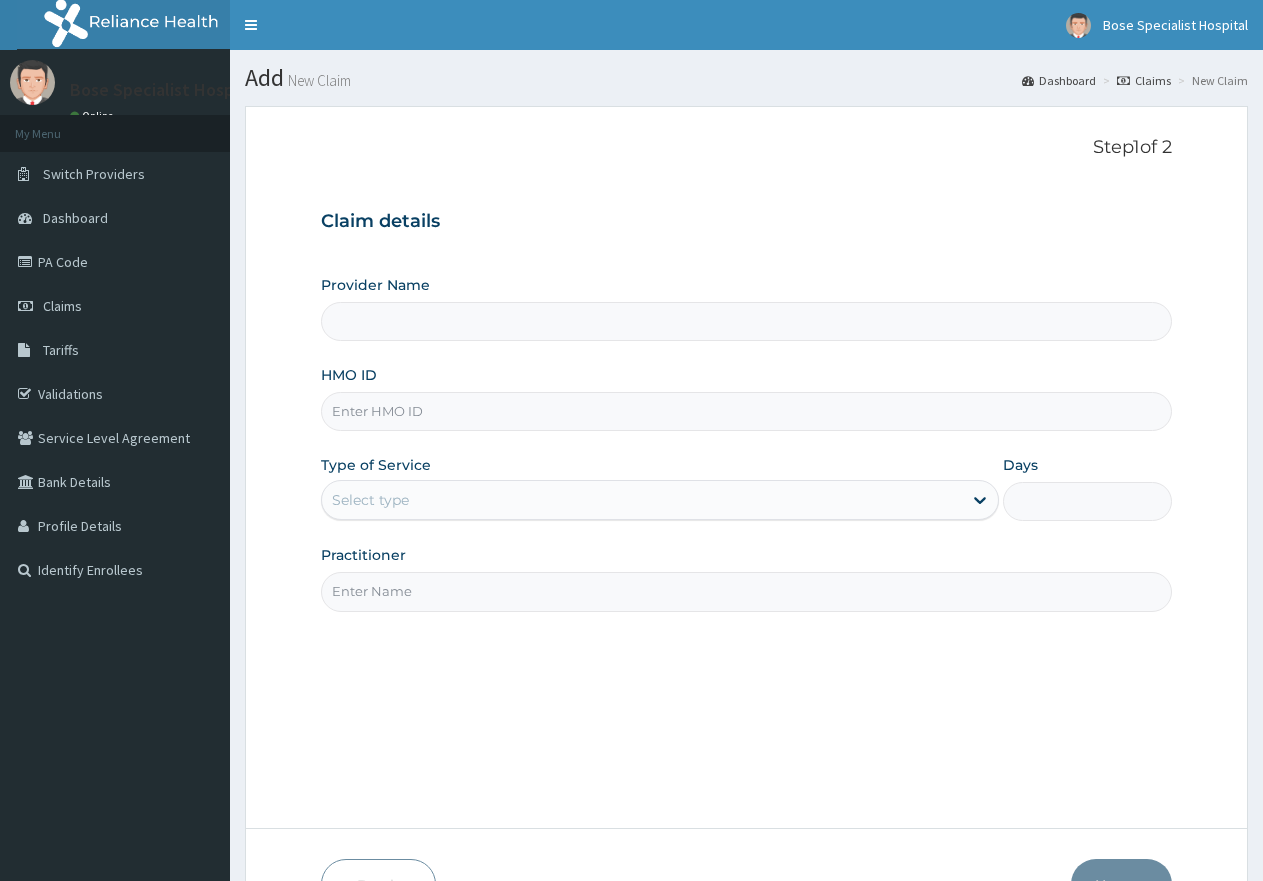 scroll, scrollTop: 0, scrollLeft: 0, axis: both 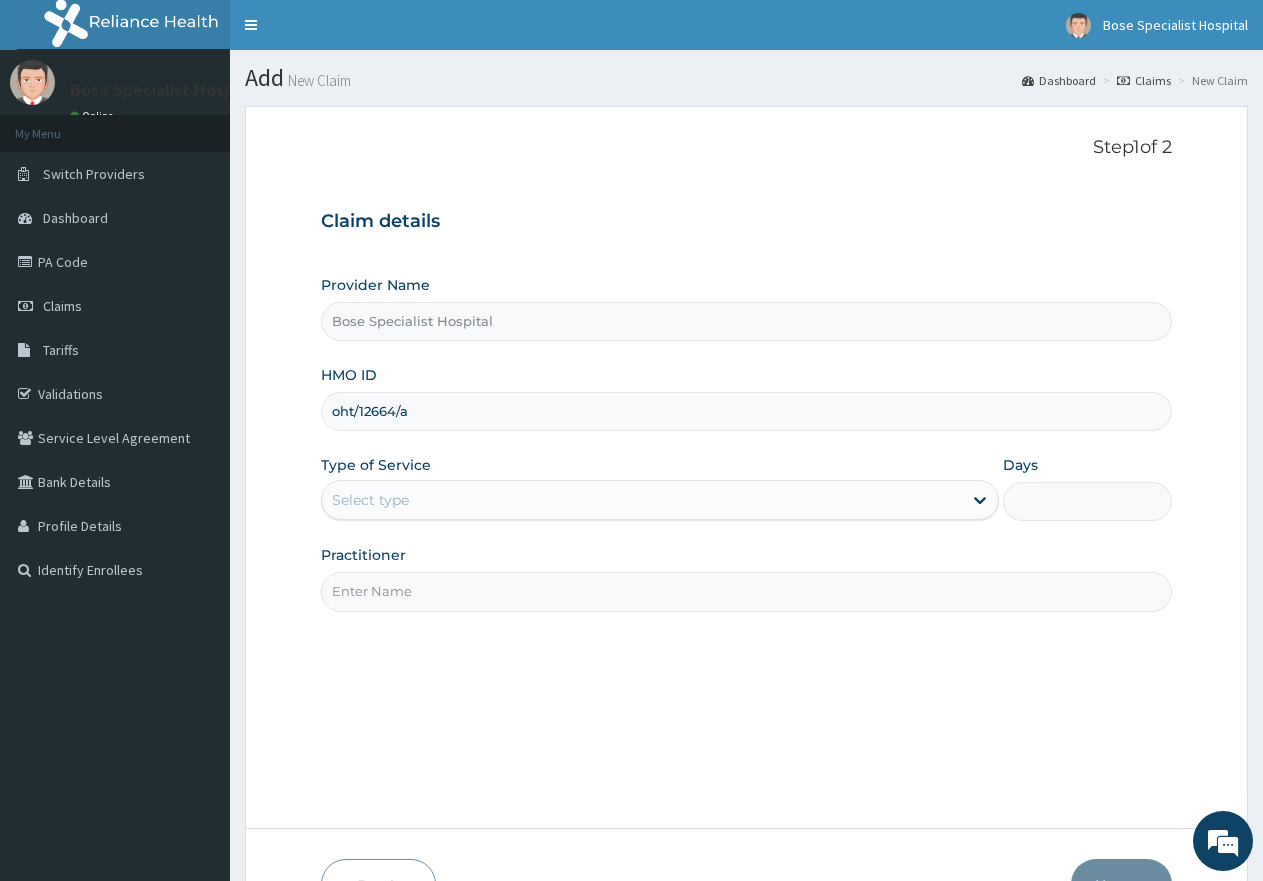 type on "oht/12664/a" 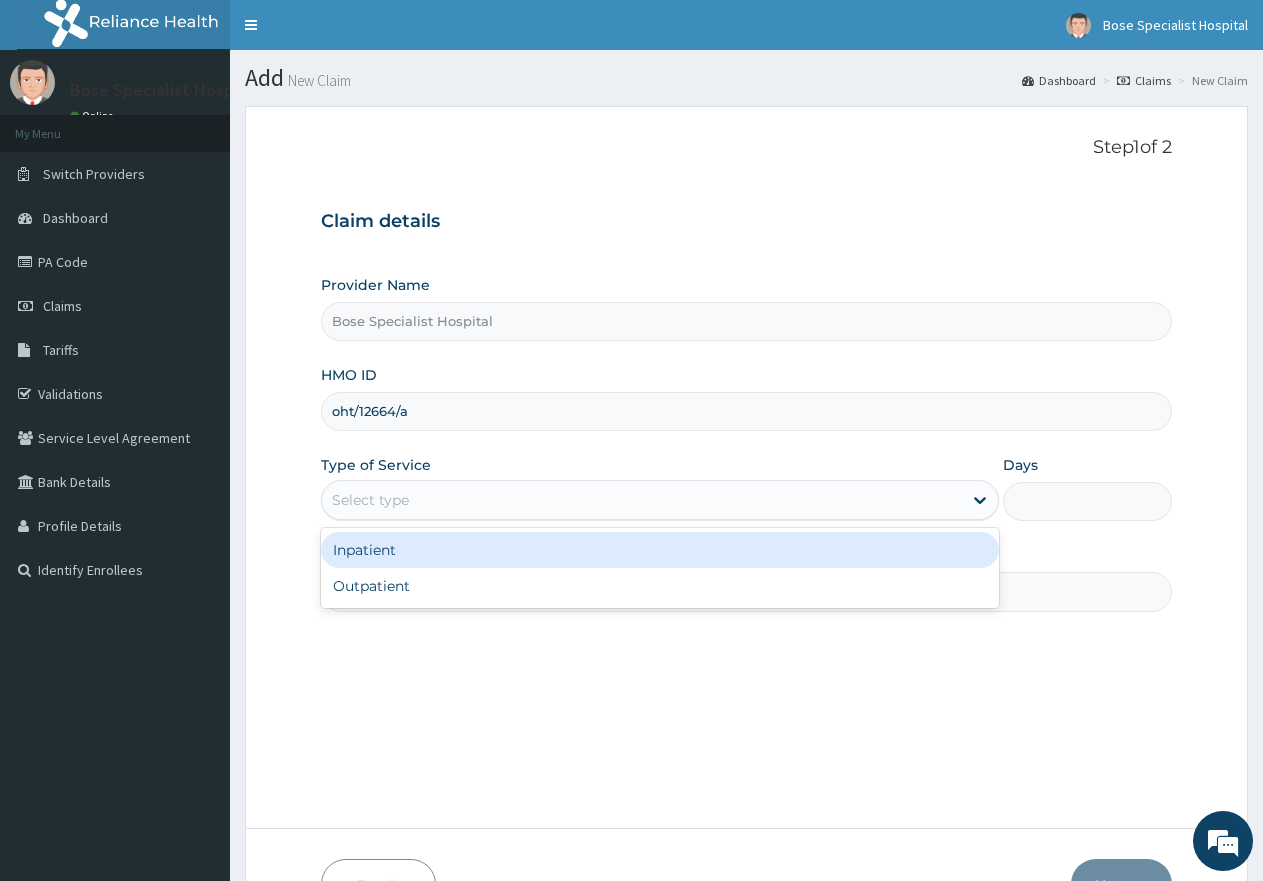 click on "Select type" at bounding box center [370, 500] 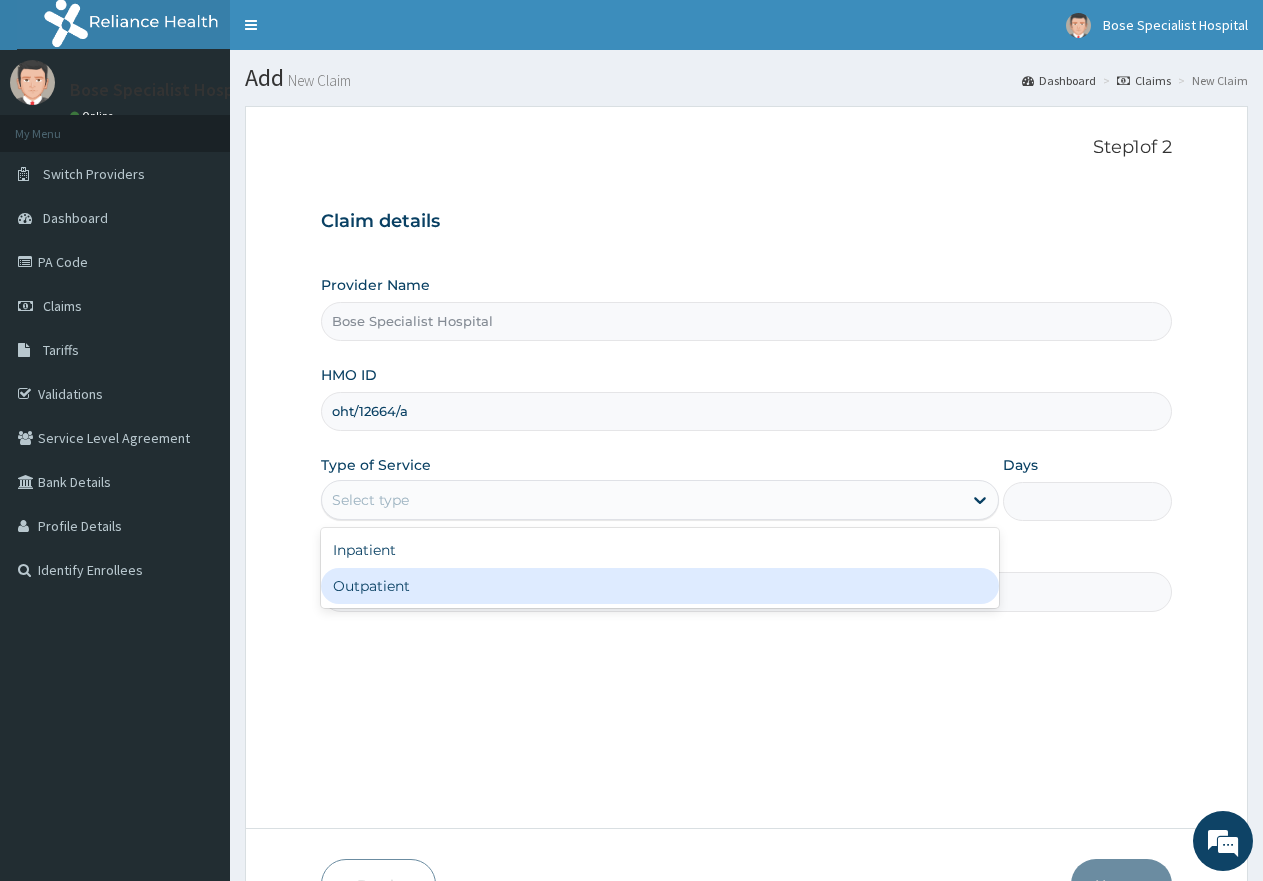 click on "Outpatient" at bounding box center [659, 586] 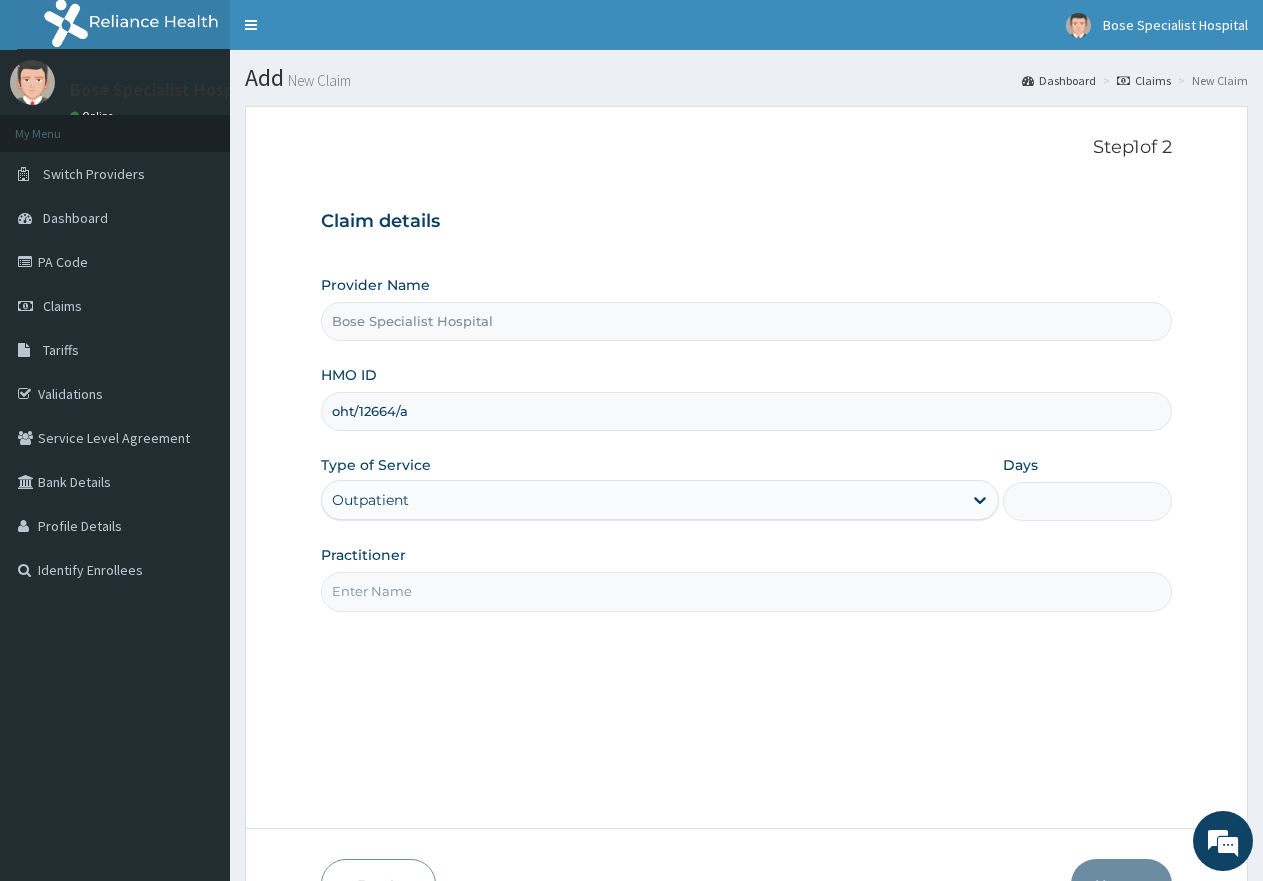 type on "1" 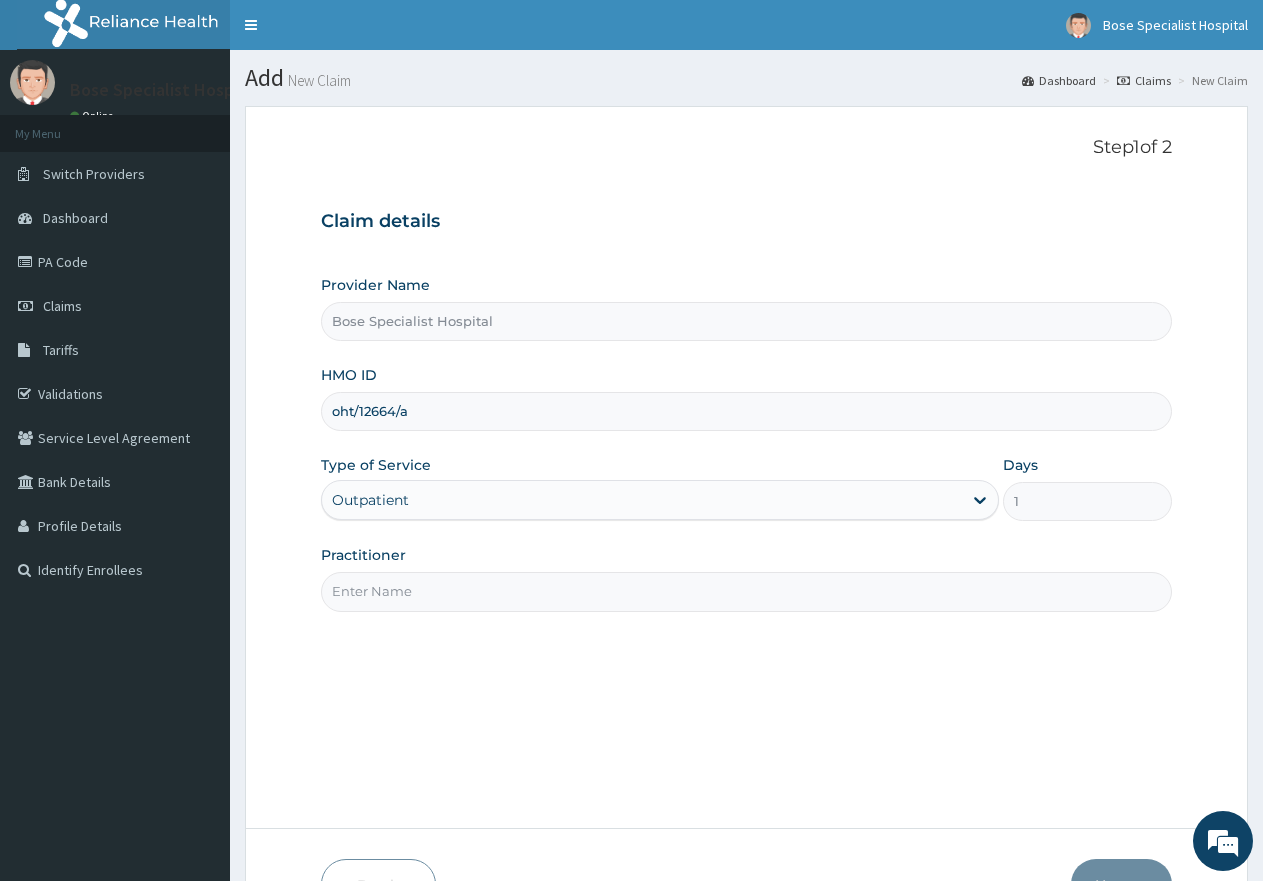 click on "Practitioner" at bounding box center [746, 591] 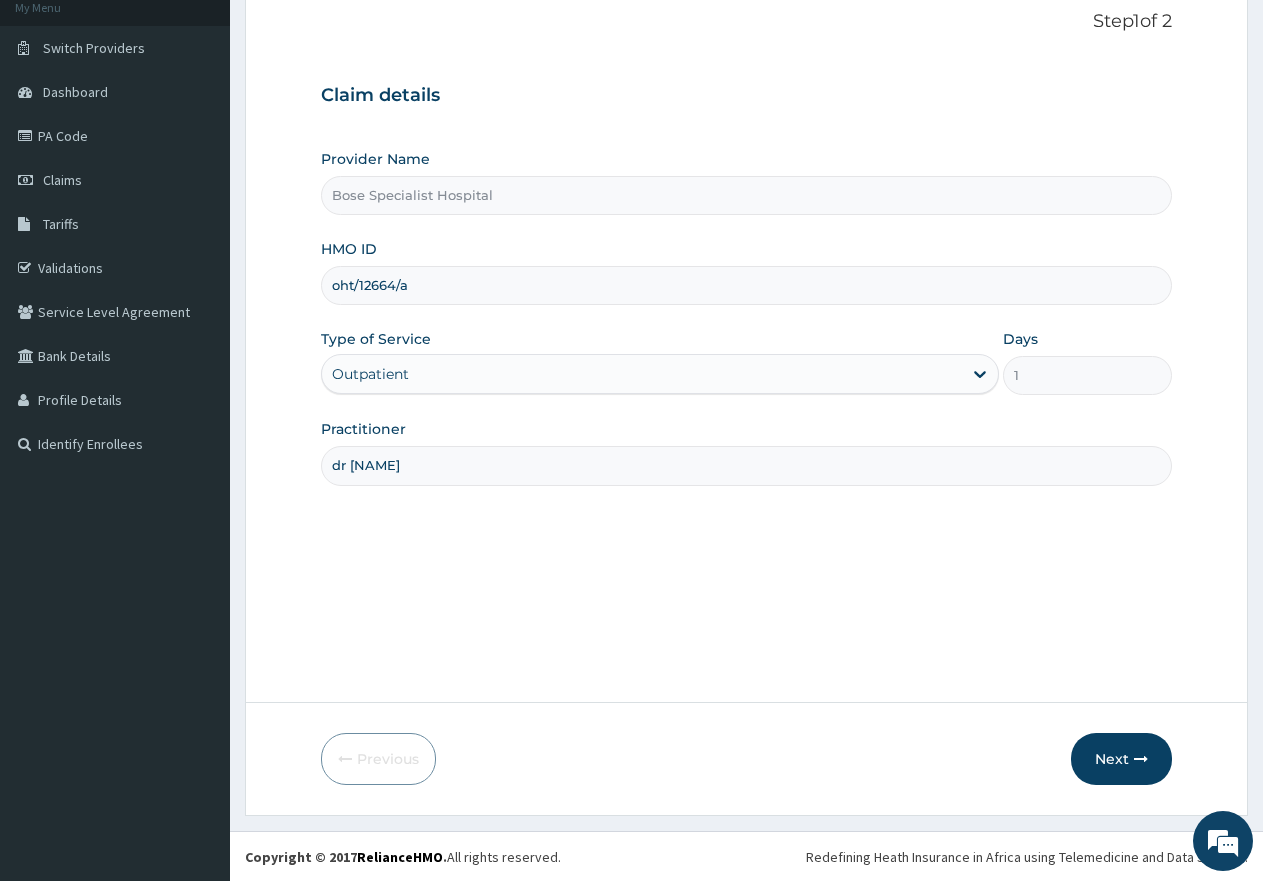 scroll, scrollTop: 127, scrollLeft: 0, axis: vertical 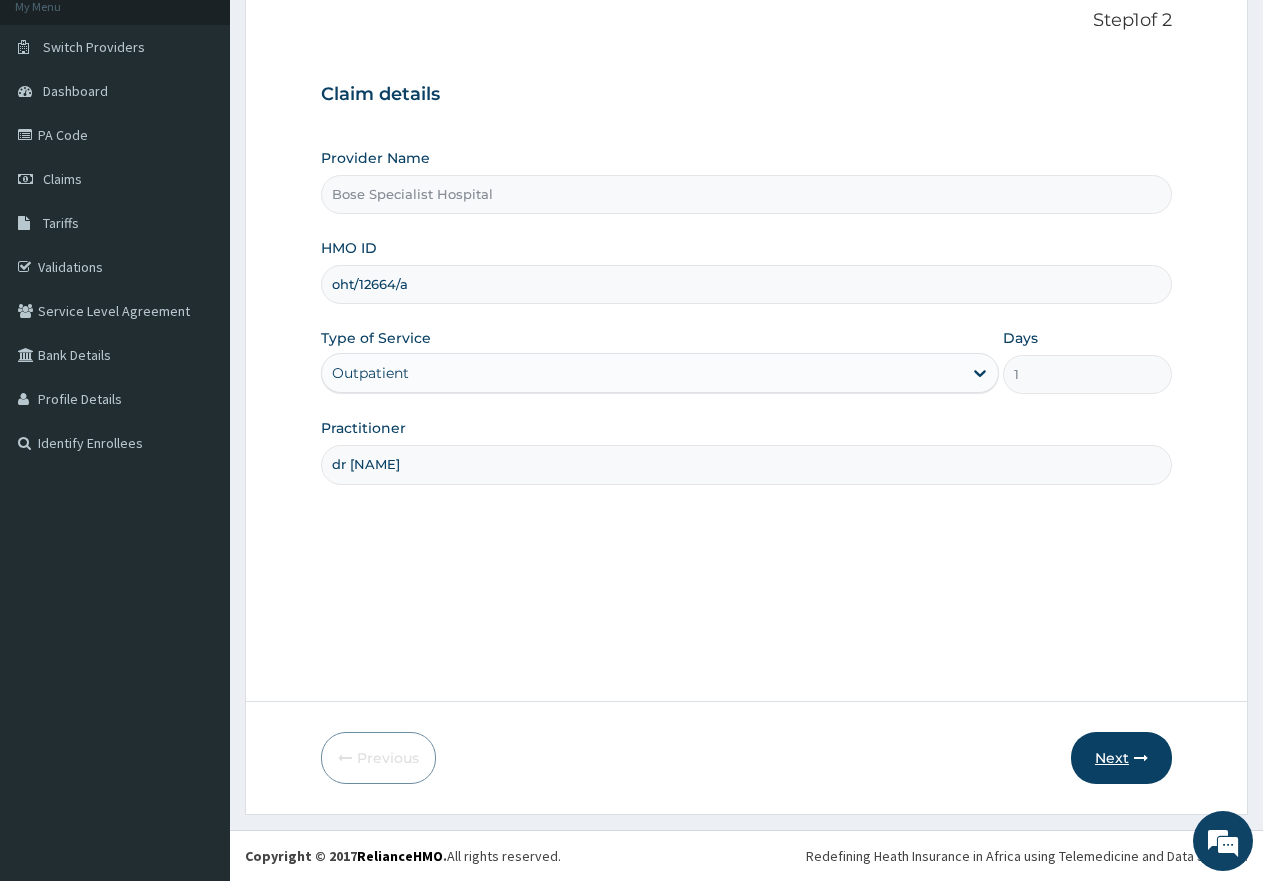 type on "dr [NAME]" 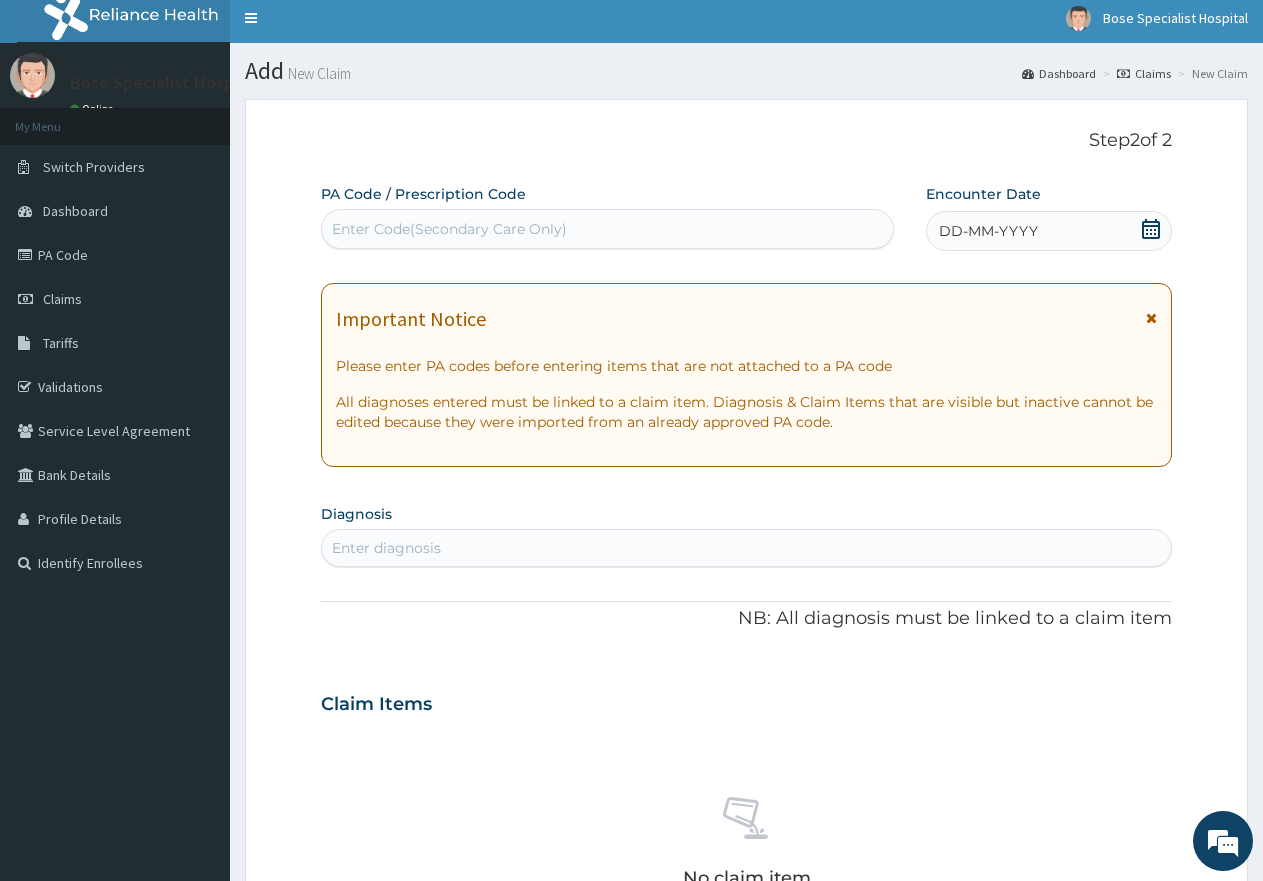 scroll, scrollTop: 0, scrollLeft: 0, axis: both 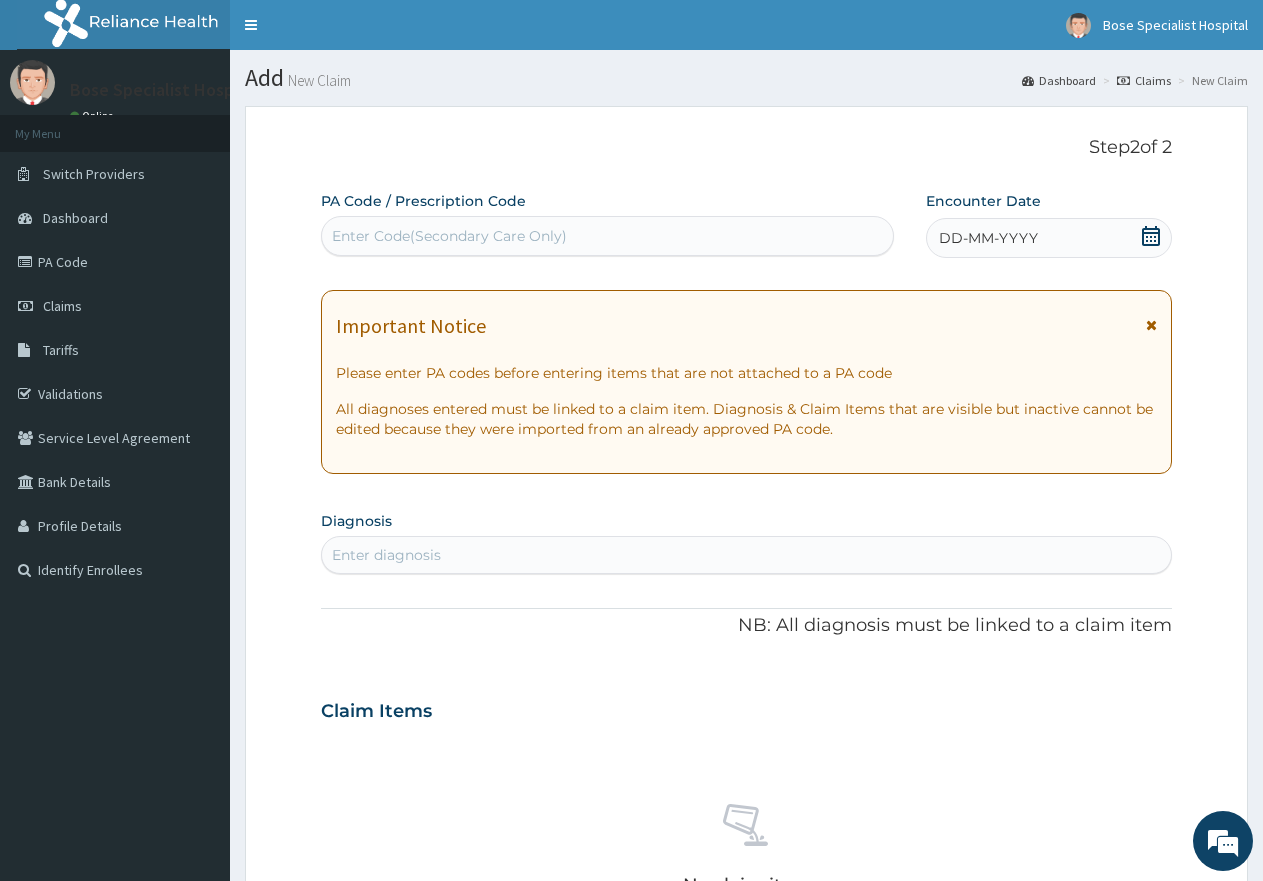 click at bounding box center [1151, 325] 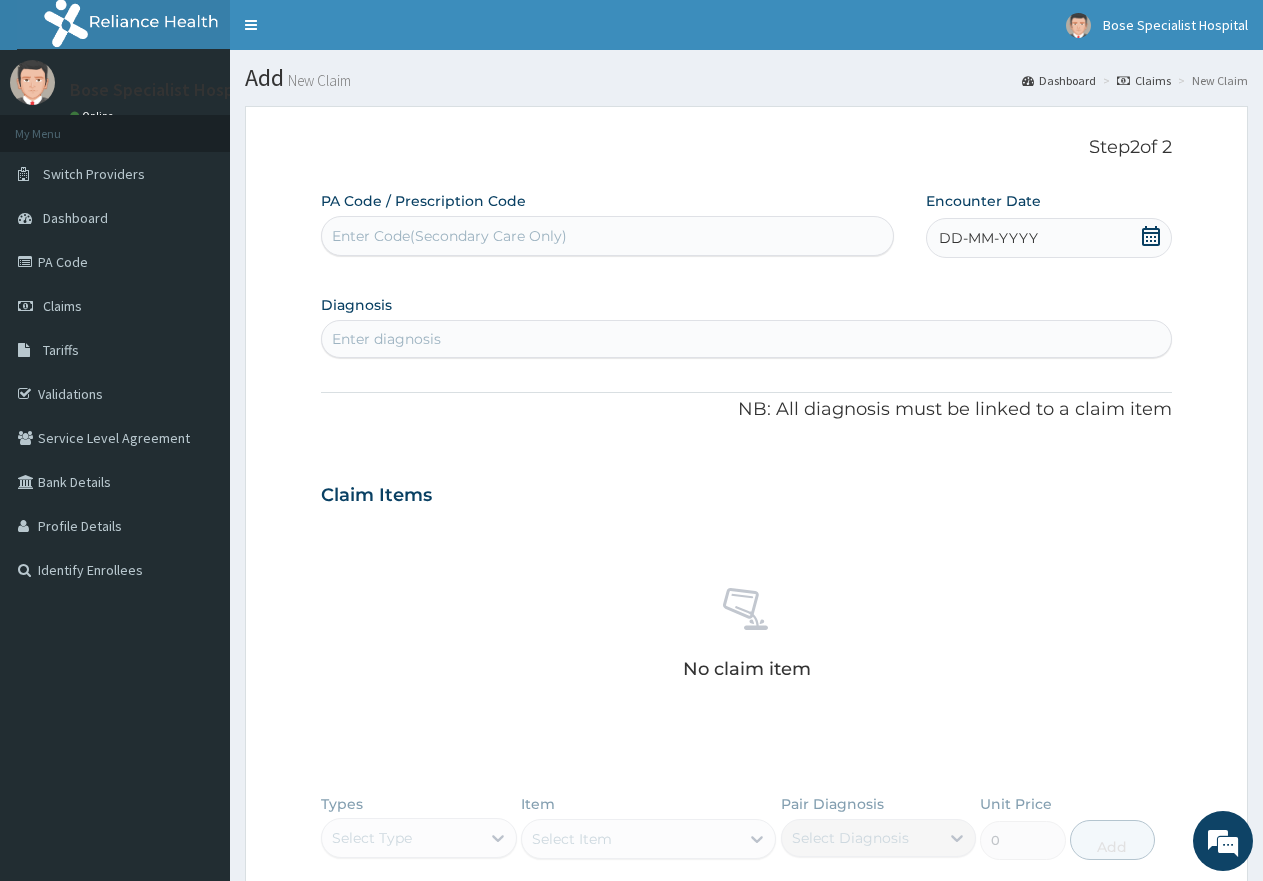 click 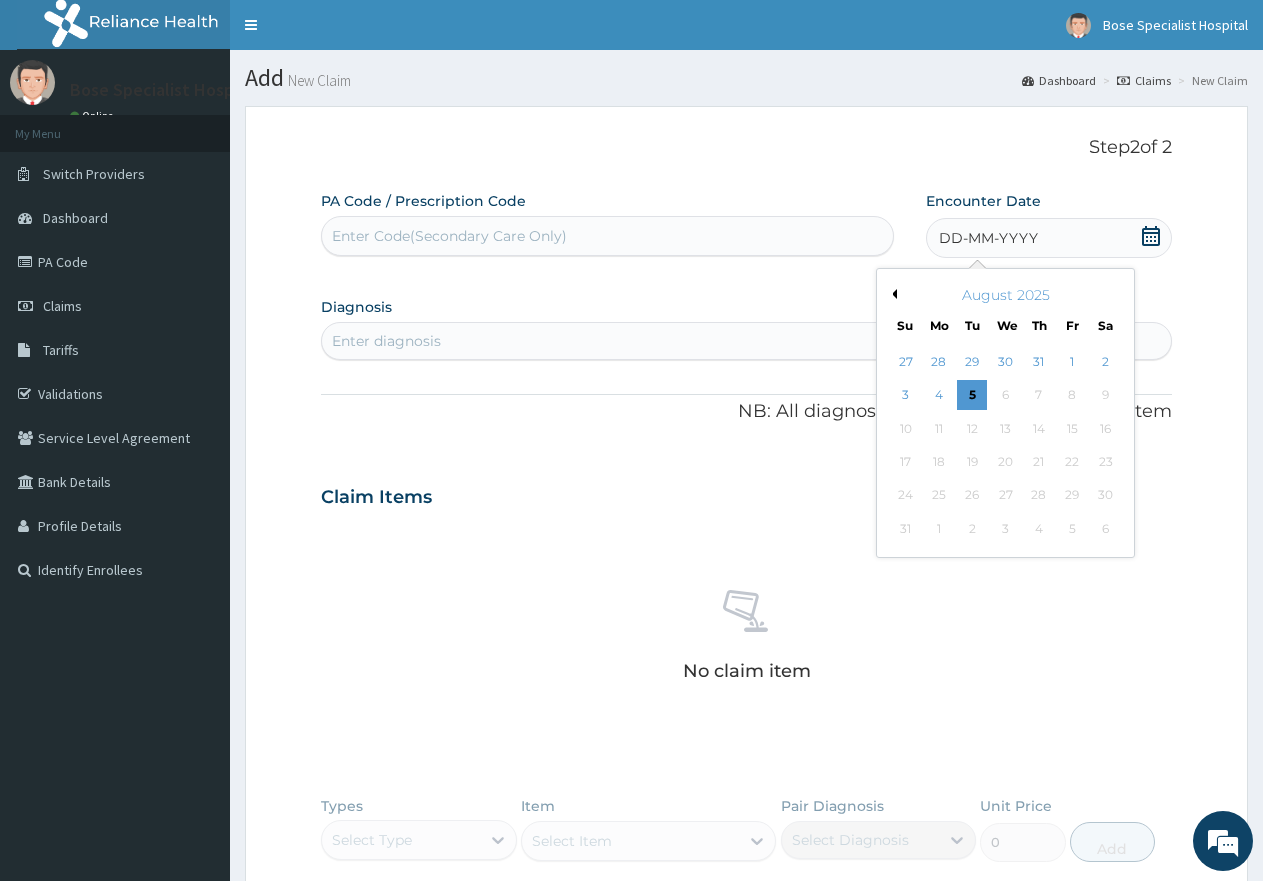 click on "4" at bounding box center [939, 396] 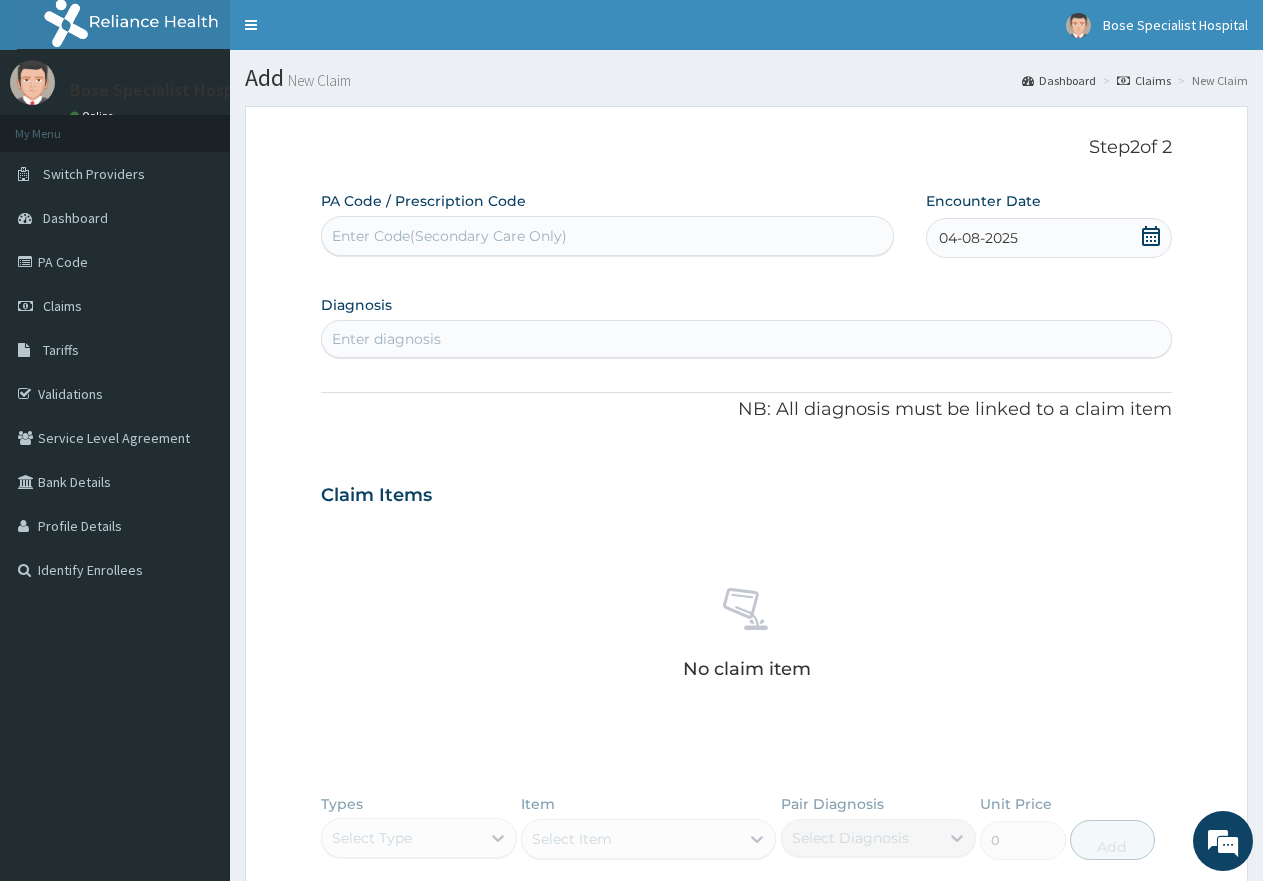 click on "Enter diagnosis" at bounding box center [386, 339] 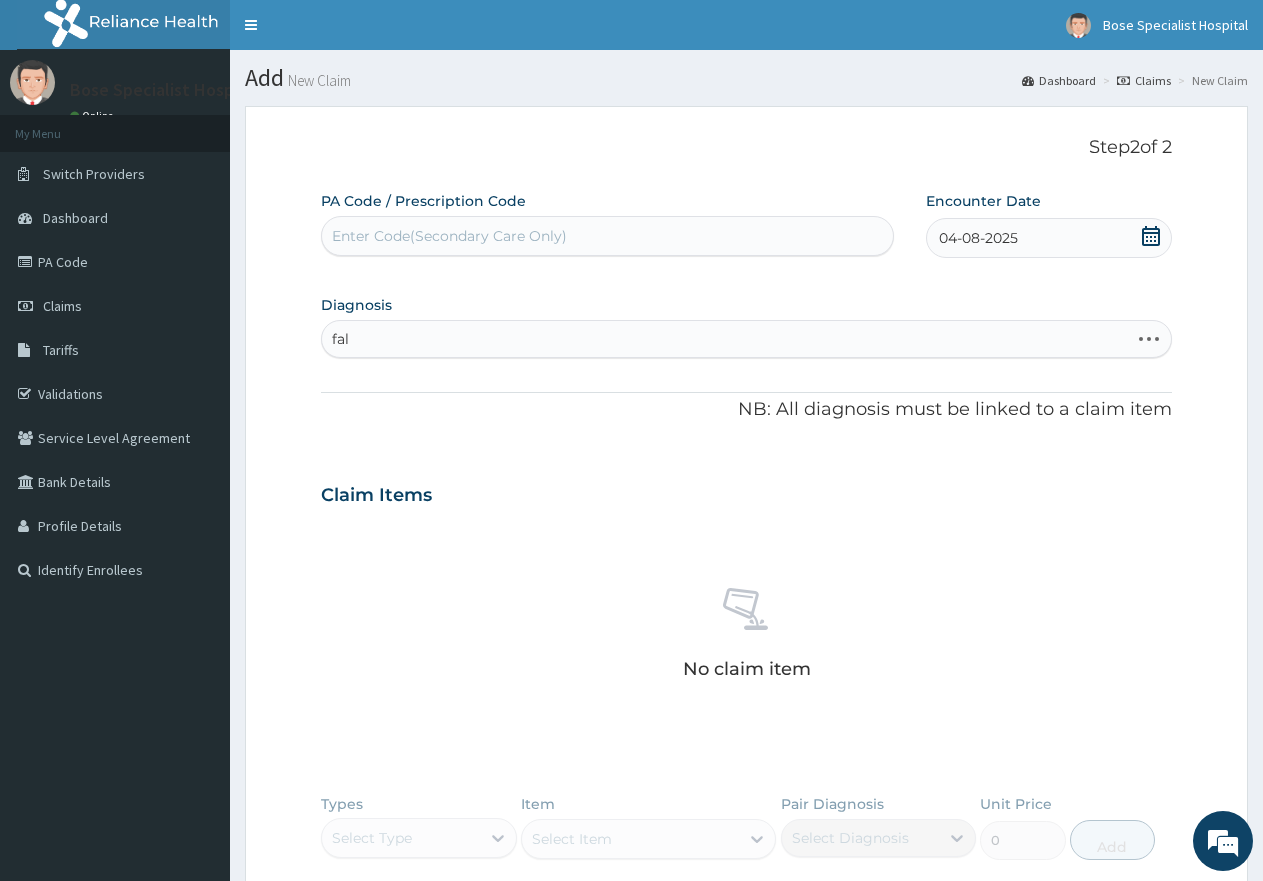 type on "fall" 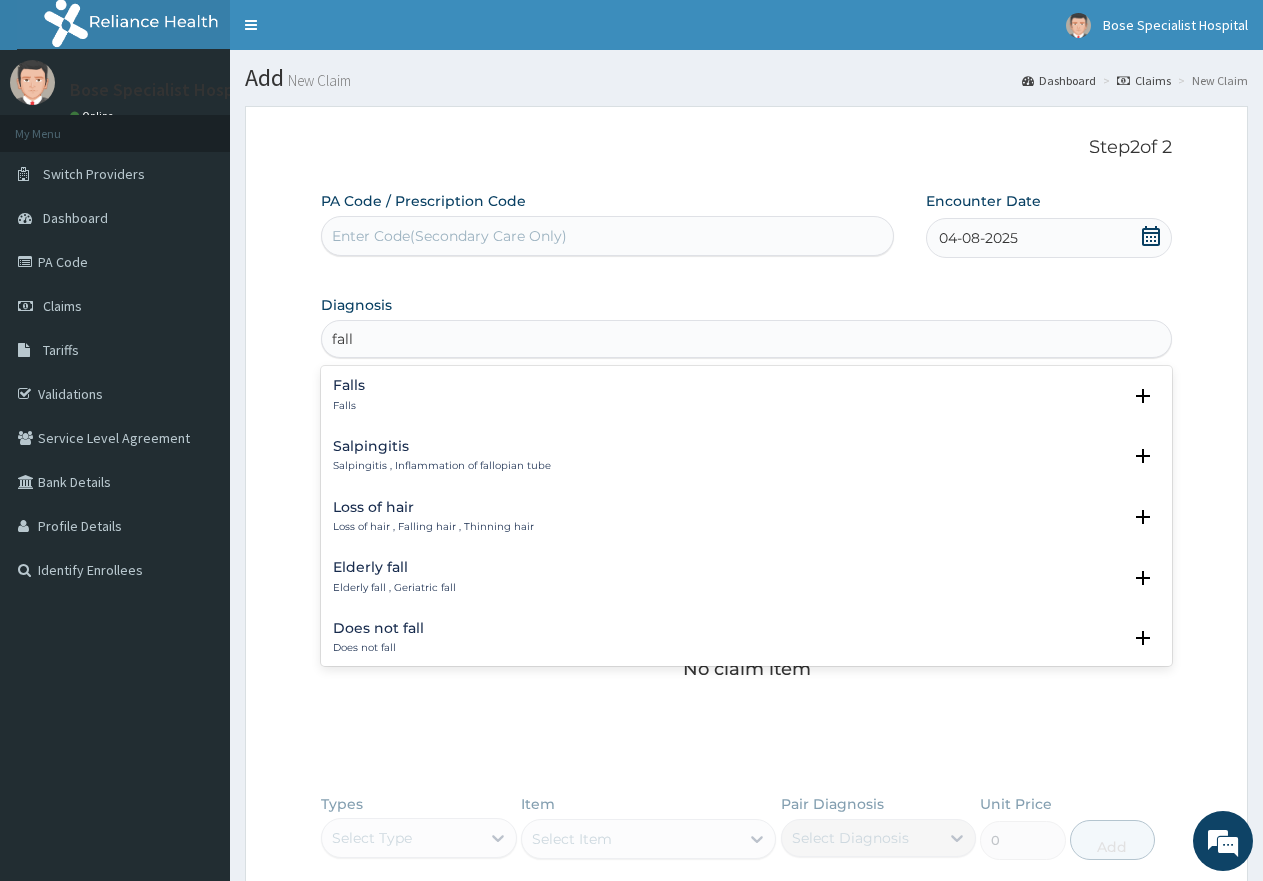 click on "Falls Falls" at bounding box center [349, 395] 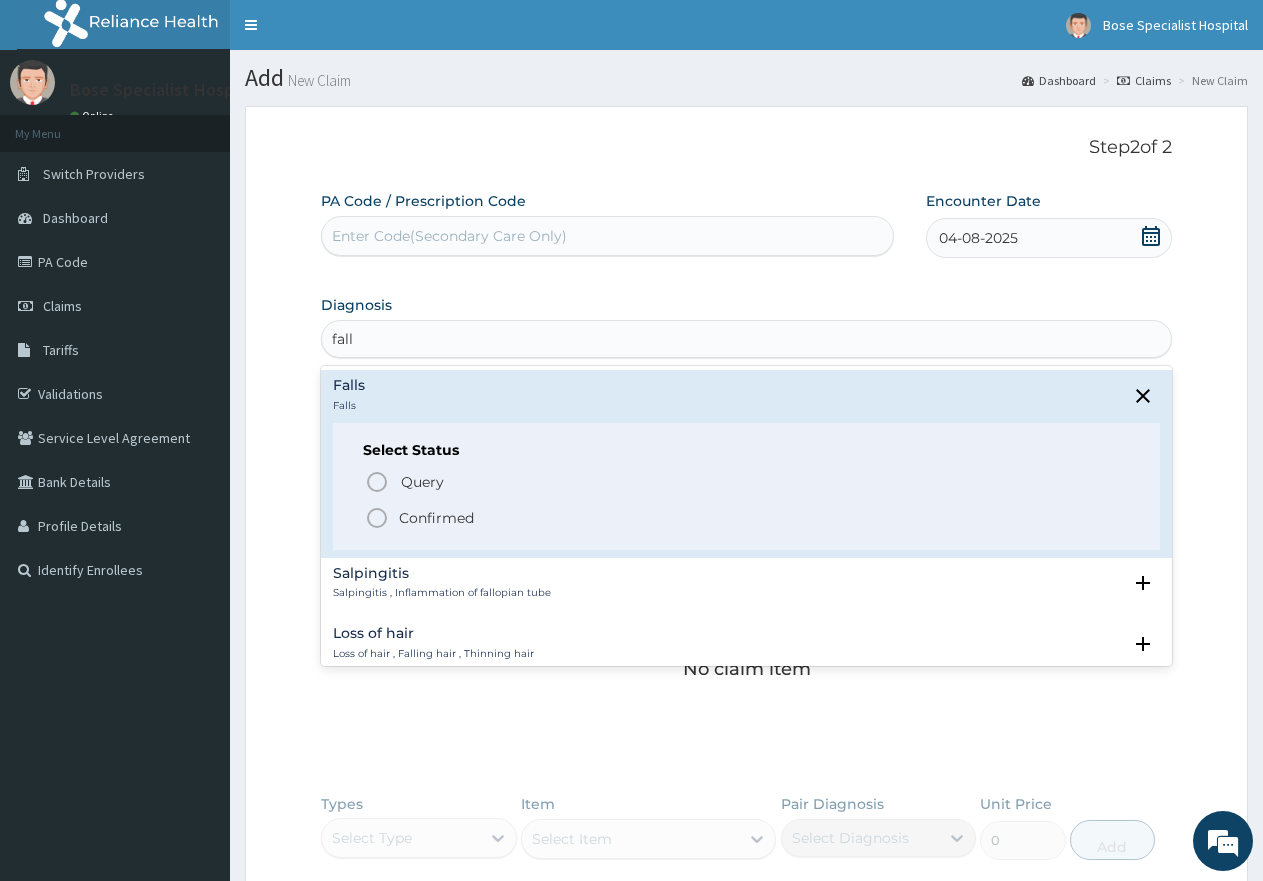 click on "Confirmed" at bounding box center (436, 518) 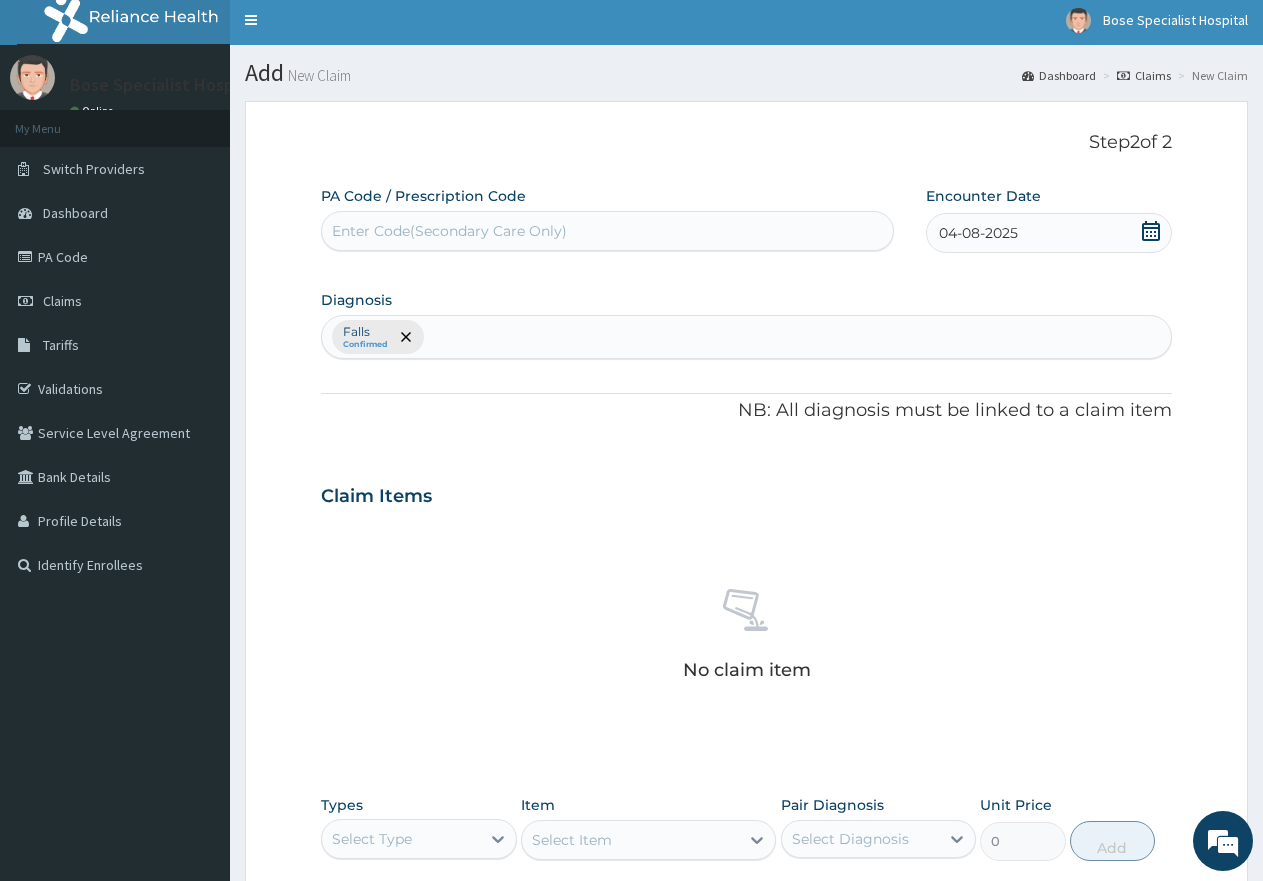 scroll, scrollTop: 300, scrollLeft: 0, axis: vertical 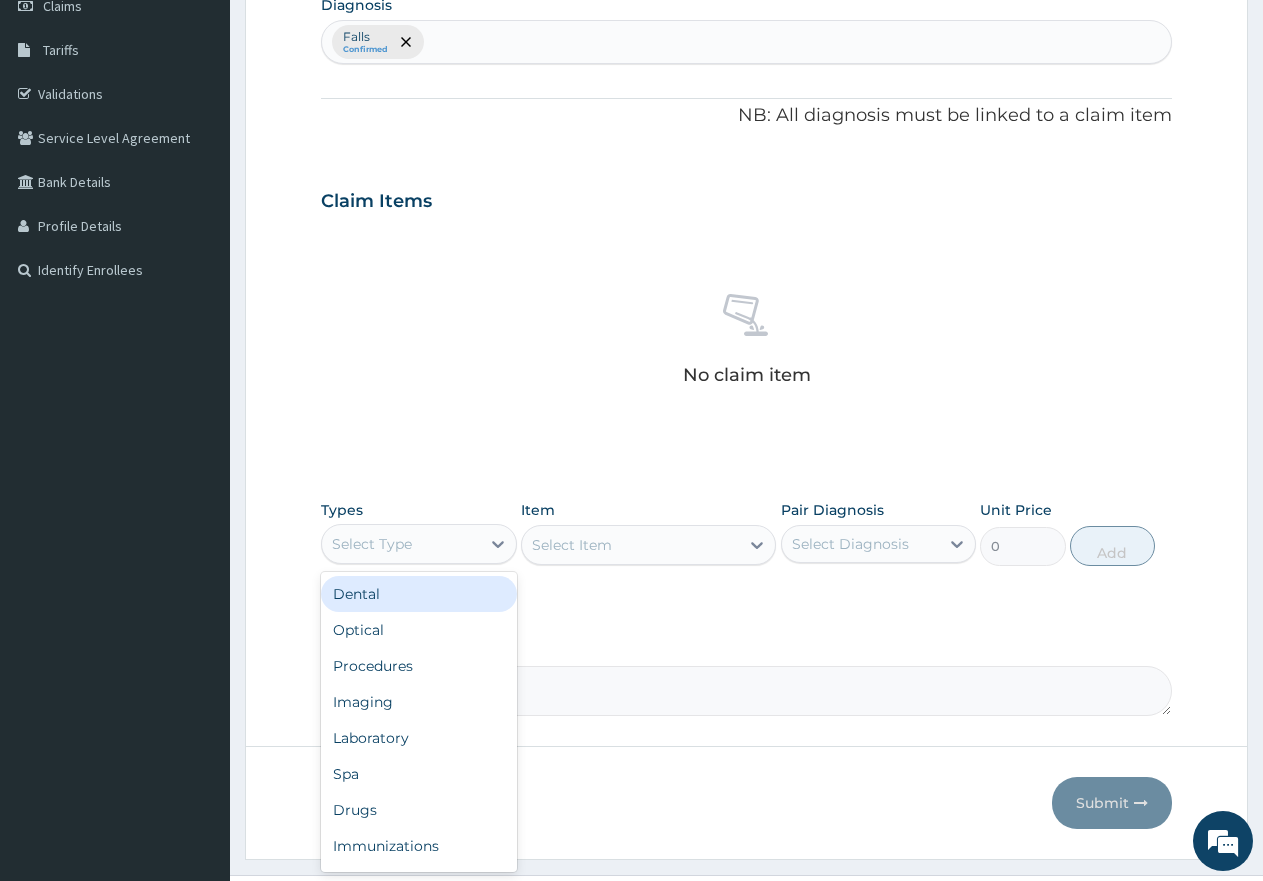 click on "Select Type" at bounding box center (401, 544) 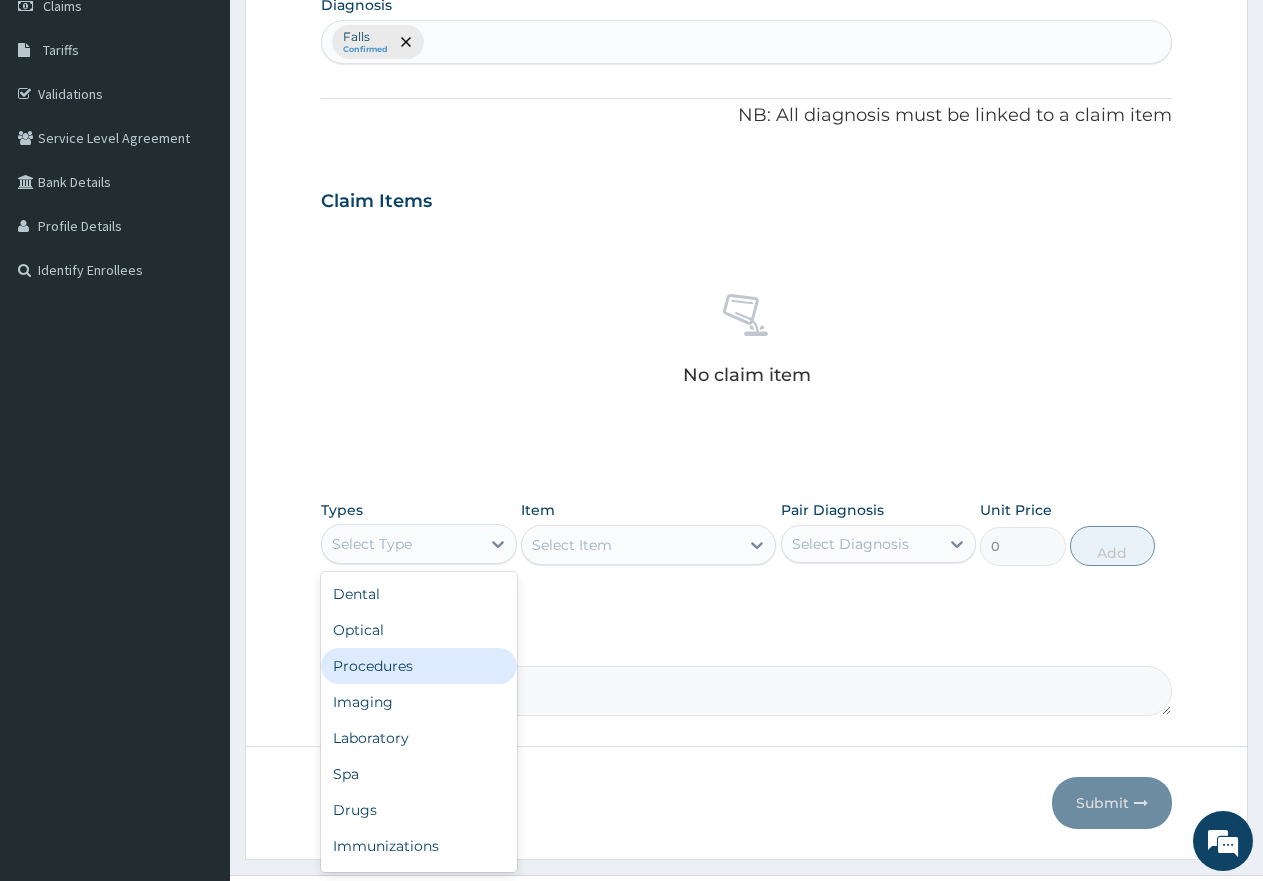 click on "Procedures" at bounding box center [419, 666] 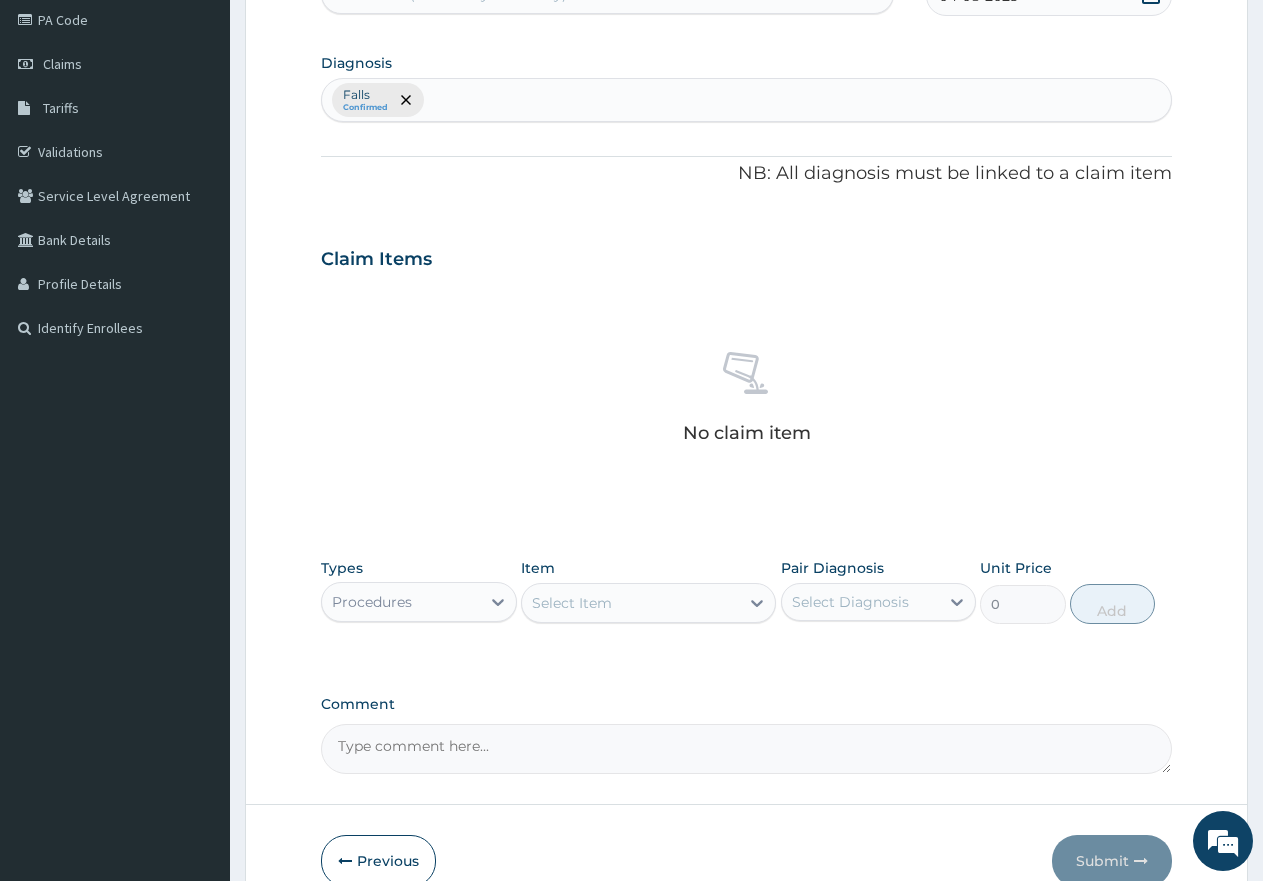 scroll, scrollTop: 100, scrollLeft: 0, axis: vertical 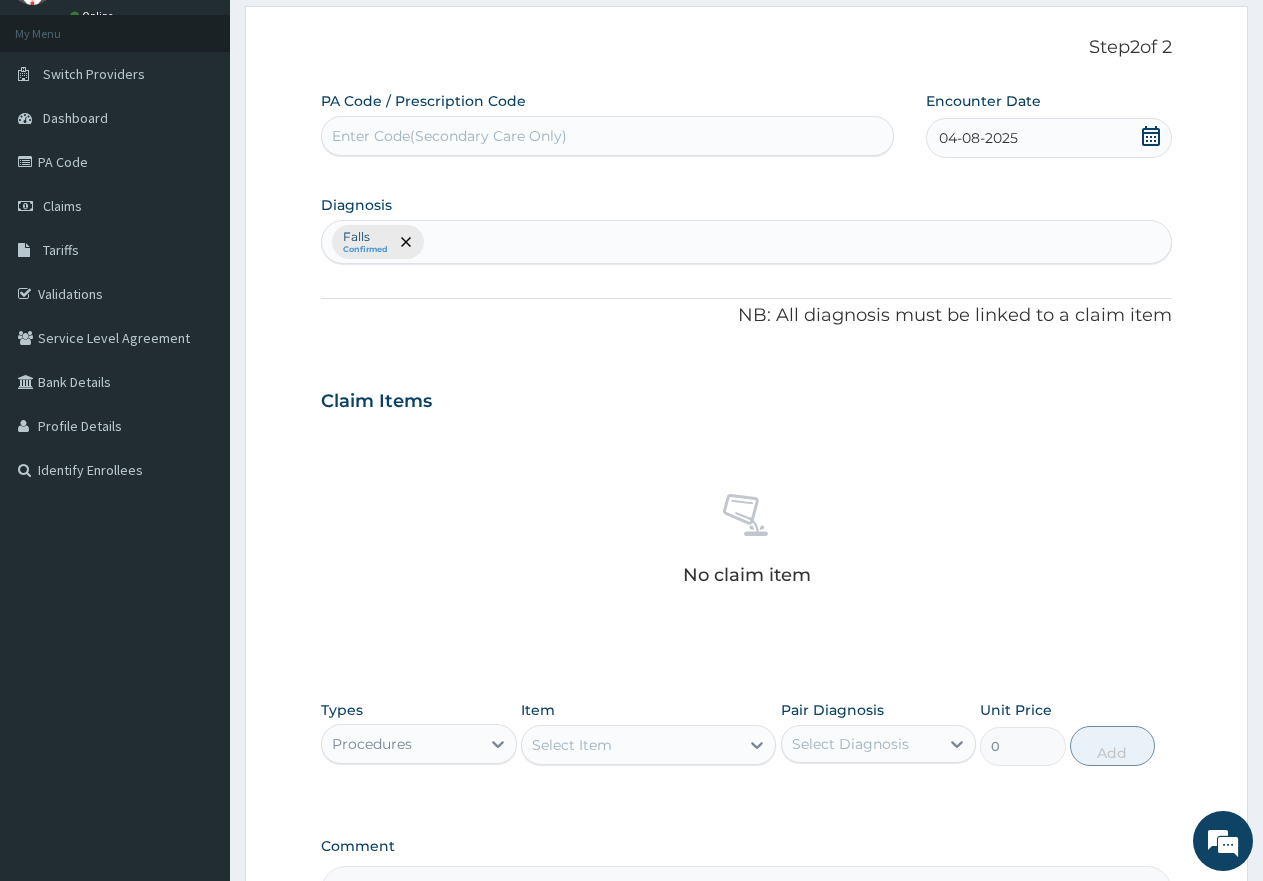click on "Falls Confirmed" at bounding box center (746, 242) 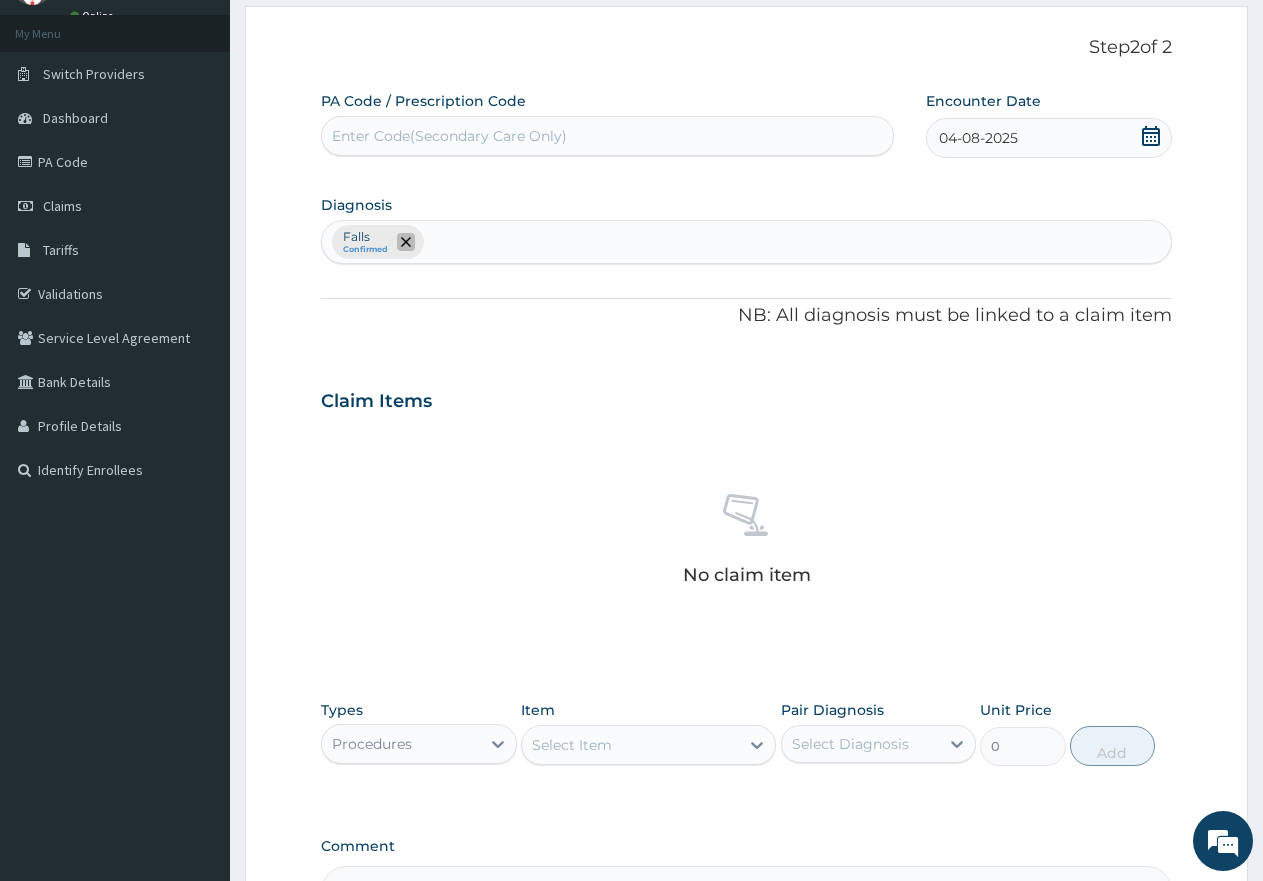 click 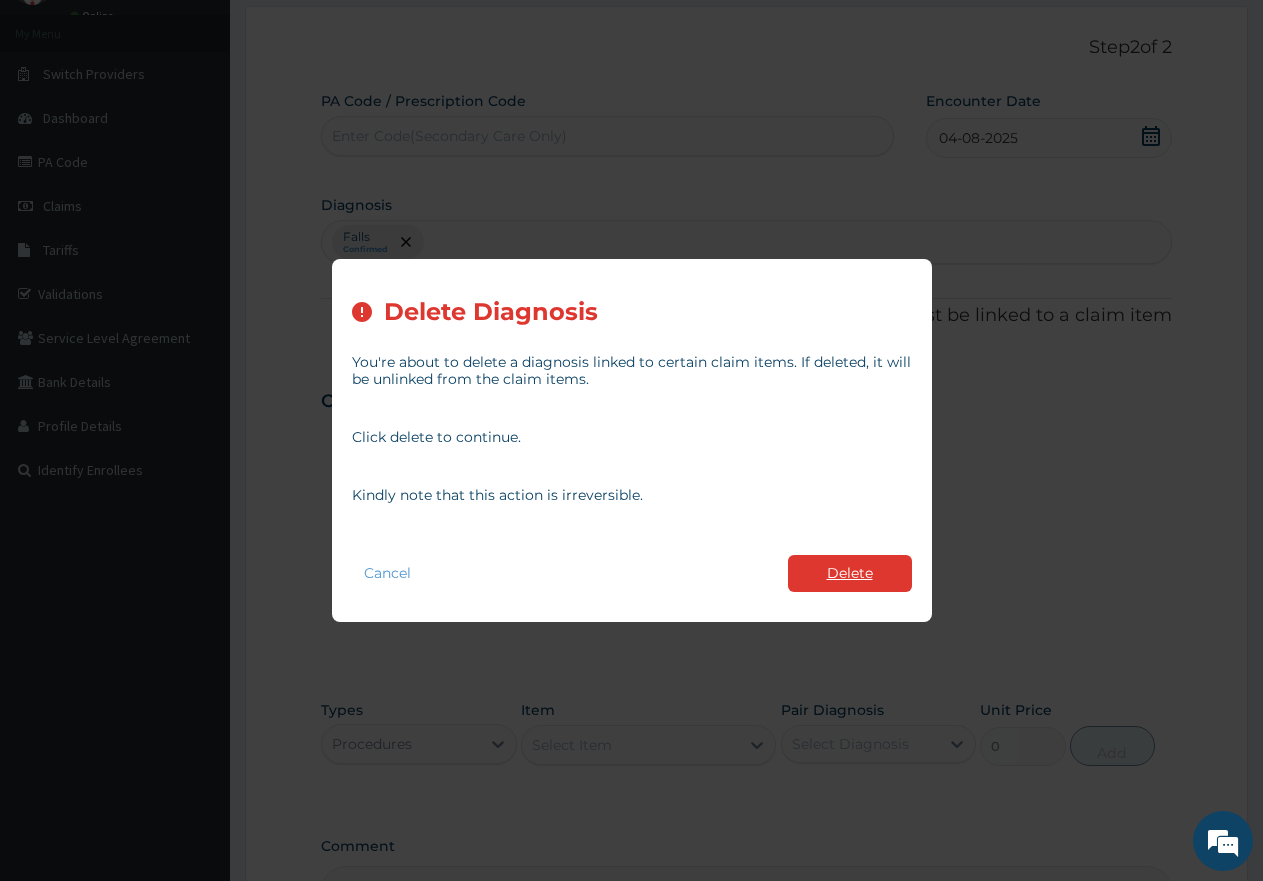 click on "Delete" at bounding box center [850, 573] 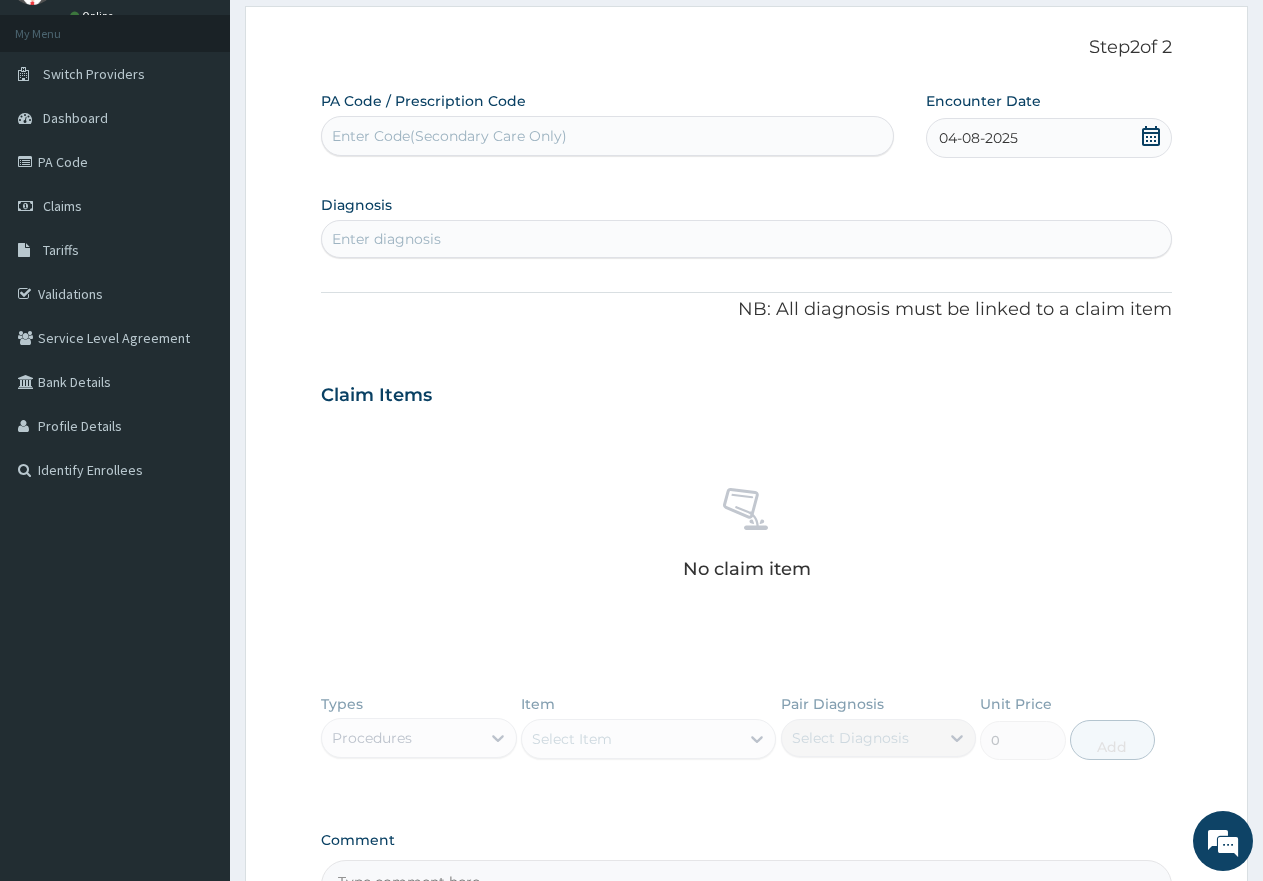 click on "Enter diagnosis" at bounding box center (386, 239) 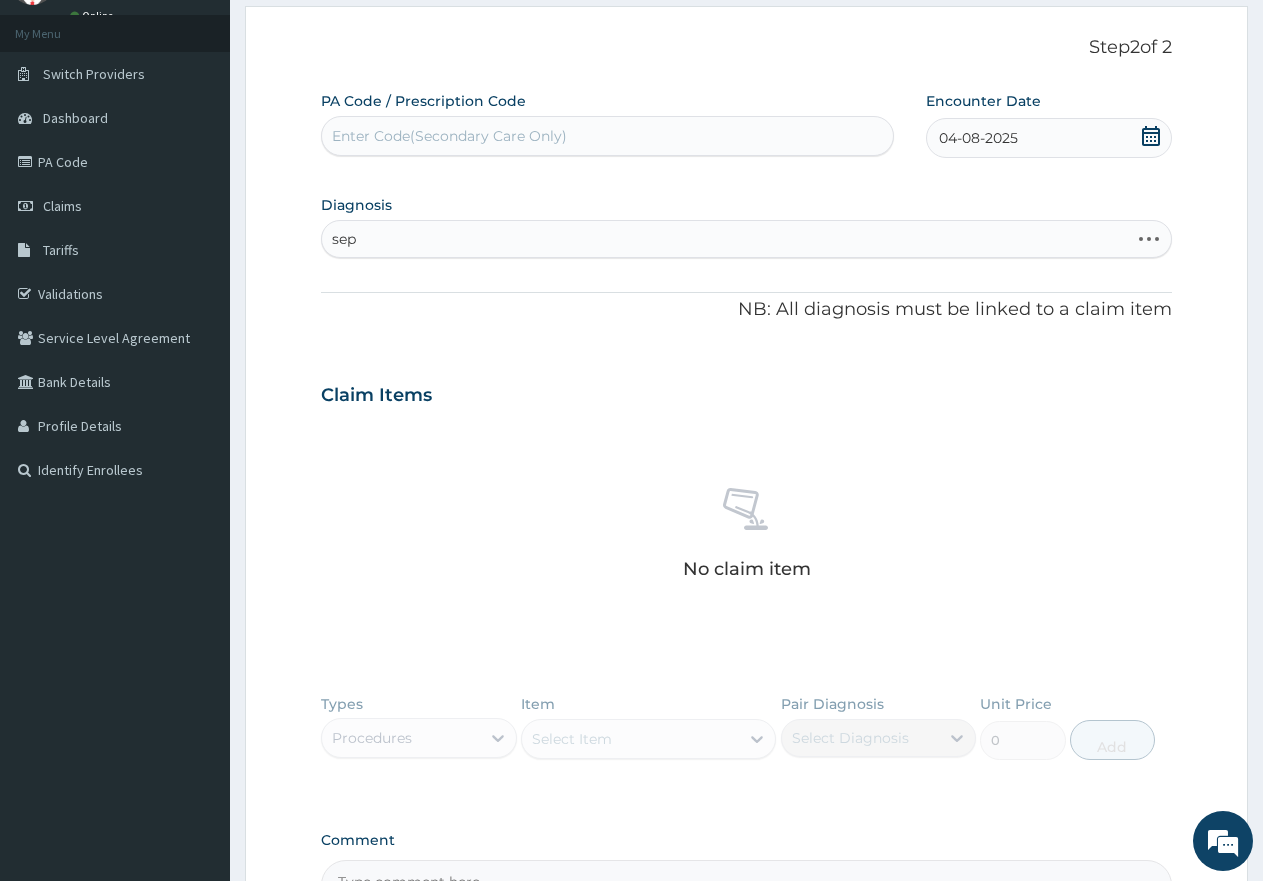 type on "seps" 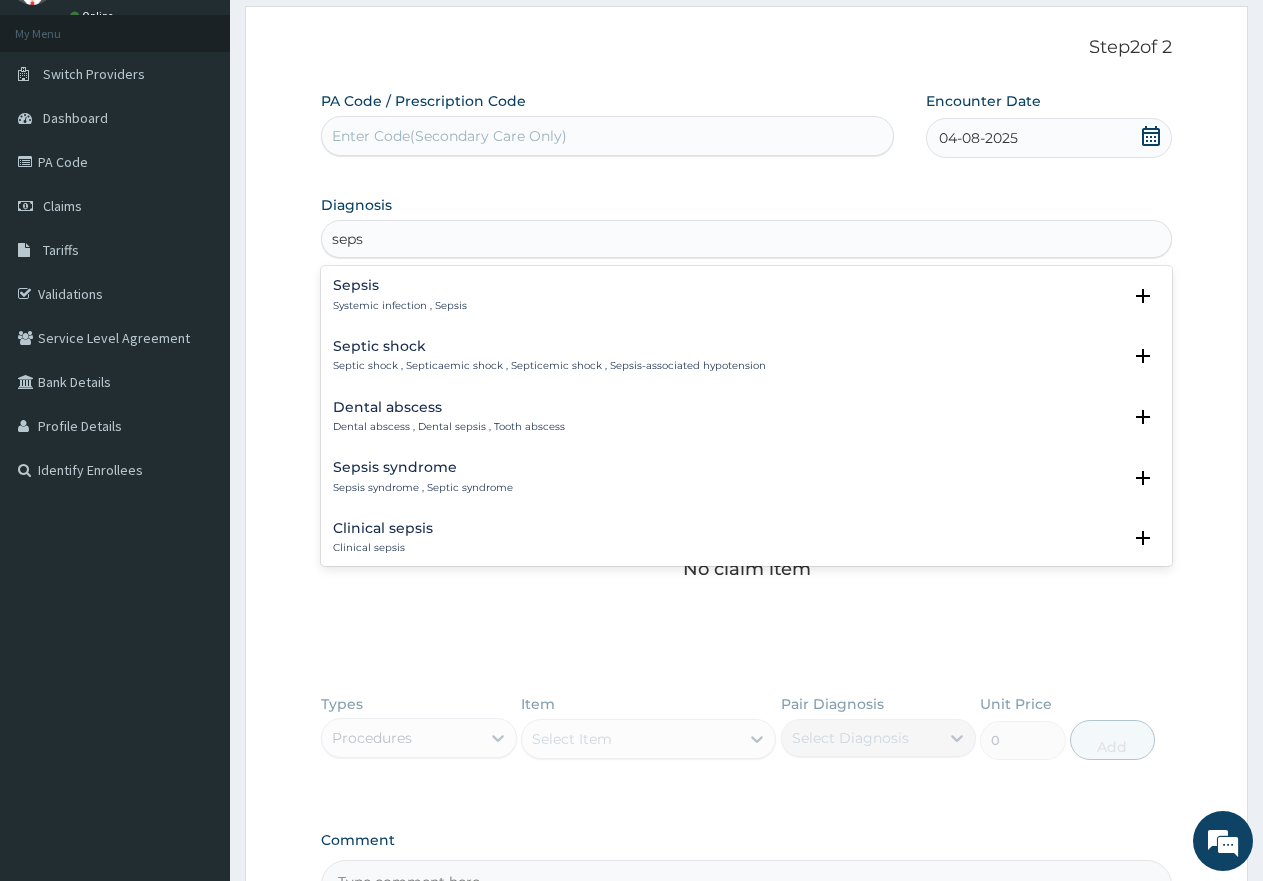 click on "Systemic infection , Sepsis" at bounding box center [400, 306] 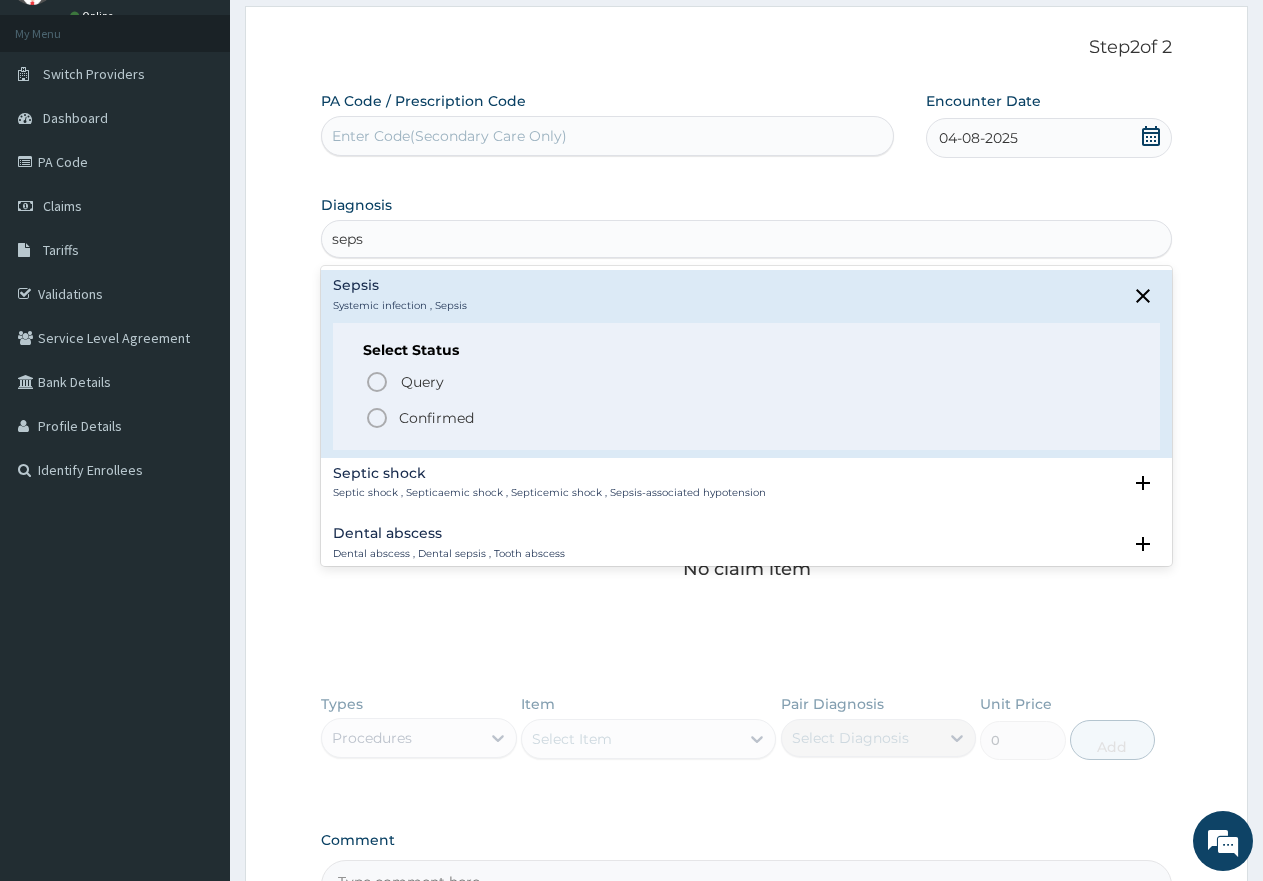 click 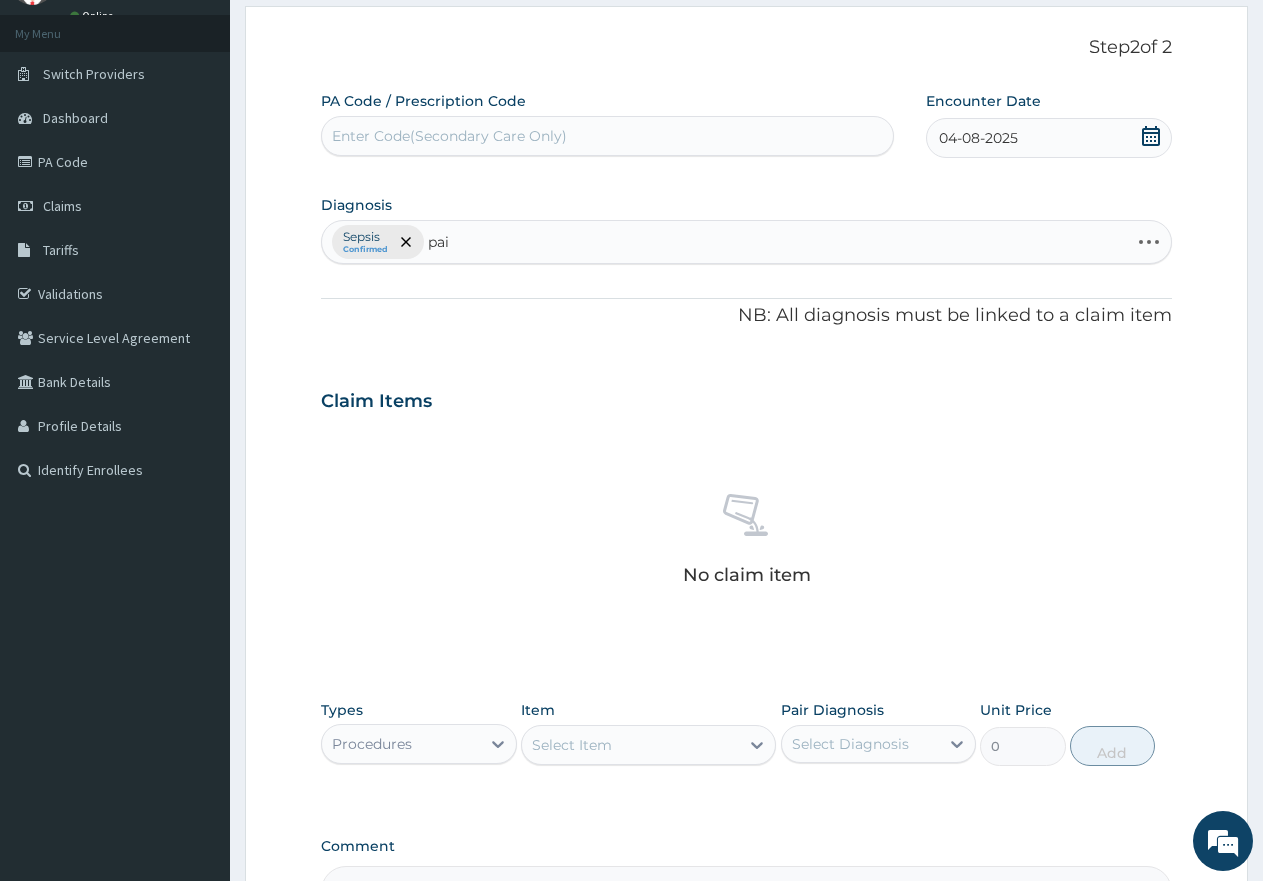 type on "pain" 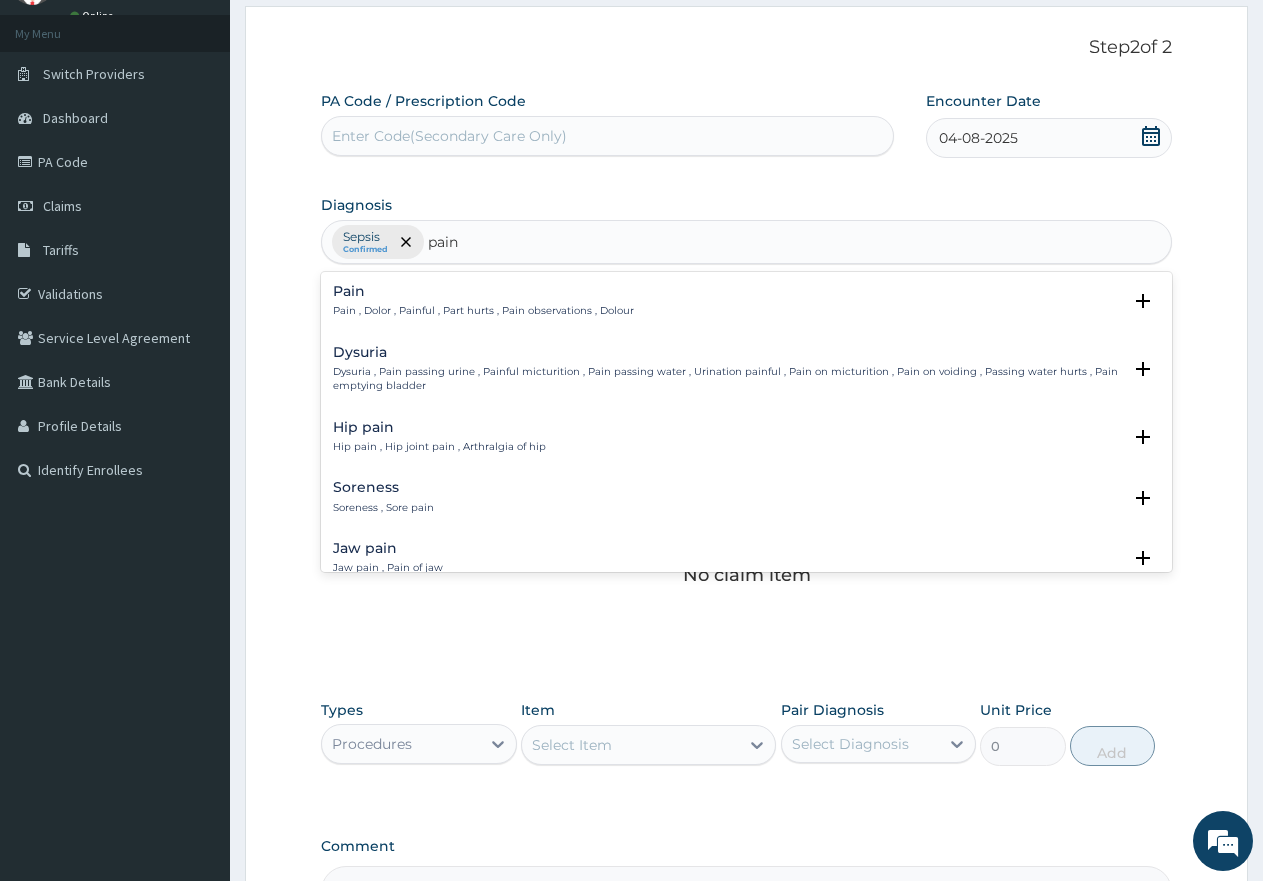 click on "Pain" at bounding box center (483, 291) 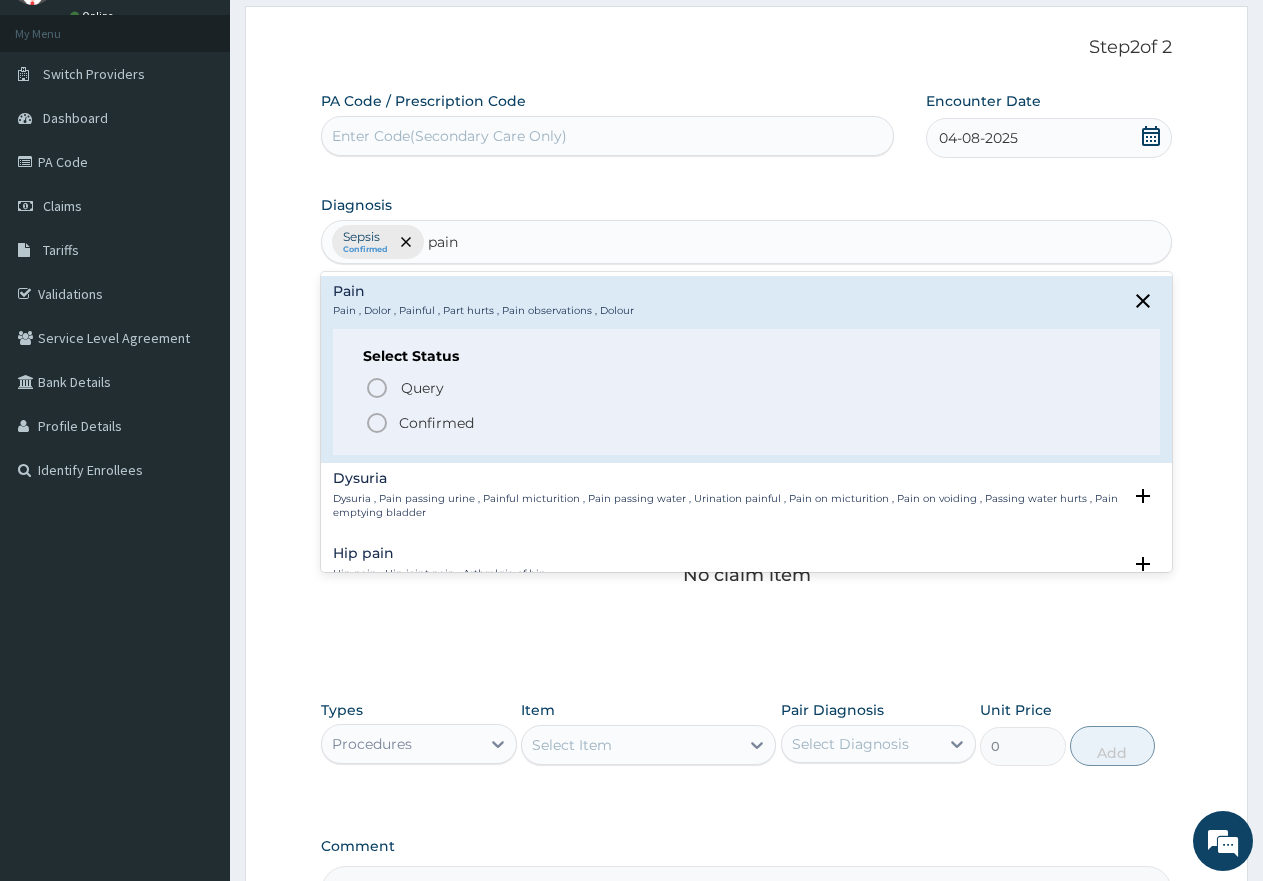 click 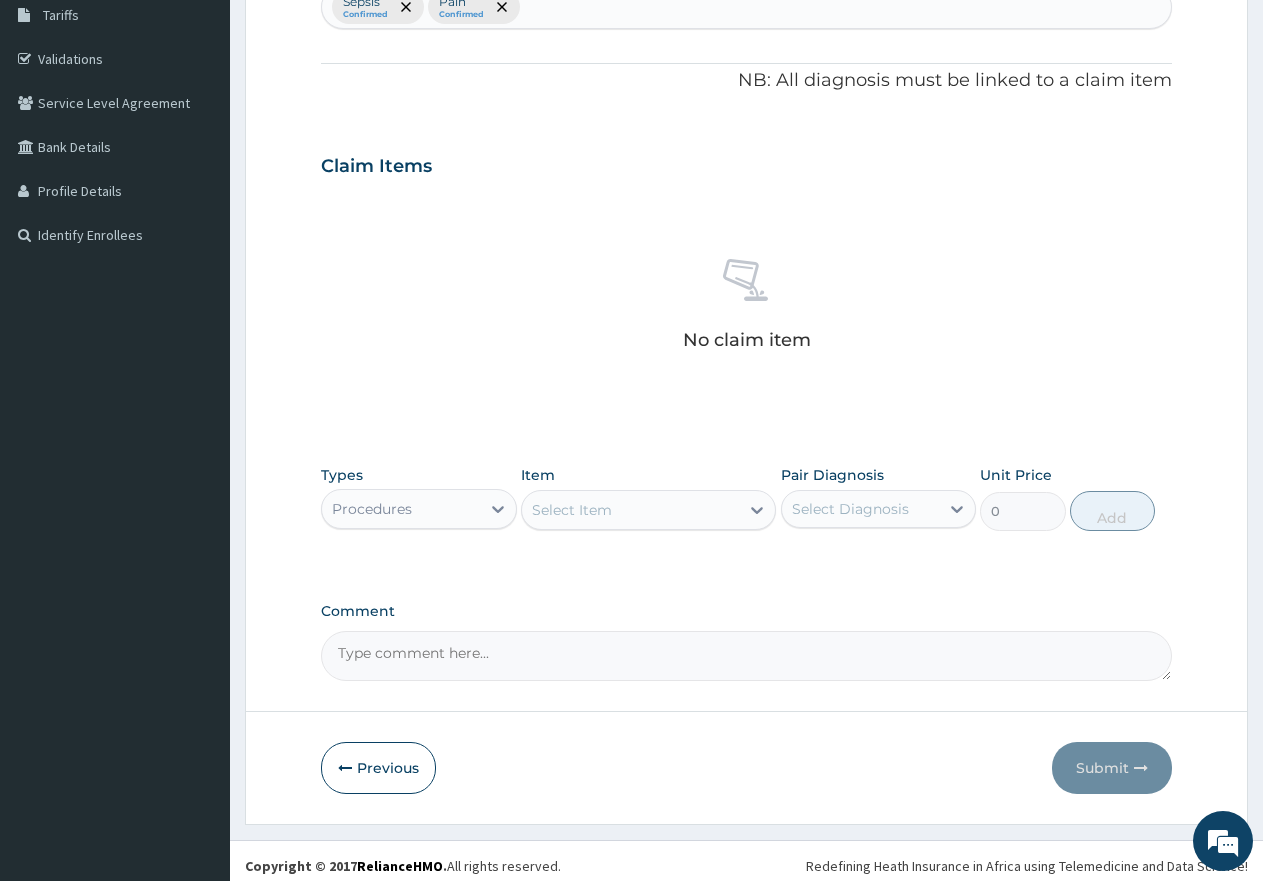 scroll, scrollTop: 345, scrollLeft: 0, axis: vertical 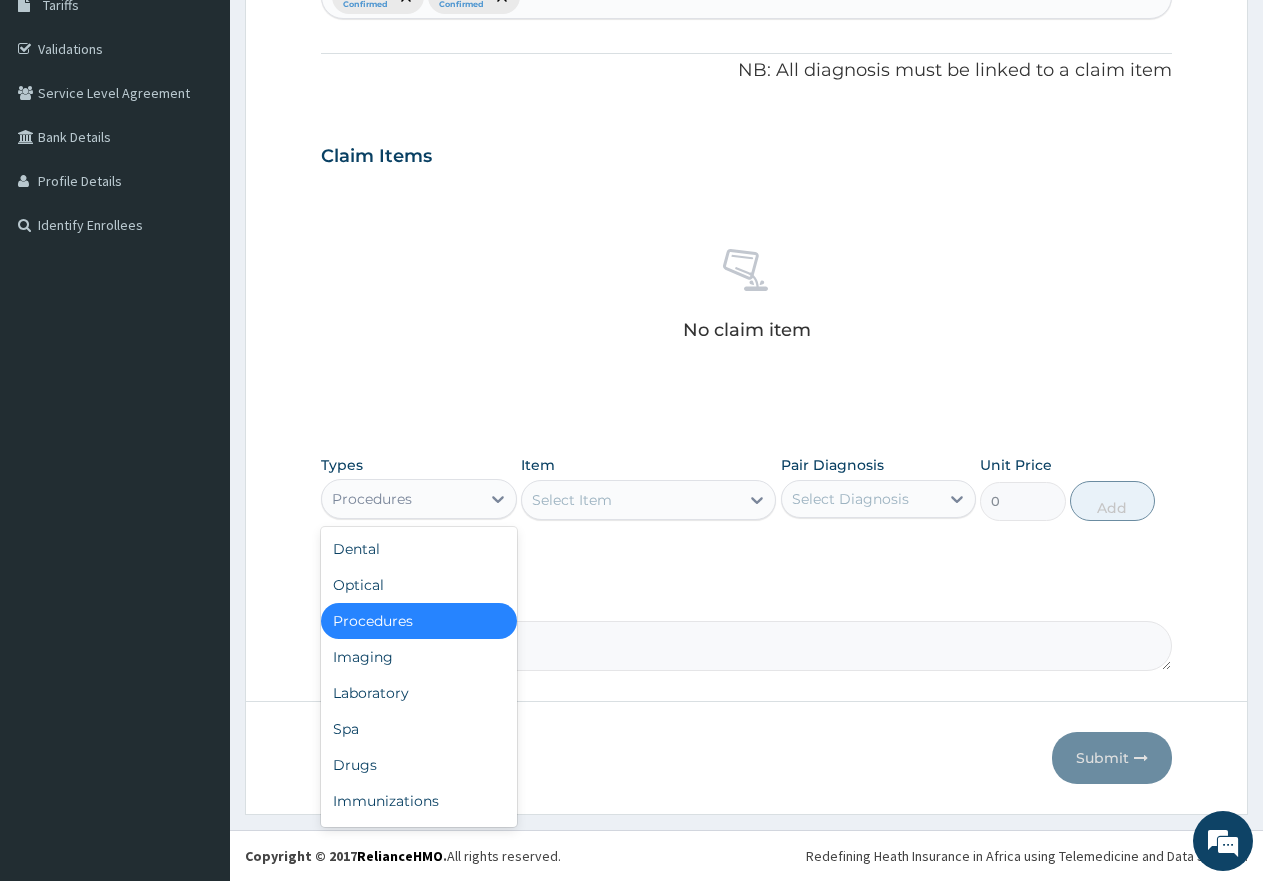 click on "Procedures" at bounding box center (401, 499) 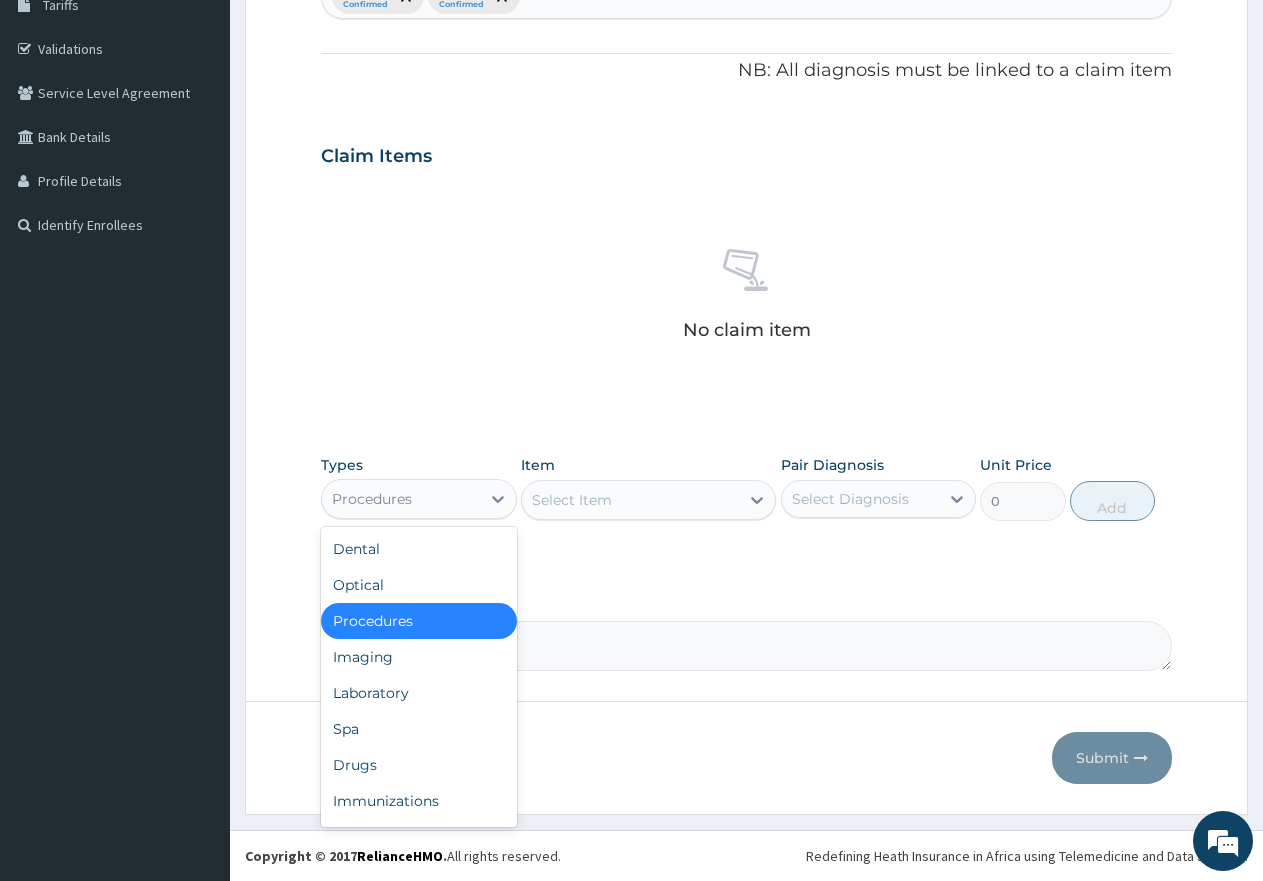 click on "Procedures" at bounding box center (419, 621) 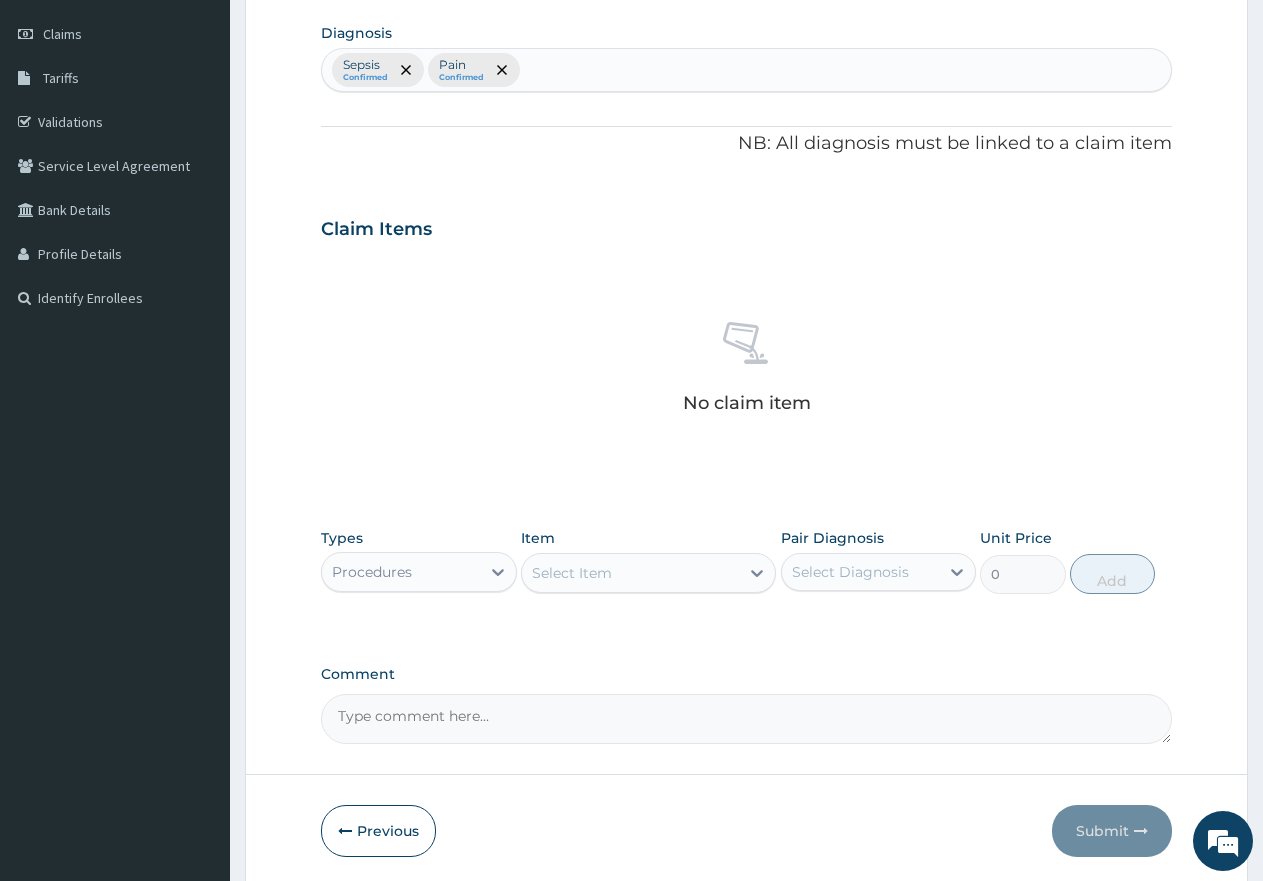 scroll, scrollTop: 345, scrollLeft: 0, axis: vertical 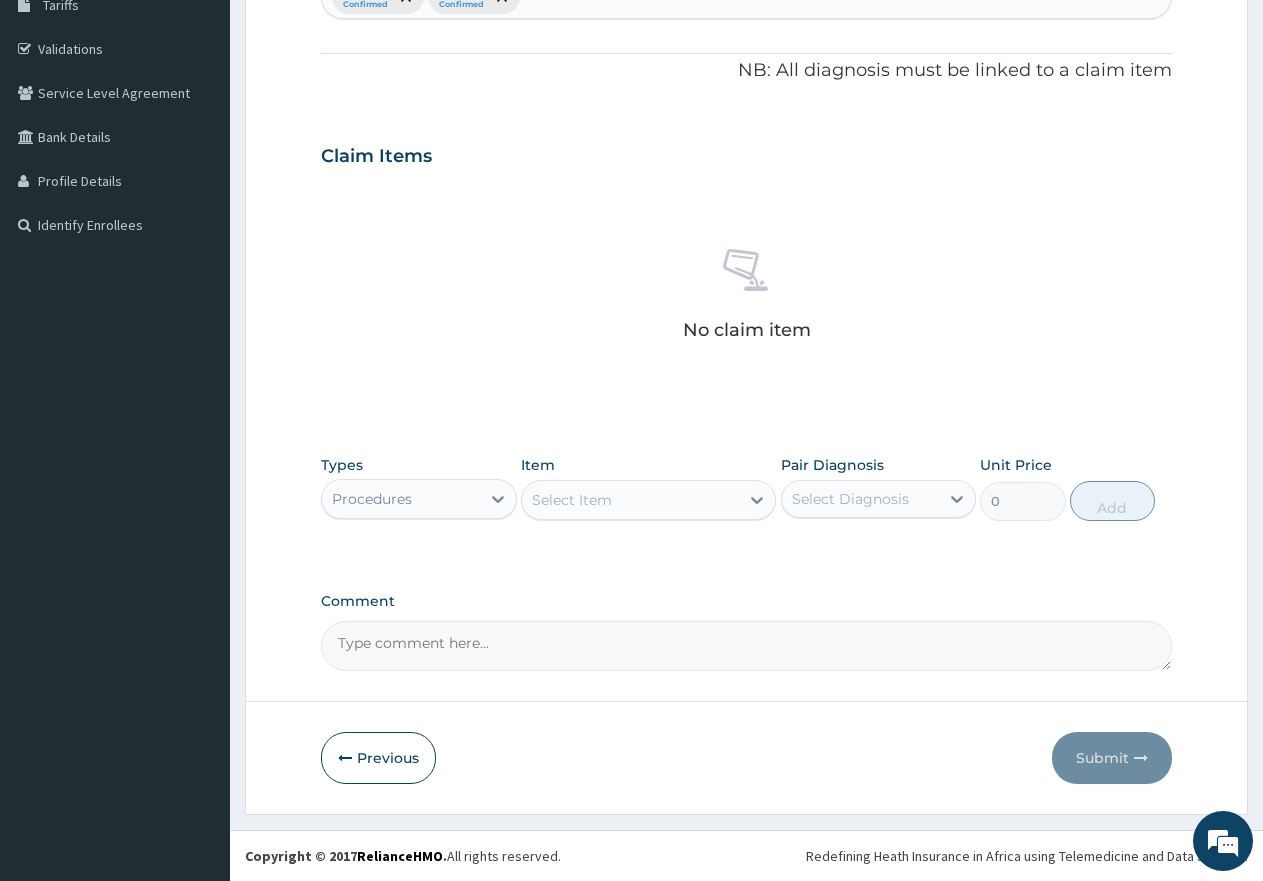 click on "Select Item" at bounding box center (572, 500) 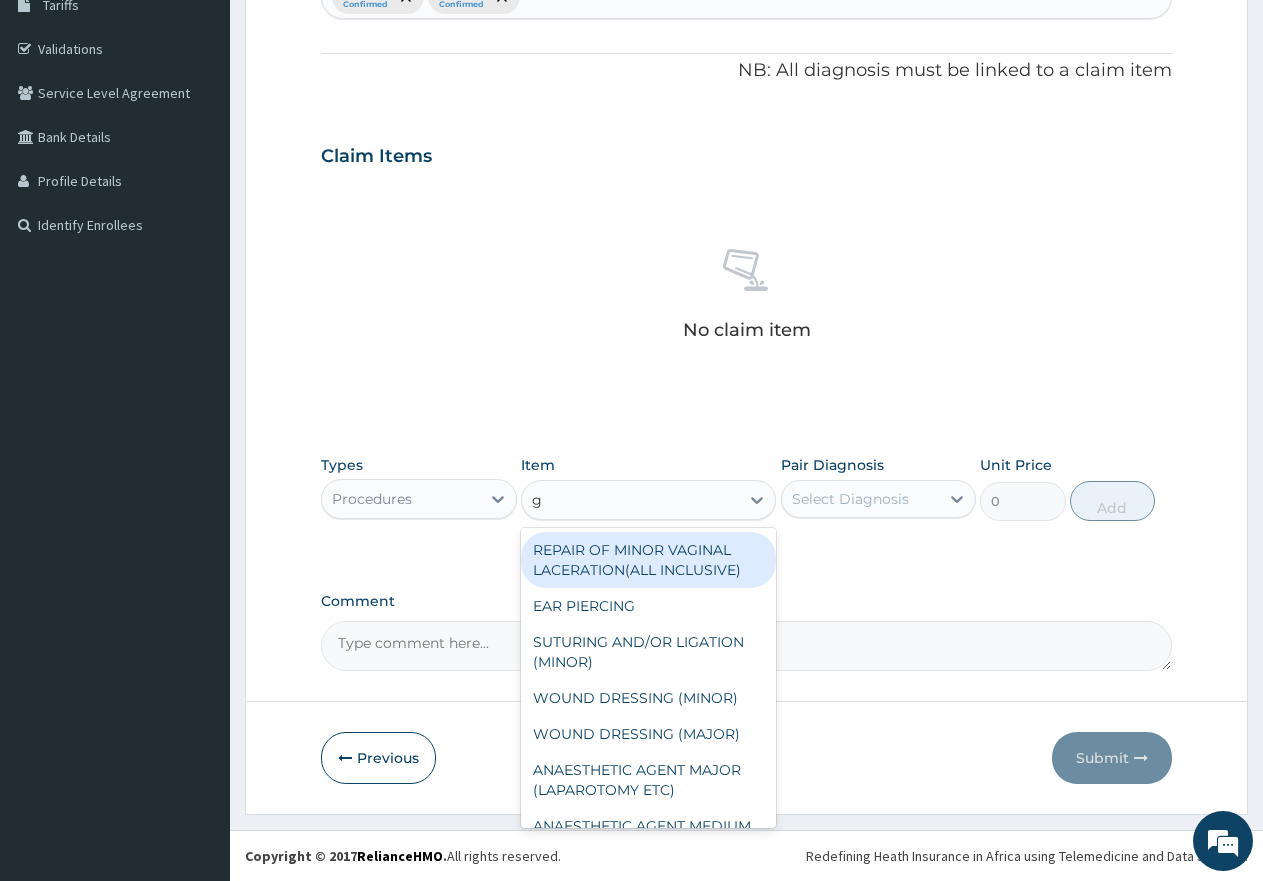 type on "gp" 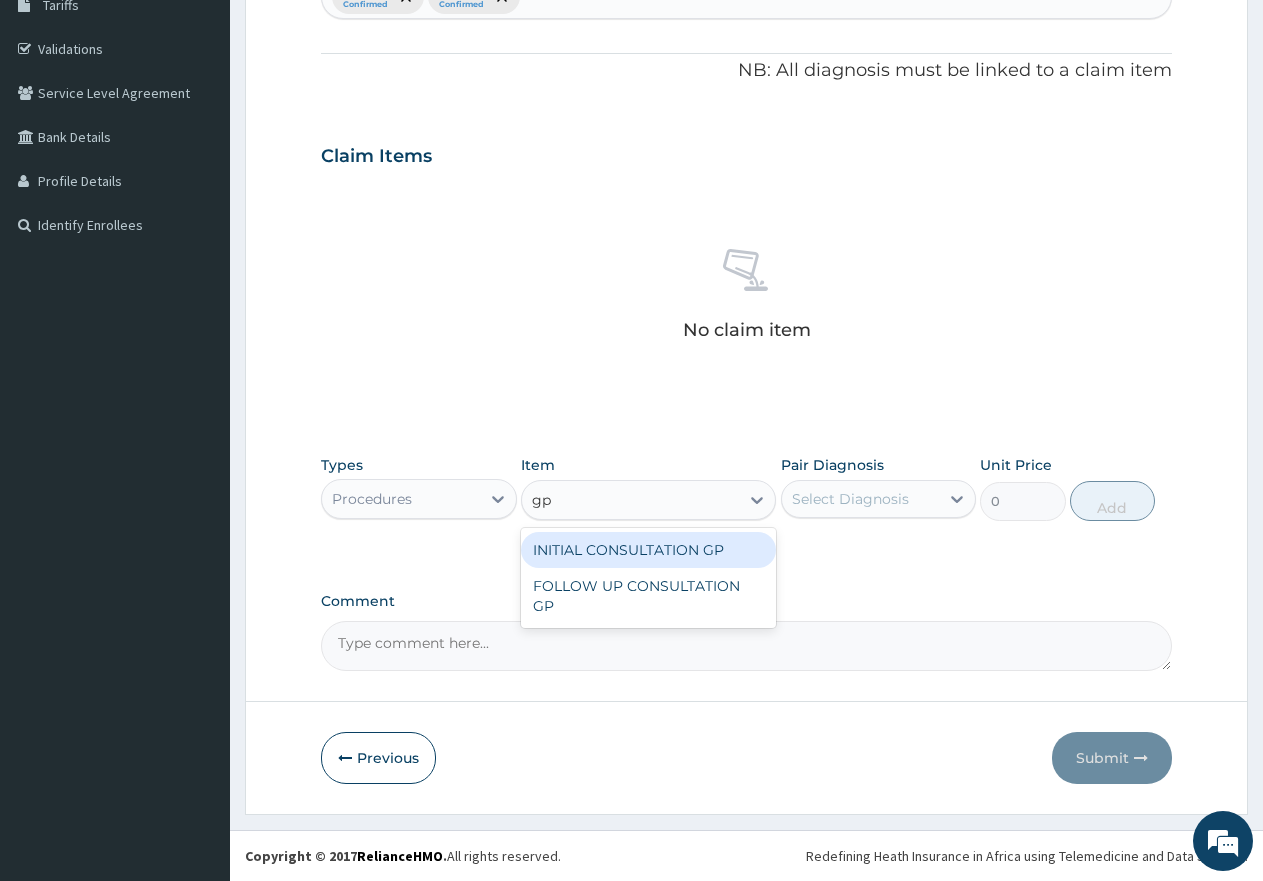 drag, startPoint x: 672, startPoint y: 560, endPoint x: 683, endPoint y: 549, distance: 15.556349 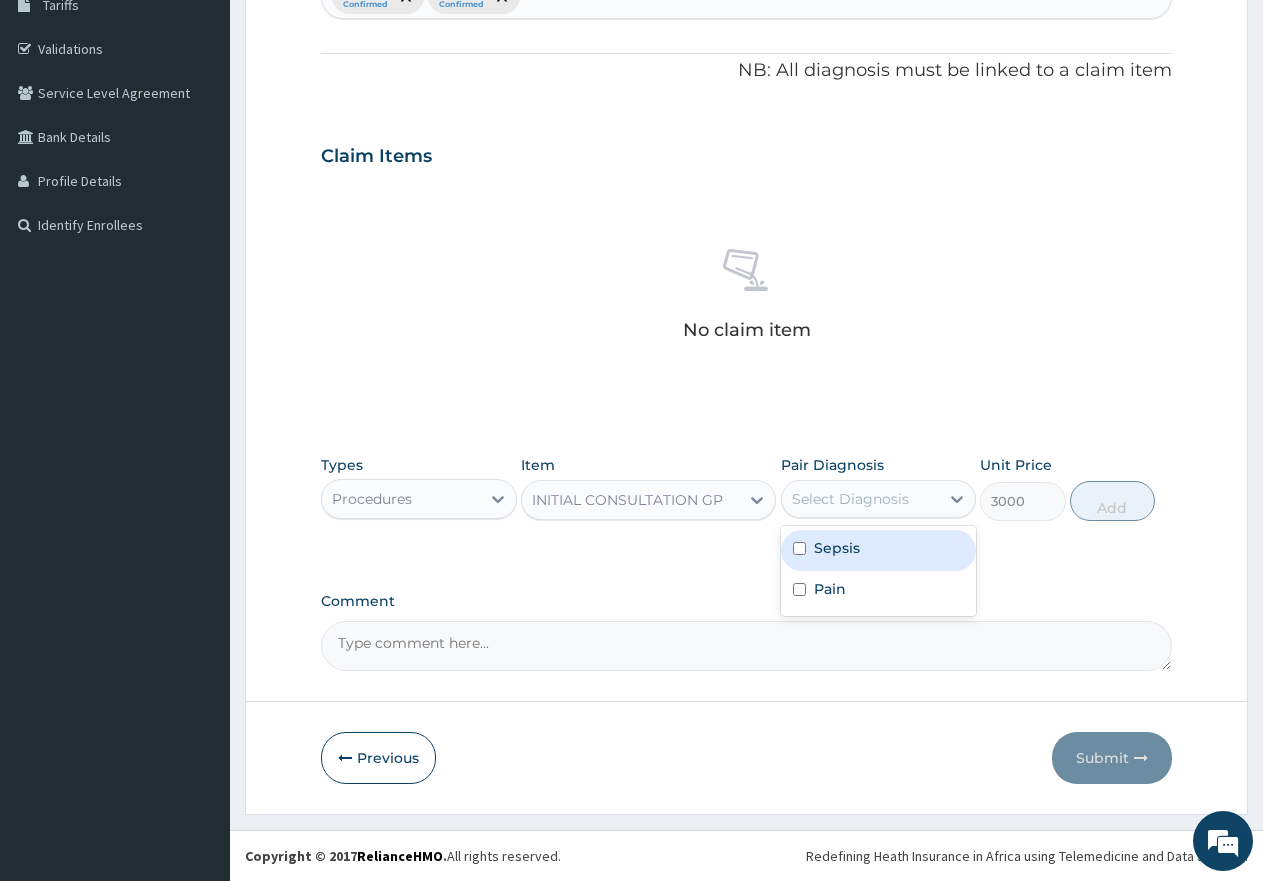 click on "Select Diagnosis" at bounding box center (861, 499) 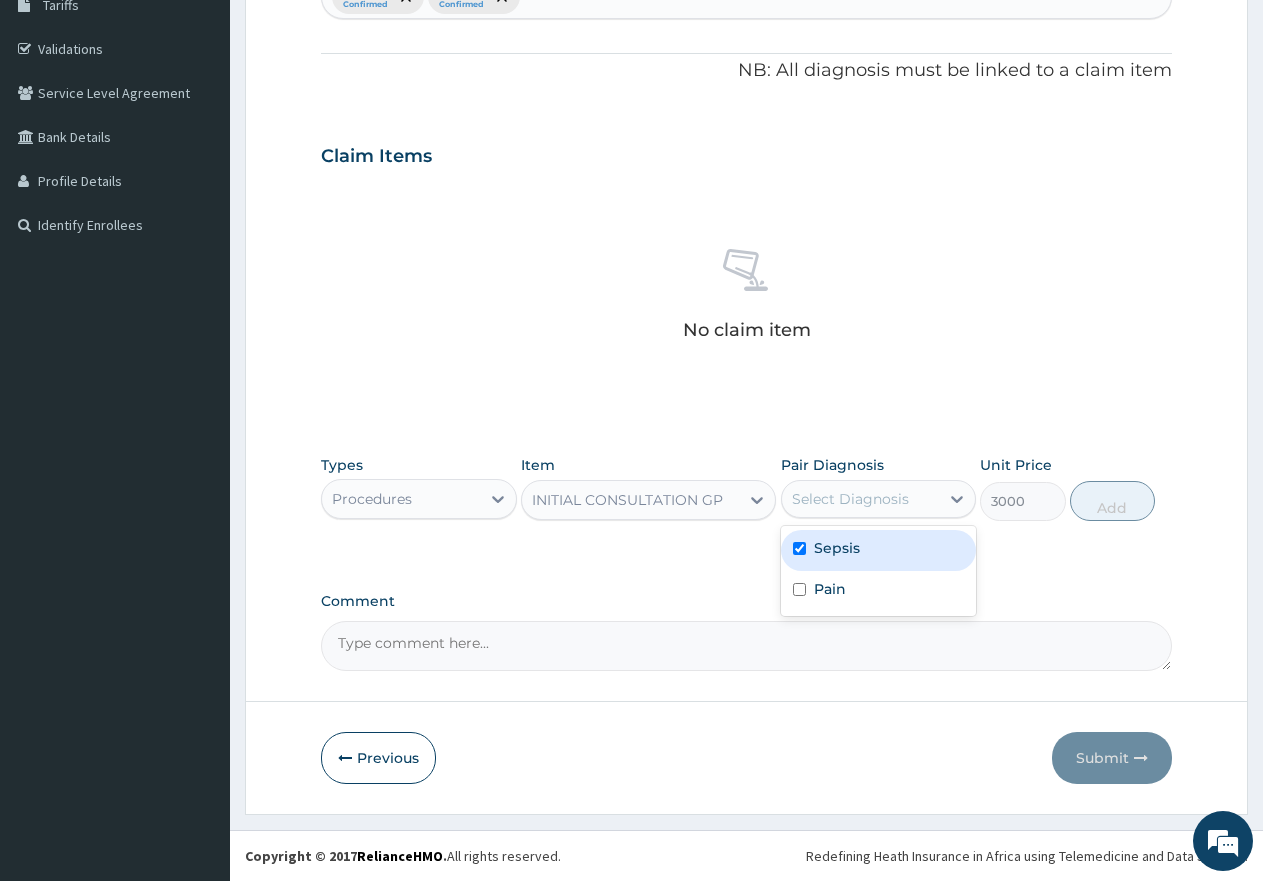 checkbox on "true" 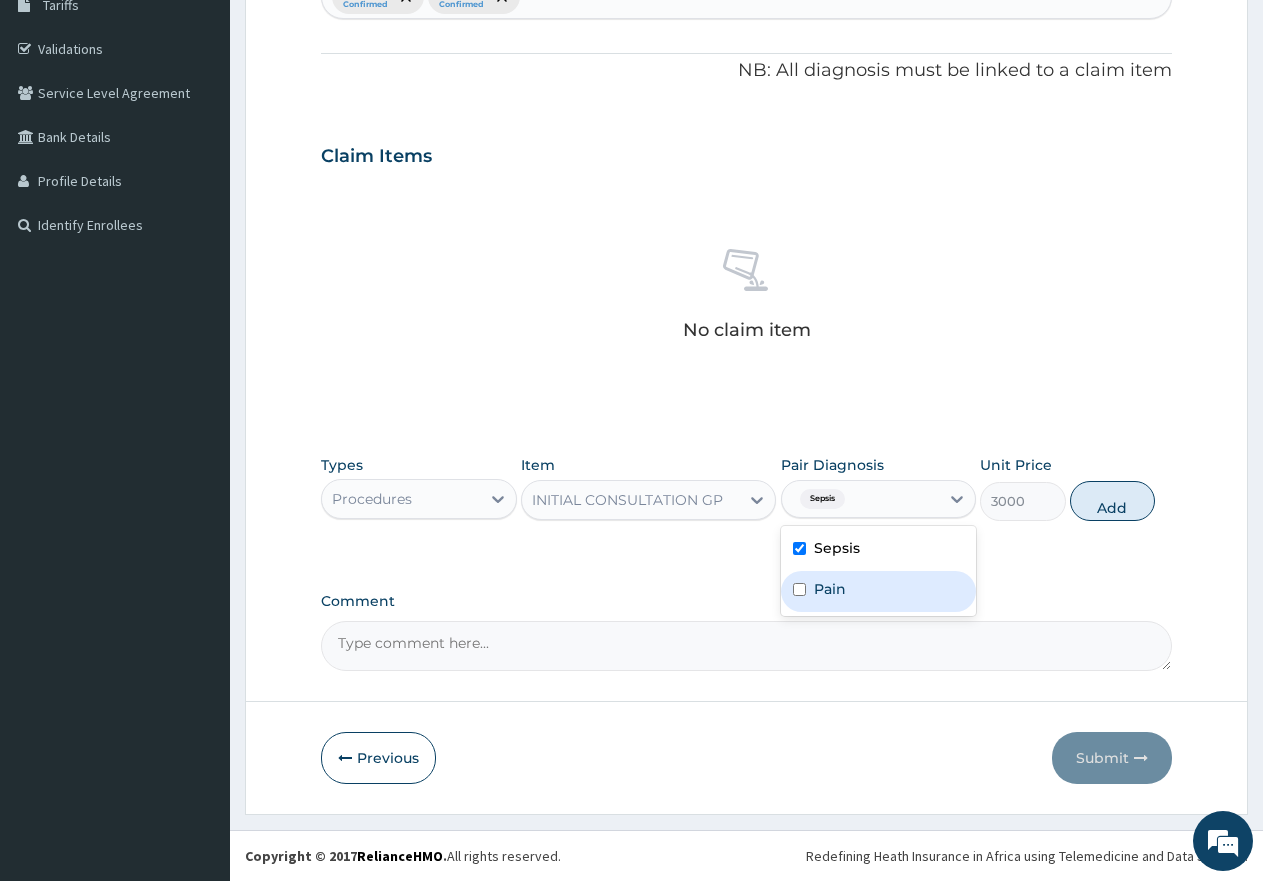 click on "Pain" at bounding box center [879, 591] 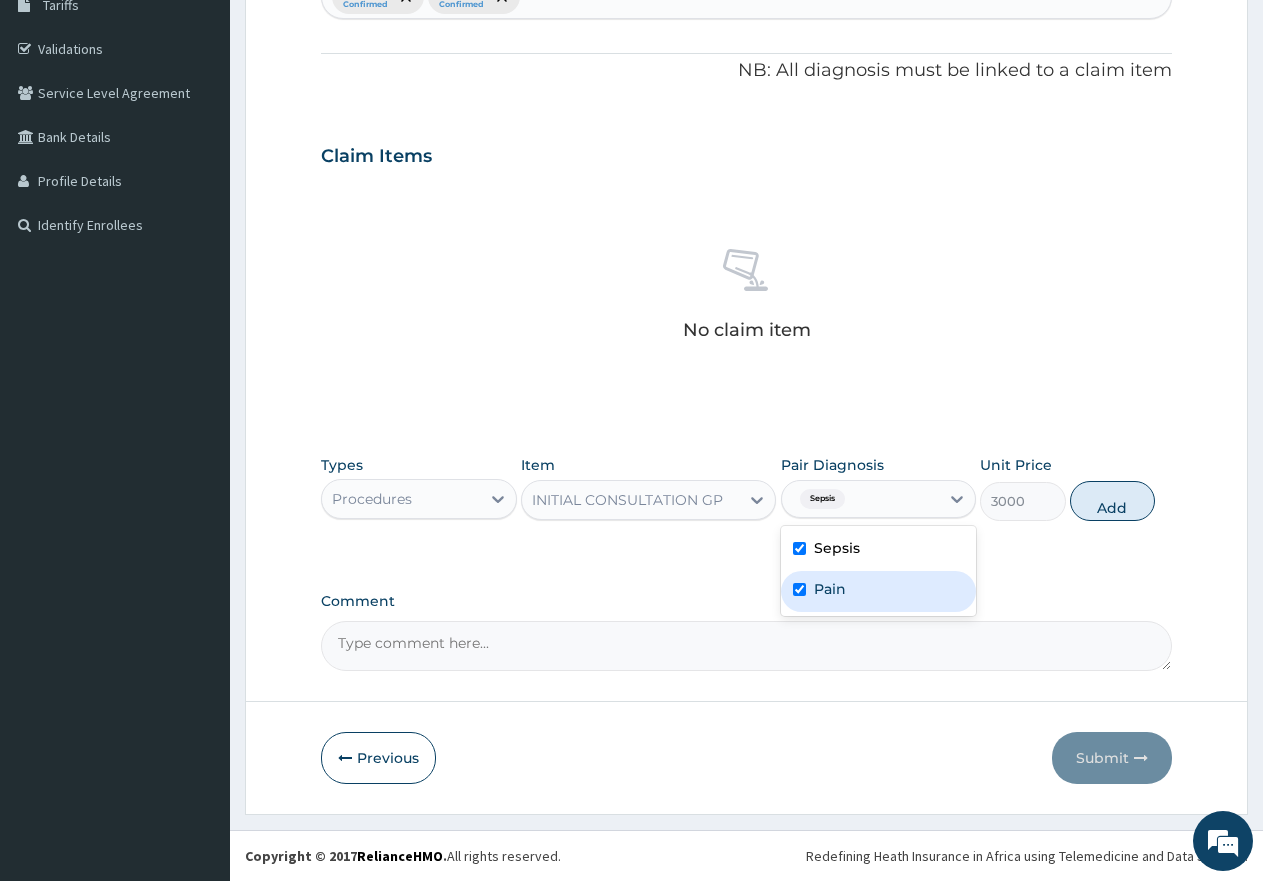 checkbox on "true" 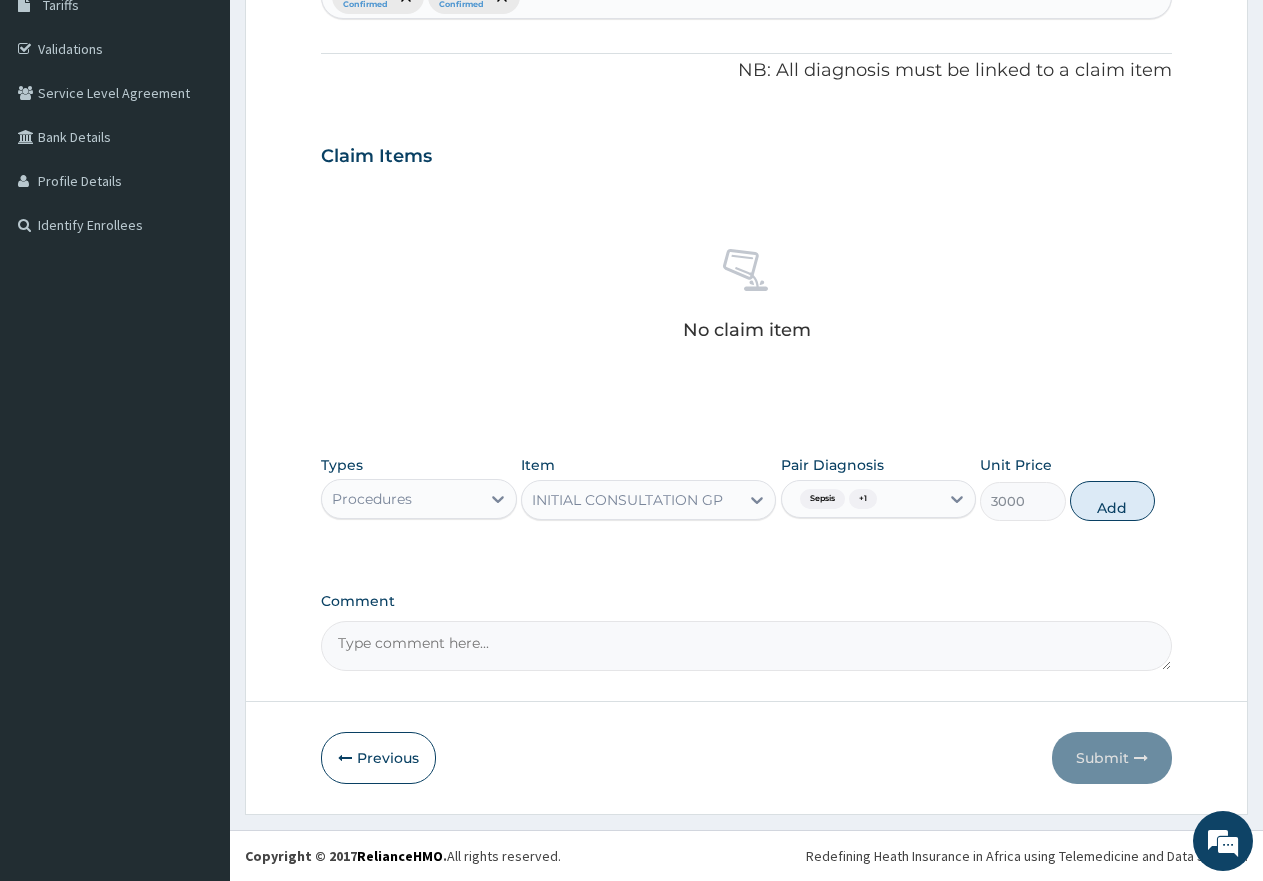 drag, startPoint x: 1106, startPoint y: 512, endPoint x: 1038, endPoint y: 490, distance: 71.470276 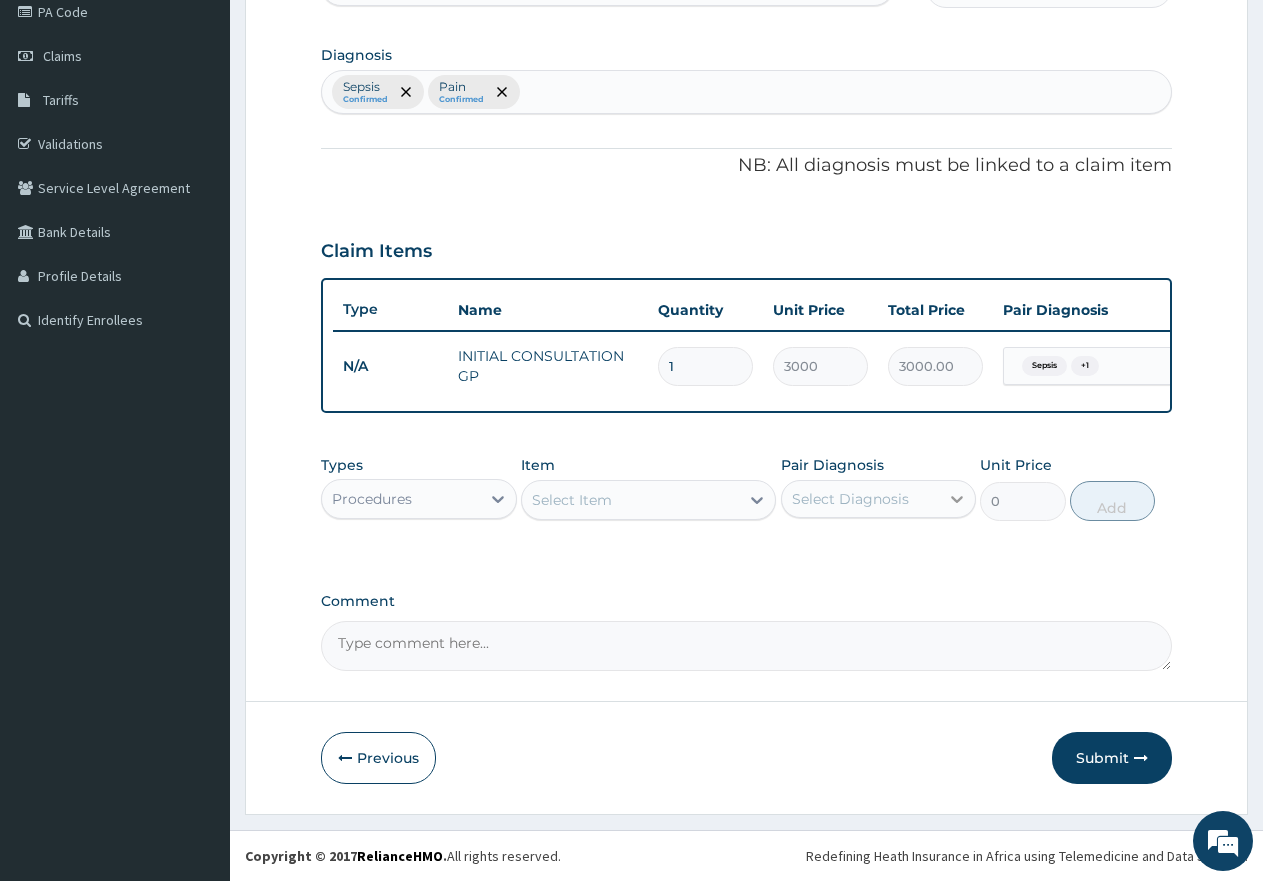 scroll, scrollTop: 267, scrollLeft: 0, axis: vertical 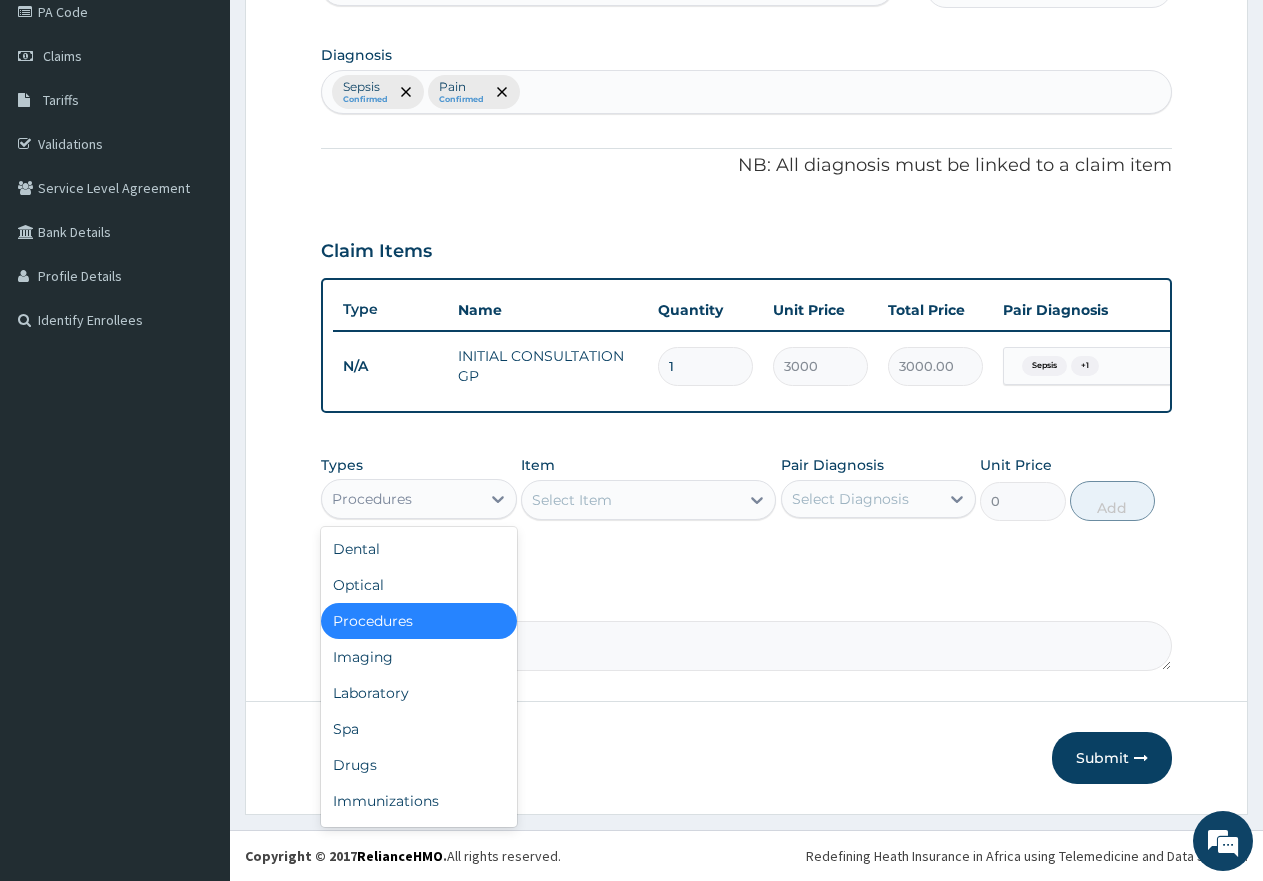 click on "Procedures" at bounding box center [401, 499] 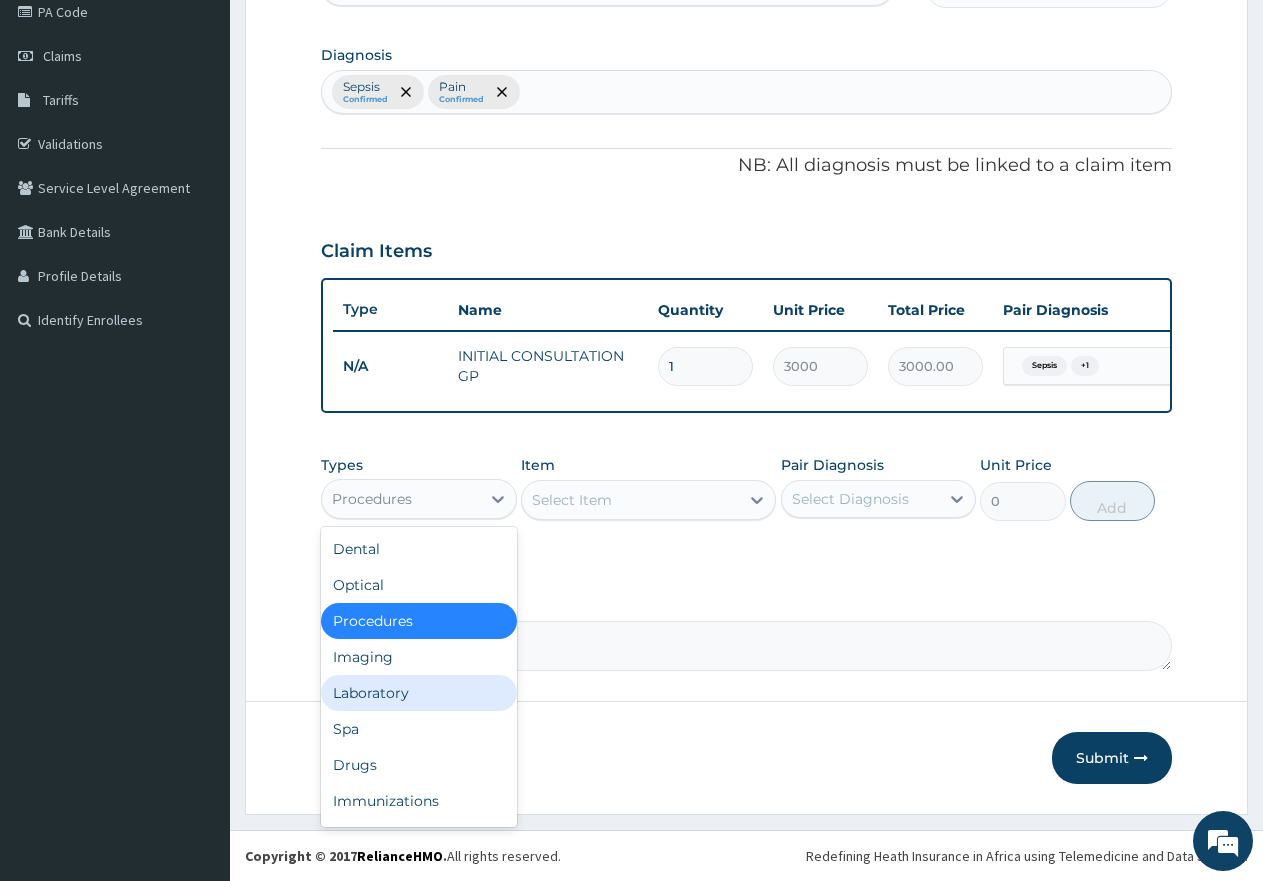 click on "Laboratory" at bounding box center (419, 693) 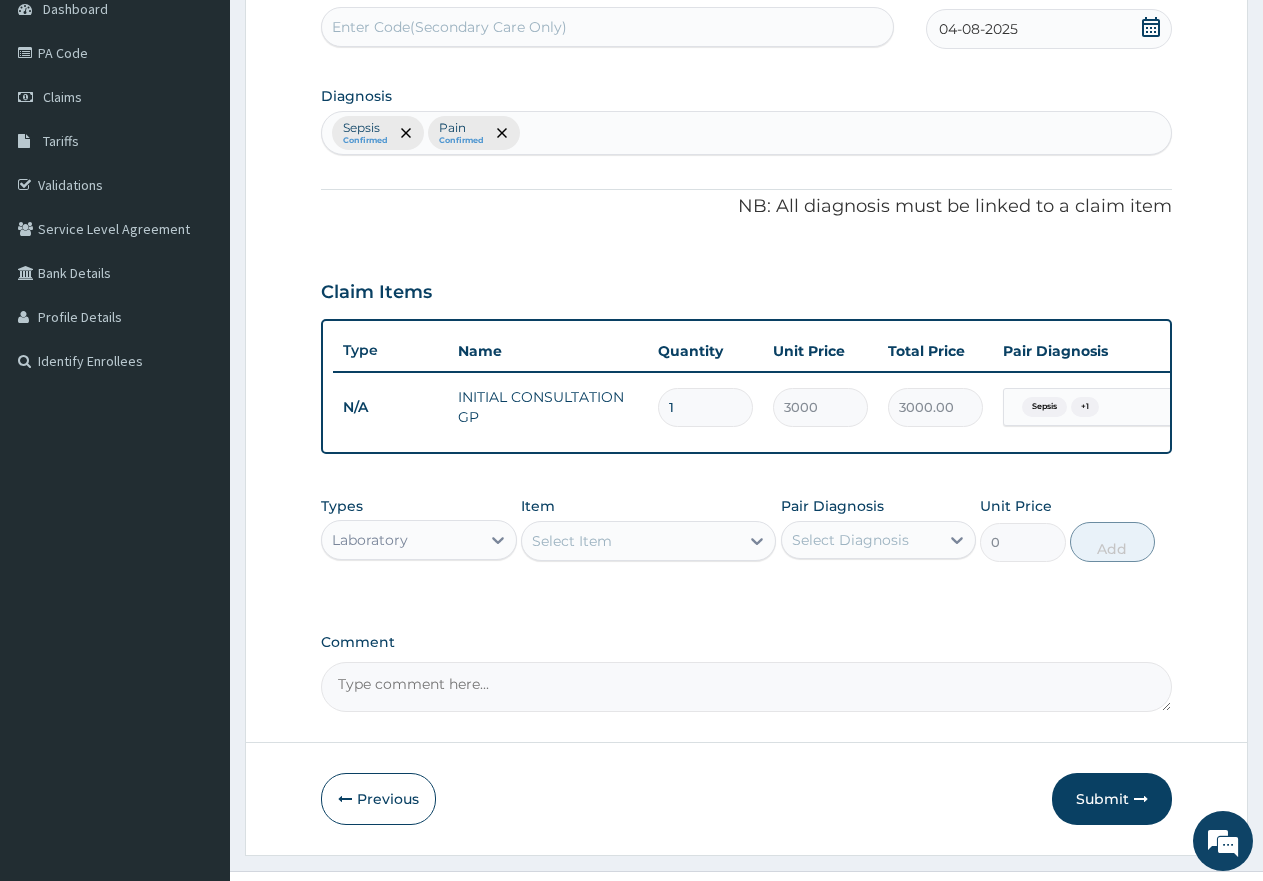 scroll, scrollTop: 167, scrollLeft: 0, axis: vertical 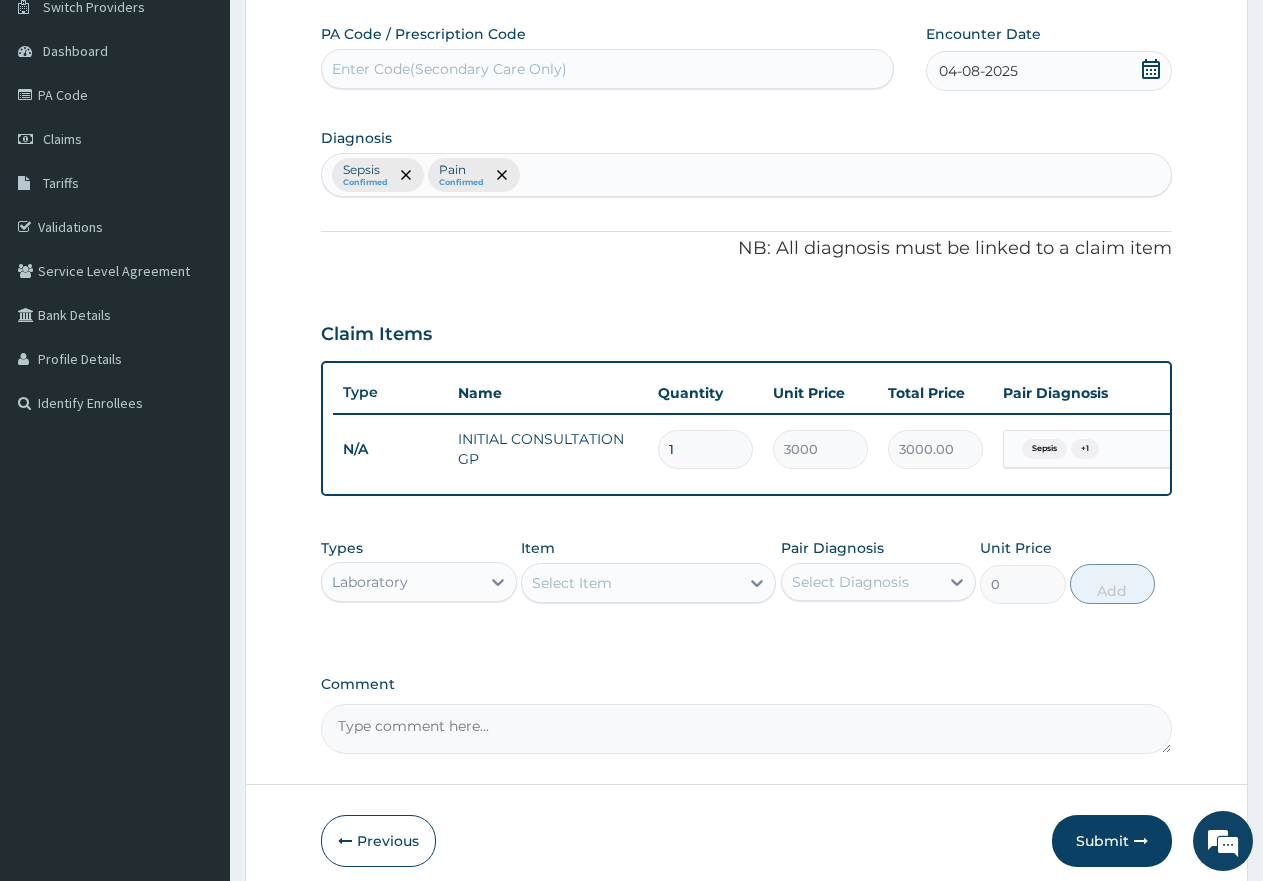 click on "Select Item" at bounding box center [572, 583] 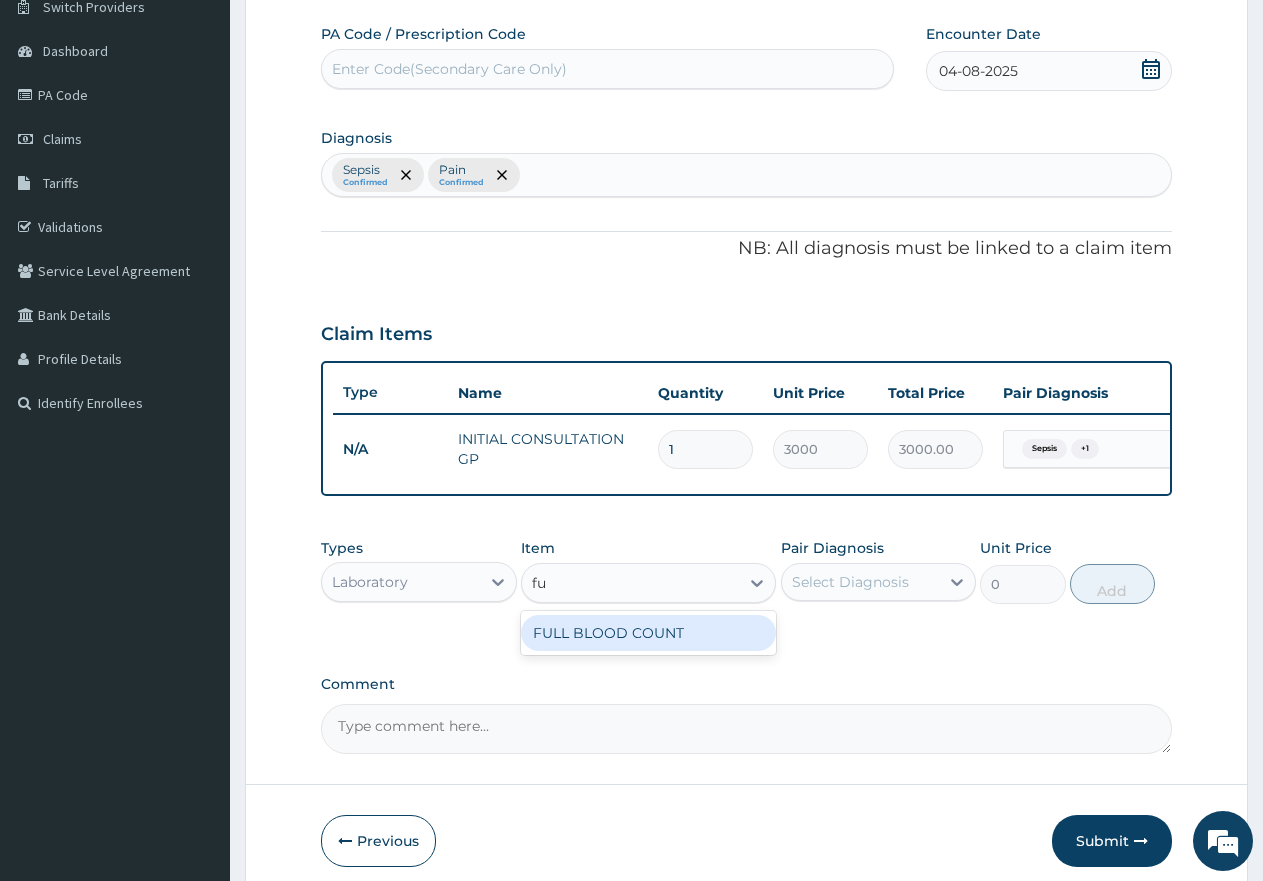 type on "ful" 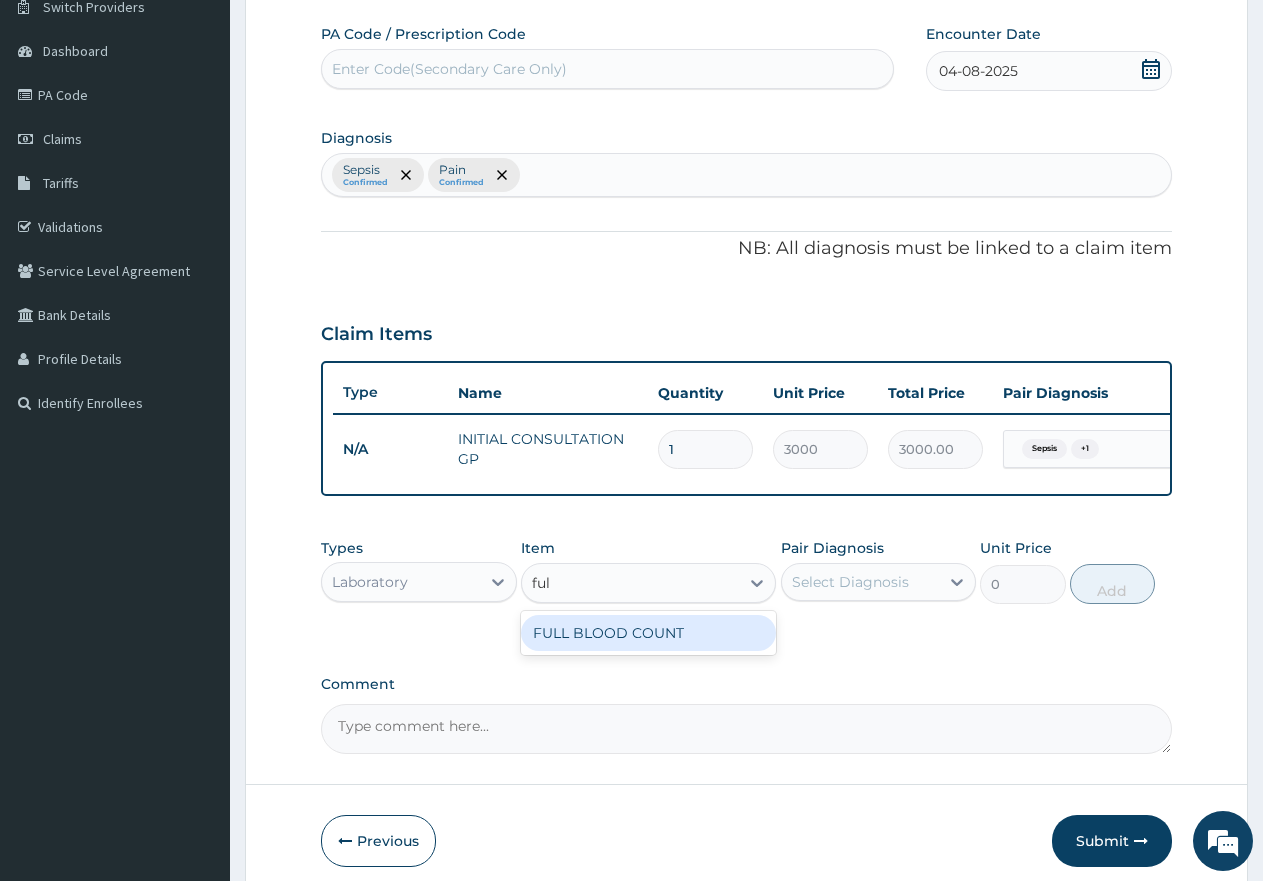drag, startPoint x: 606, startPoint y: 657, endPoint x: 757, endPoint y: 613, distance: 157.28 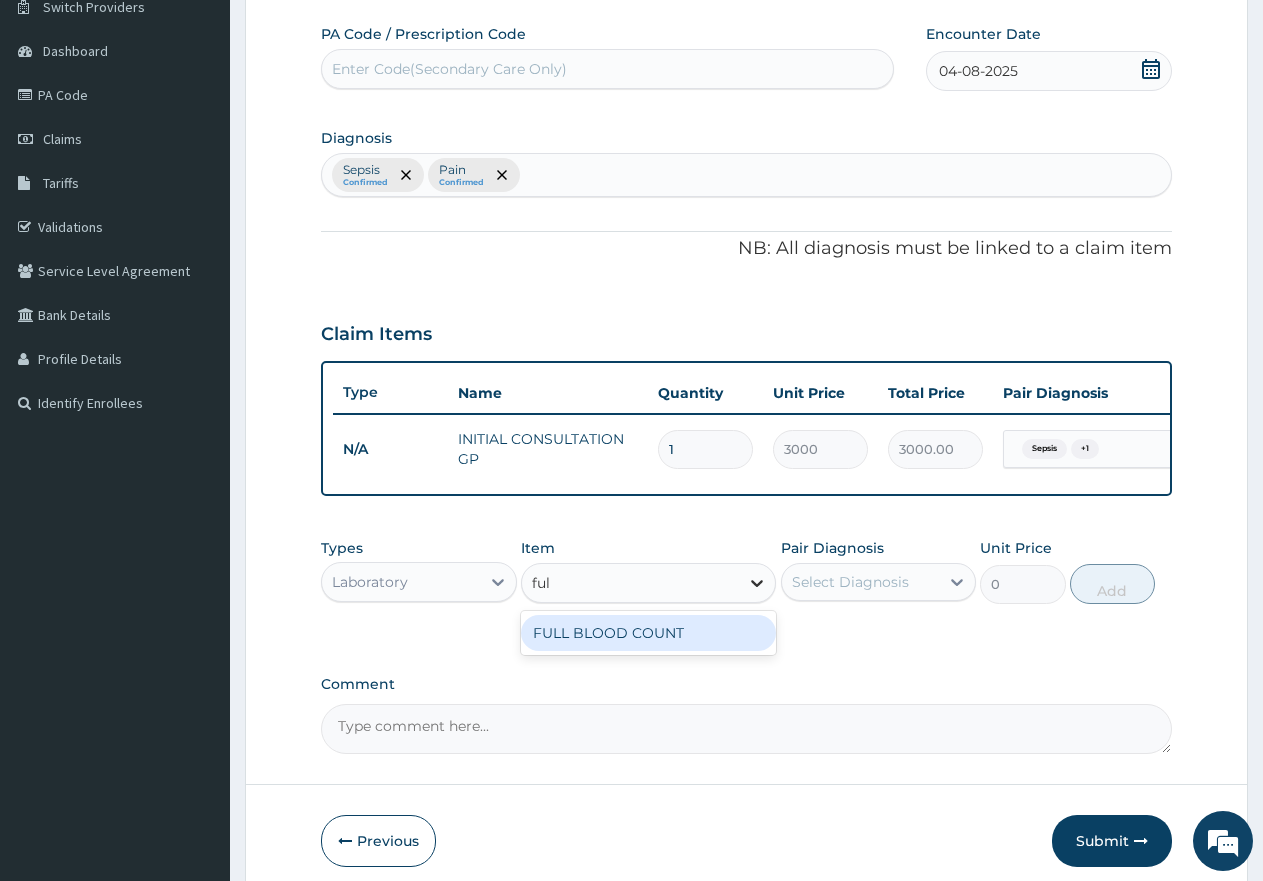 click on "FULL BLOOD COUNT" at bounding box center (648, 633) 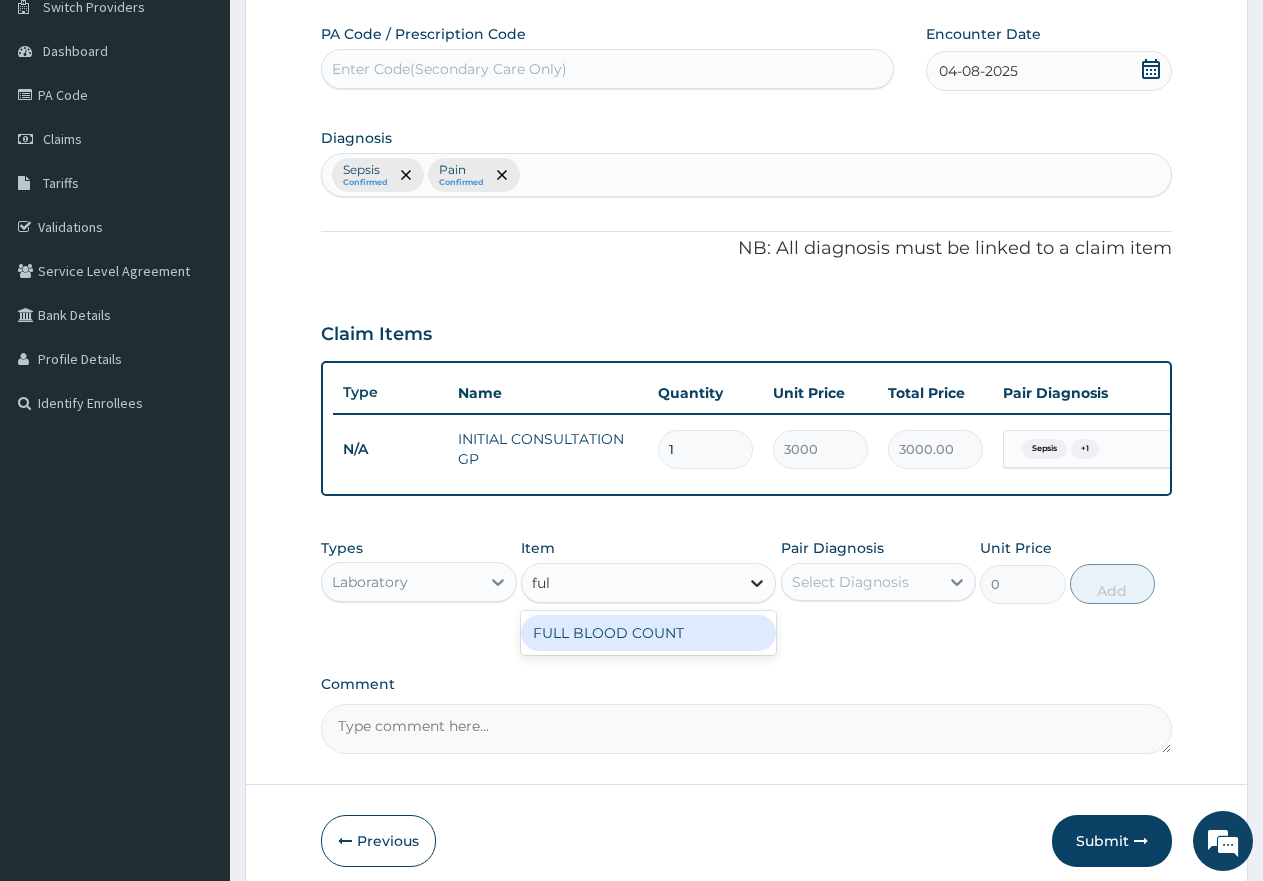 type 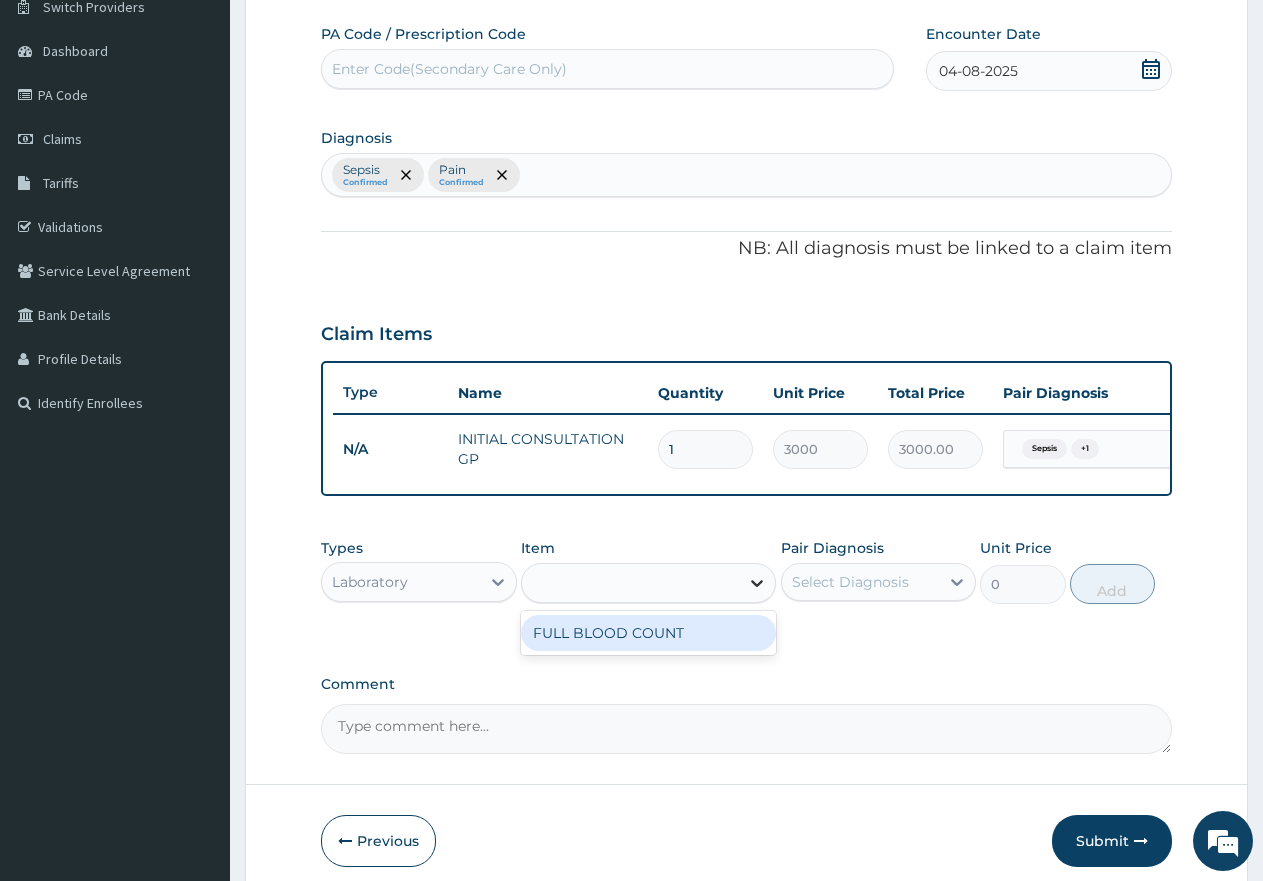 type on "3420" 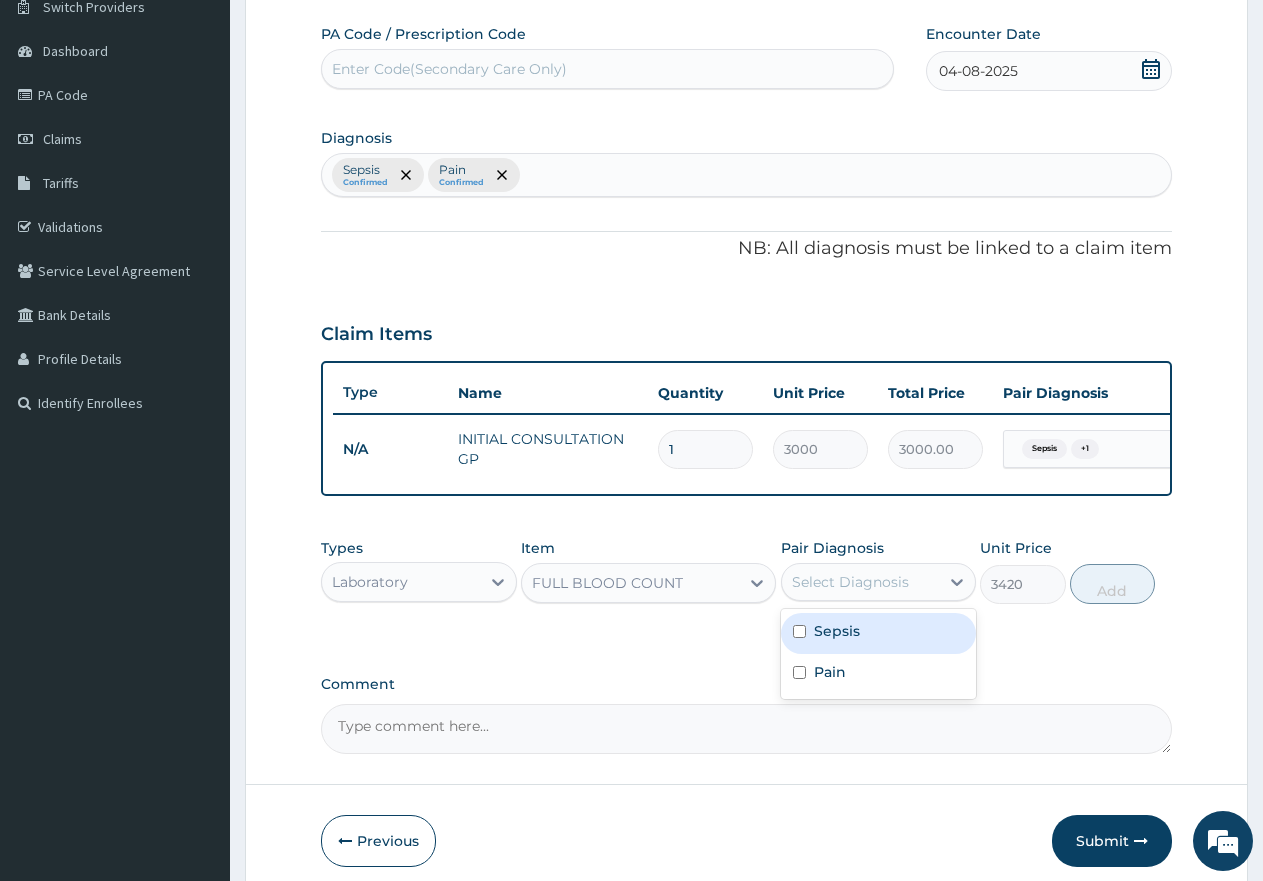 click on "Select Diagnosis" at bounding box center (850, 582) 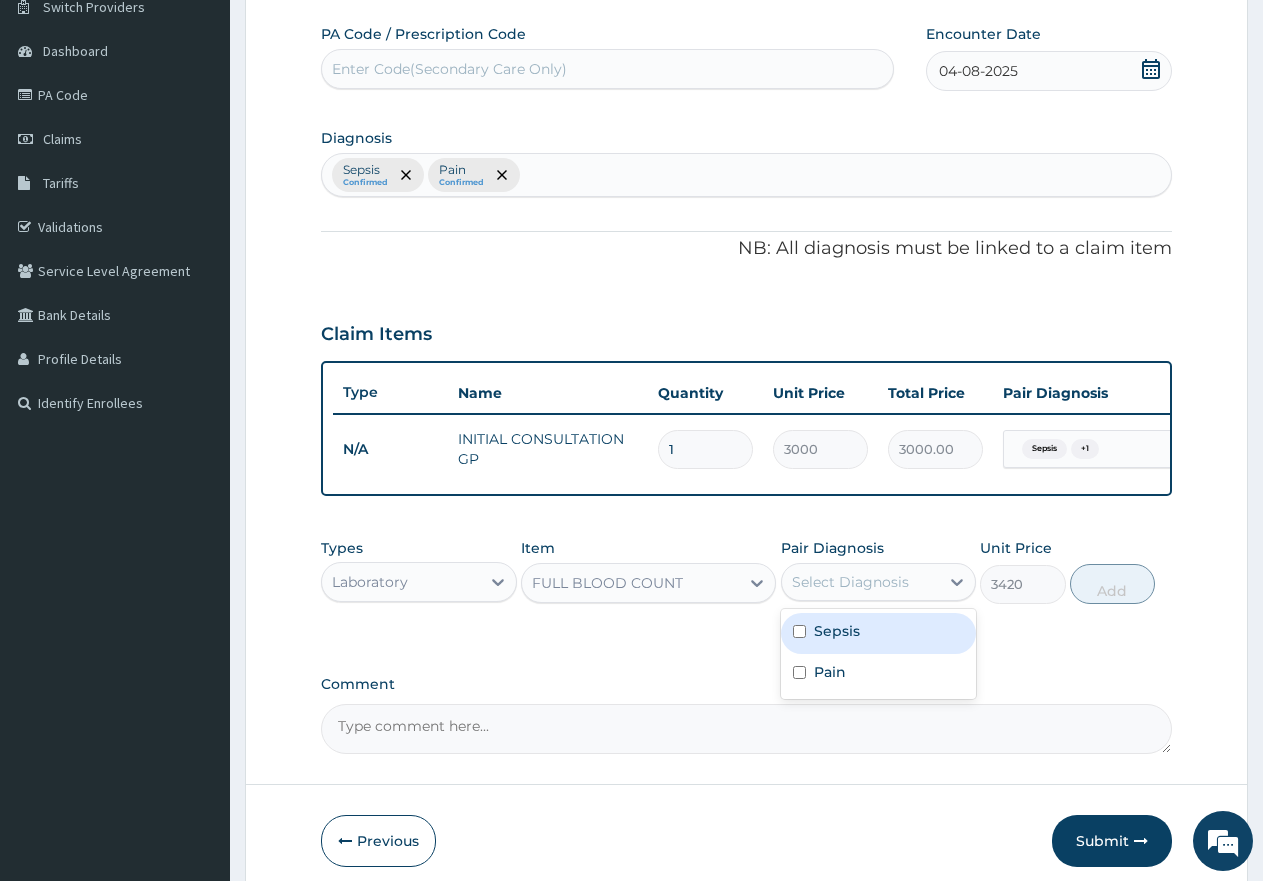 click on "Sepsis" at bounding box center [879, 633] 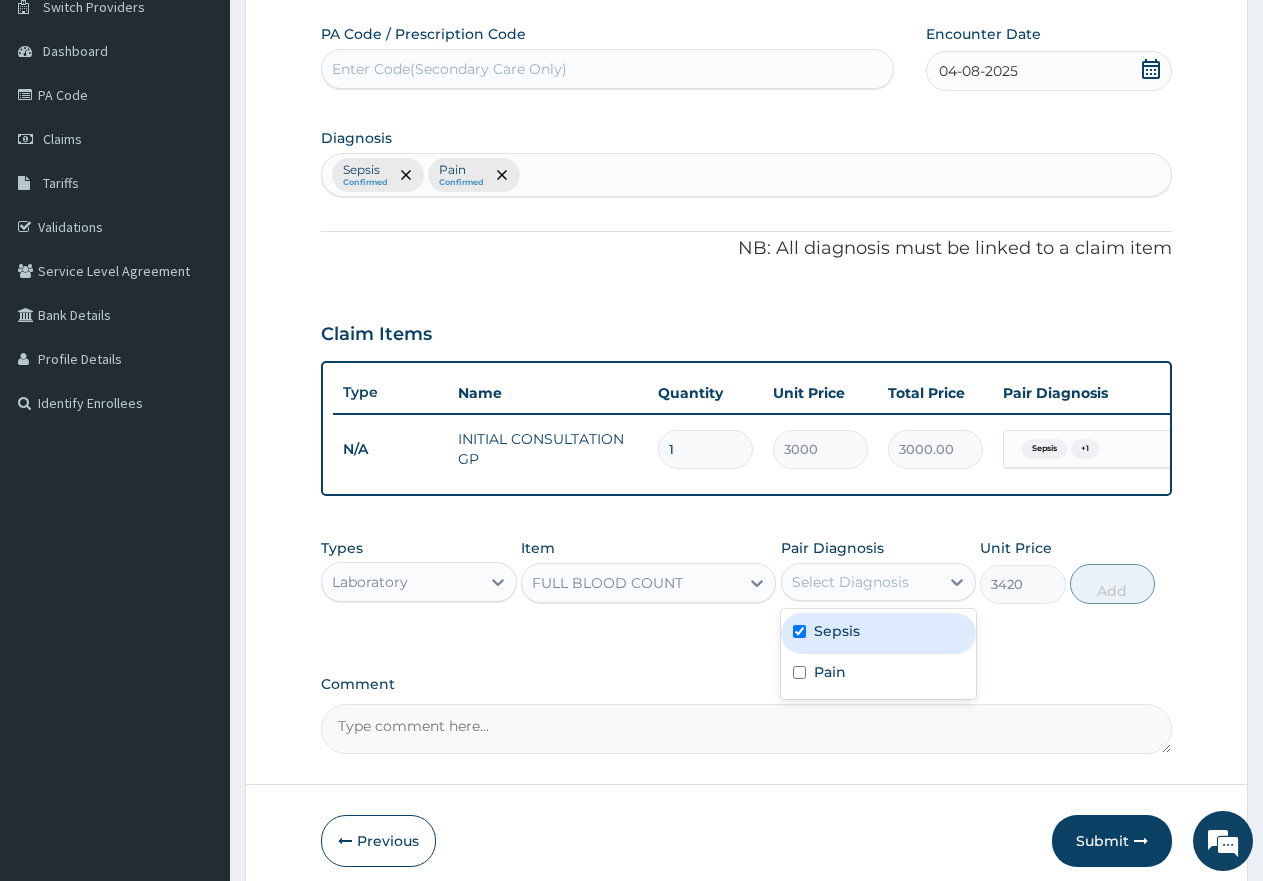 click on "Sepsis" at bounding box center [879, 633] 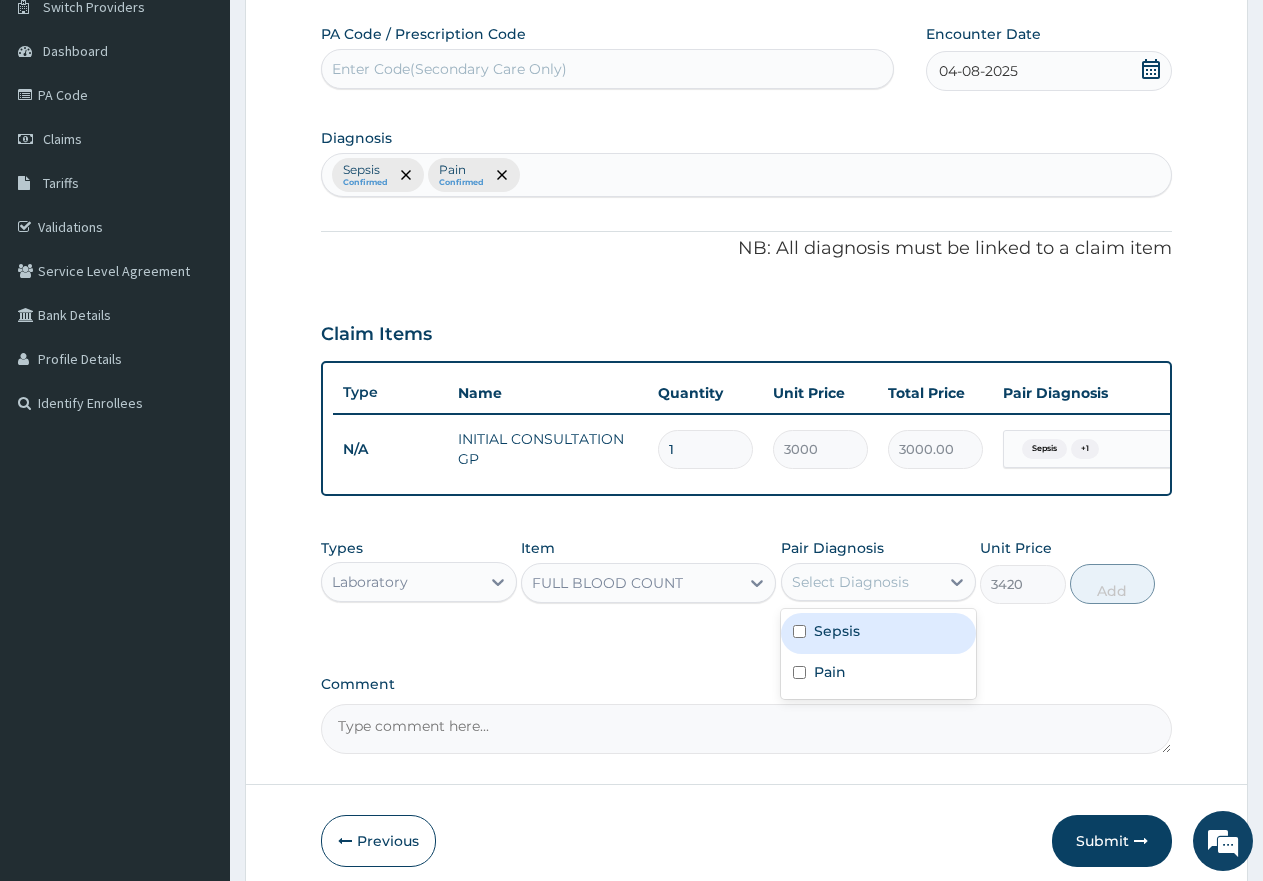 checkbox on "false" 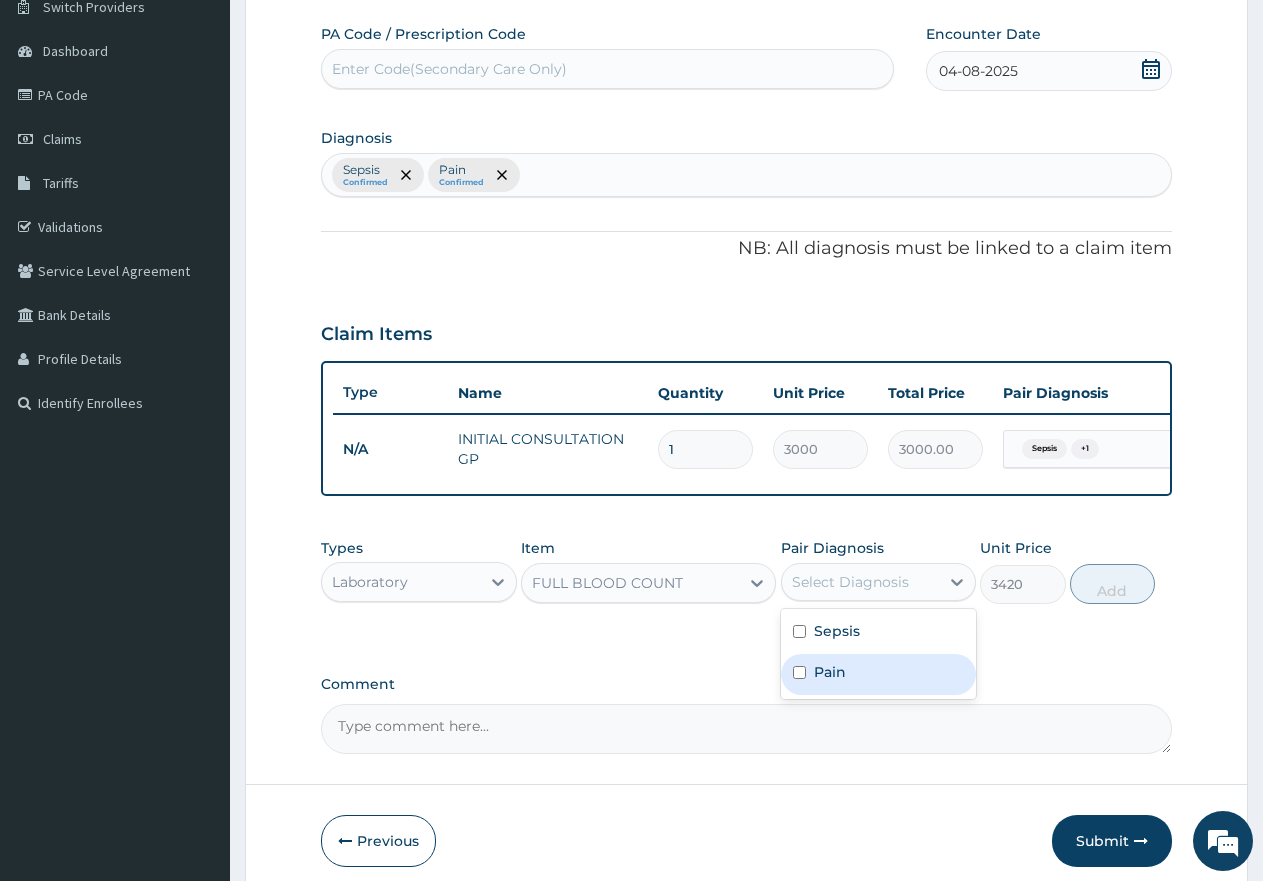 click on "Pain" at bounding box center (830, 672) 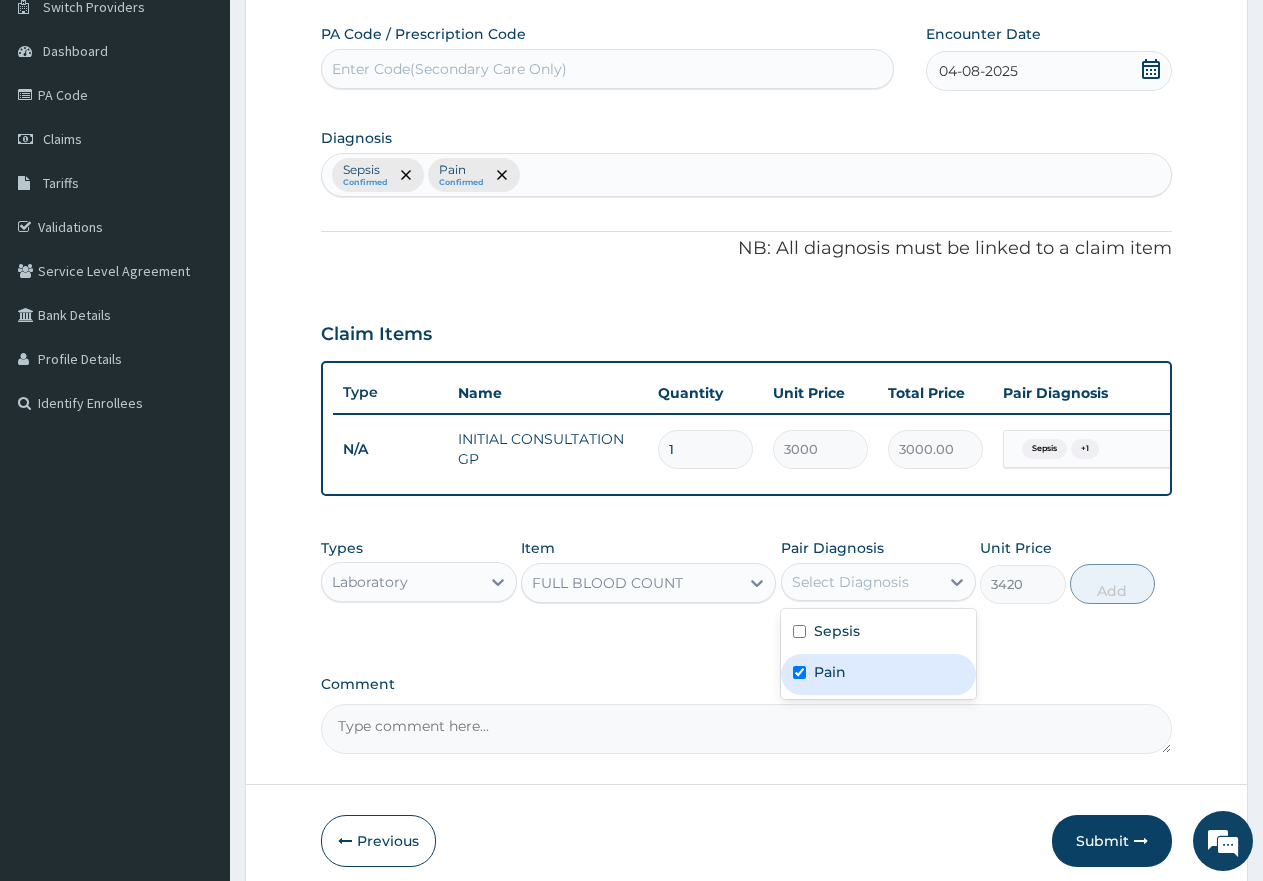 checkbox on "true" 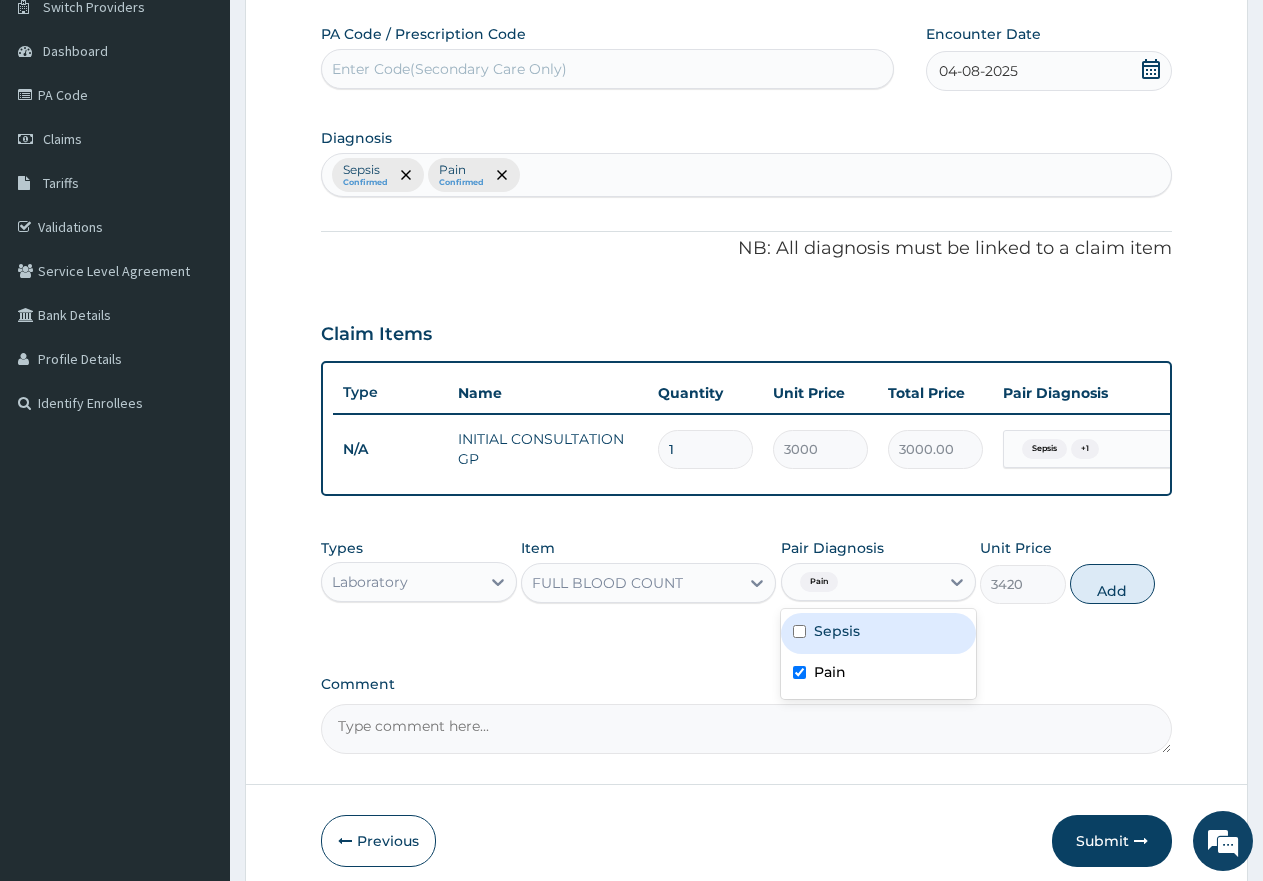 click on "Sepsis" at bounding box center [879, 633] 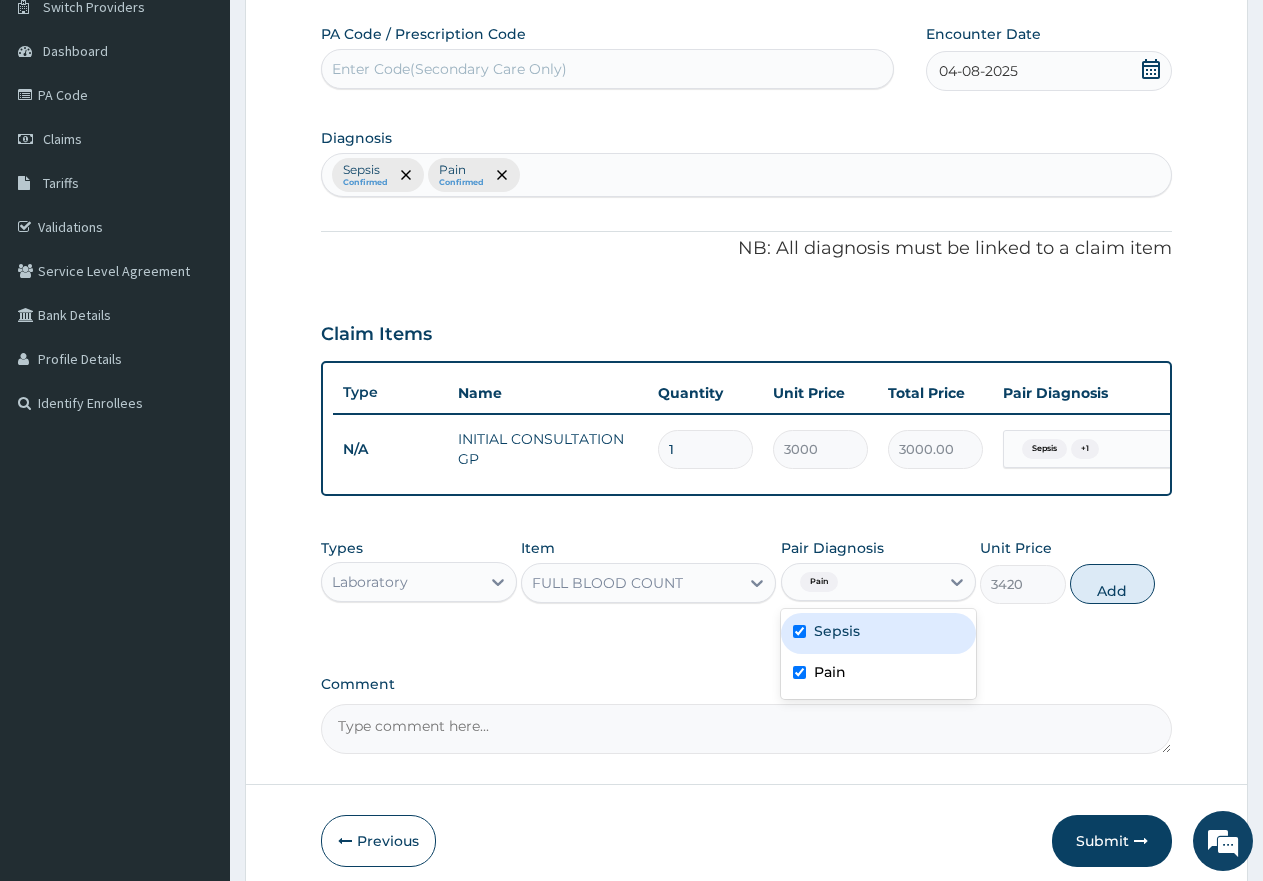 checkbox on "true" 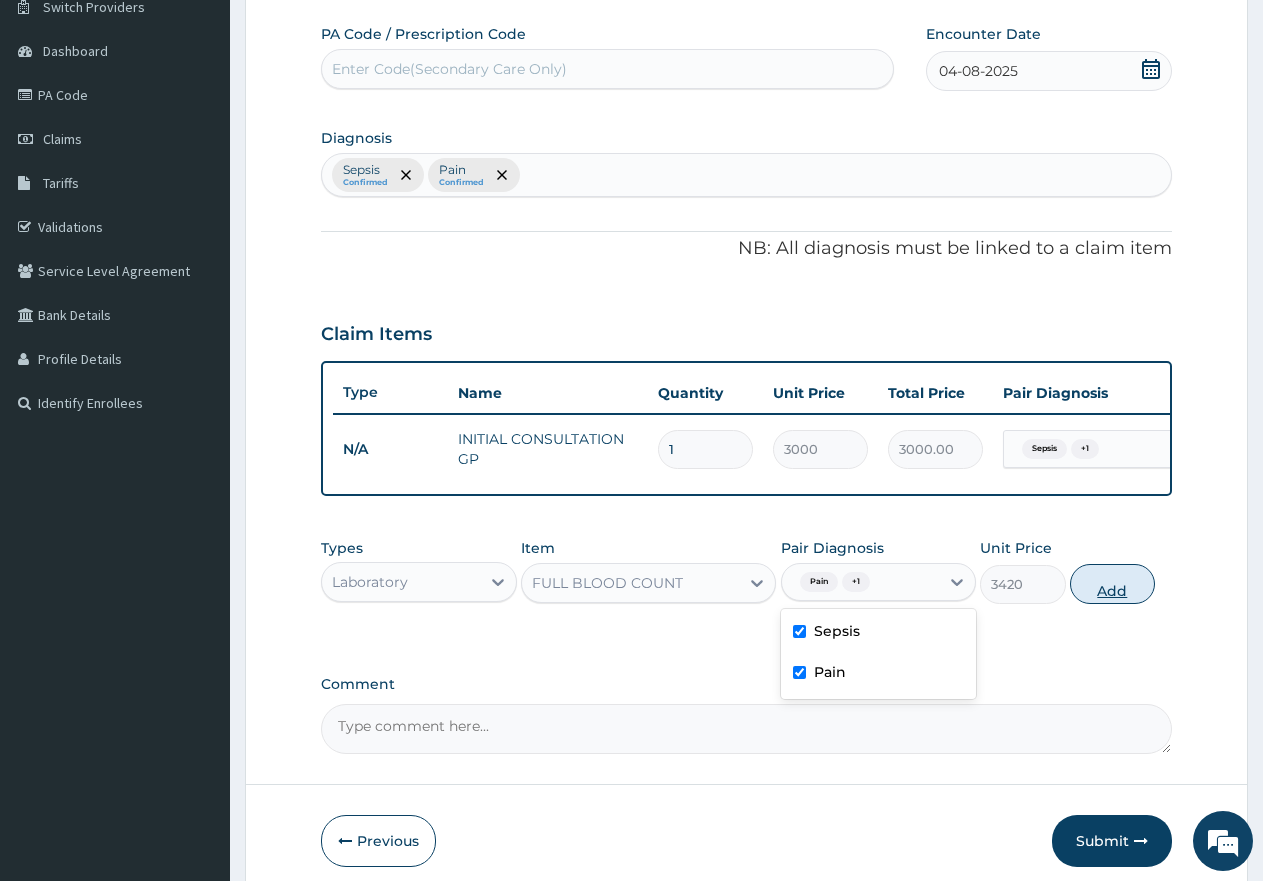 click on "Add" at bounding box center [1112, 584] 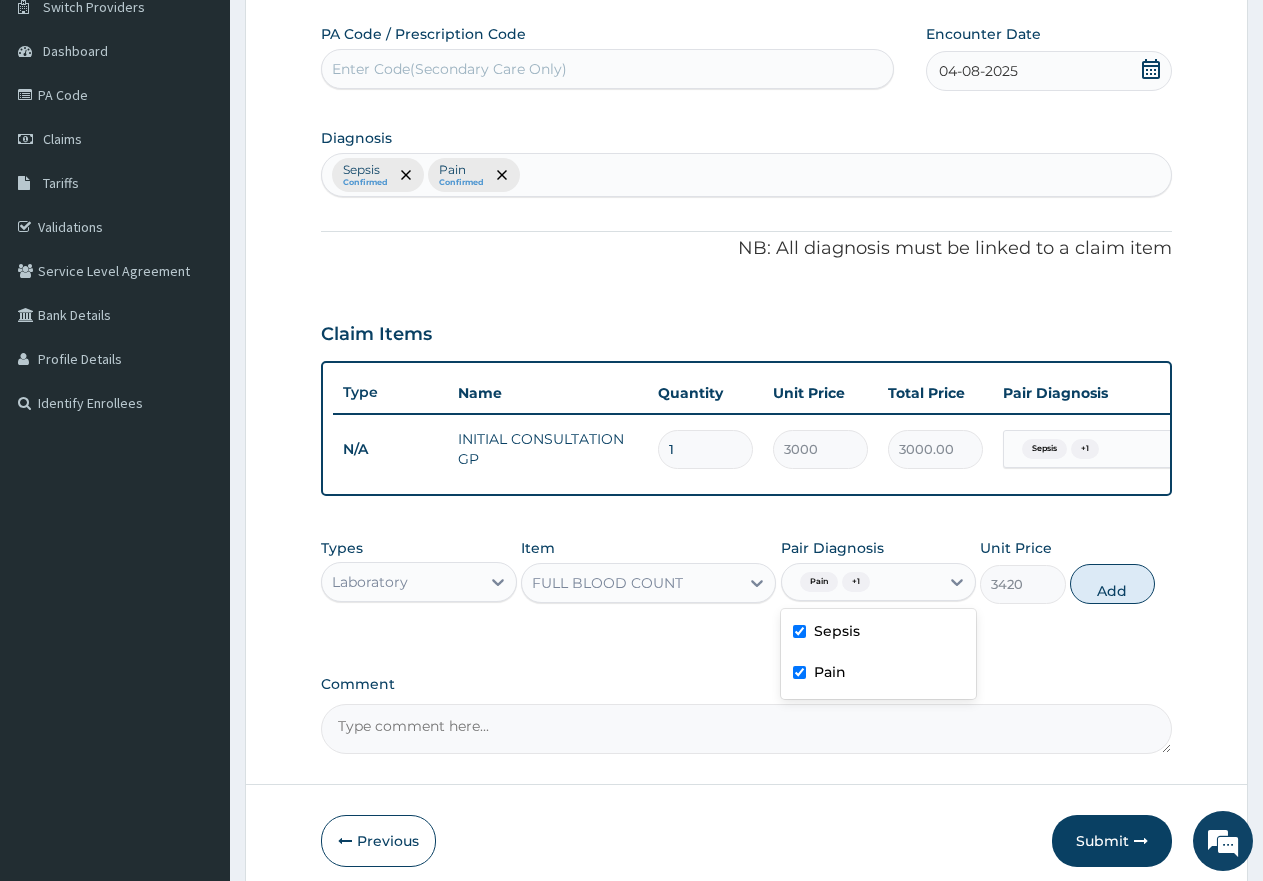 type on "0" 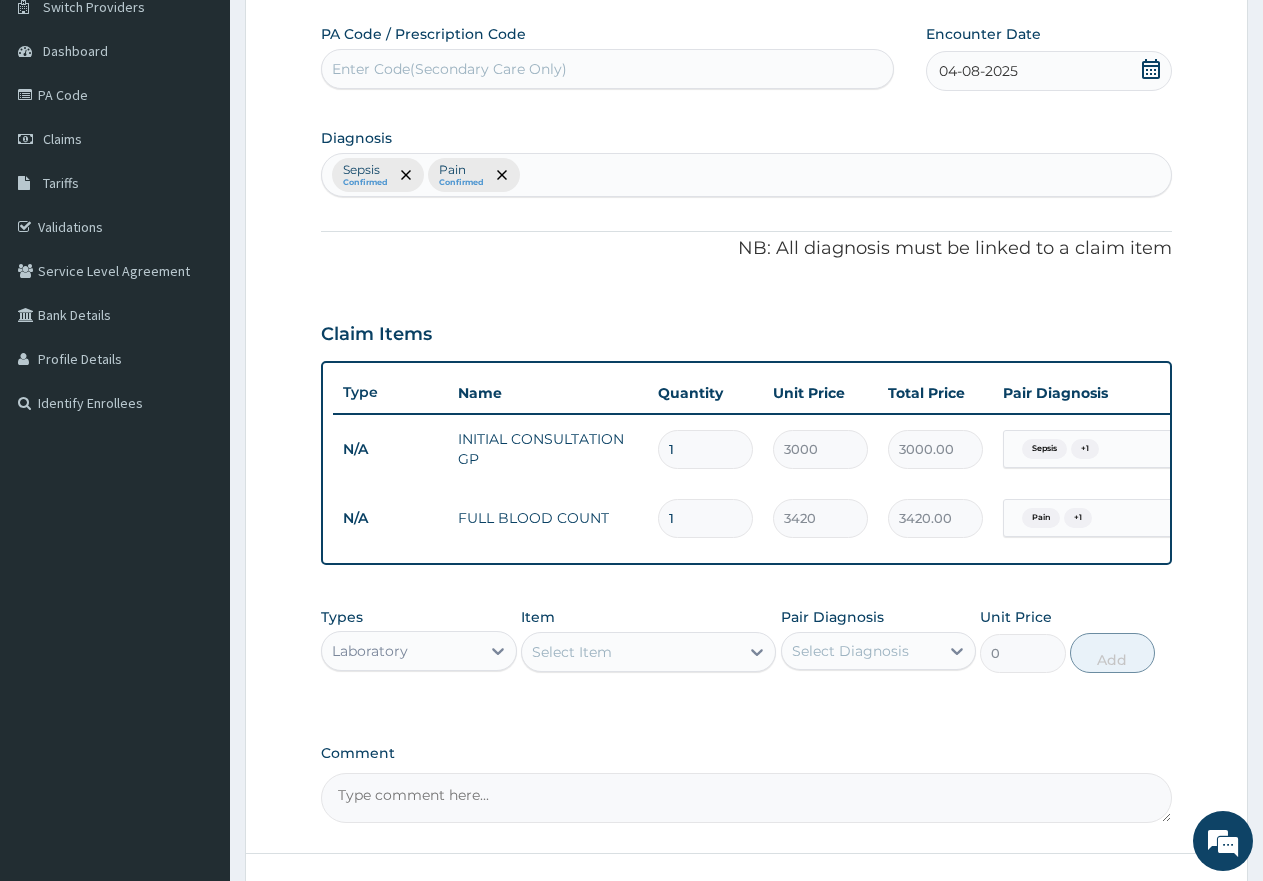 click on "PA Code / Prescription Code Enter Code(Secondary Care Only) Encounter Date 04-08-2025 Diagnosis Sepsis Confirmed Pain Confirmed NB: All diagnosis must be linked to a claim item Claim Items Type Name Quantity Unit Price Total Price Pair Diagnosis Actions N/A INITIAL CONSULTATION GP 1 3000 3000.00 Sepsis  + 1 Delete N/A FULL BLOOD COUNT 1 3420 3420.00 Pain  + 1 Delete Types Laboratory Item Select Item Pair Diagnosis Select Diagnosis Unit Price 0 Add Comment" at bounding box center (746, 423) 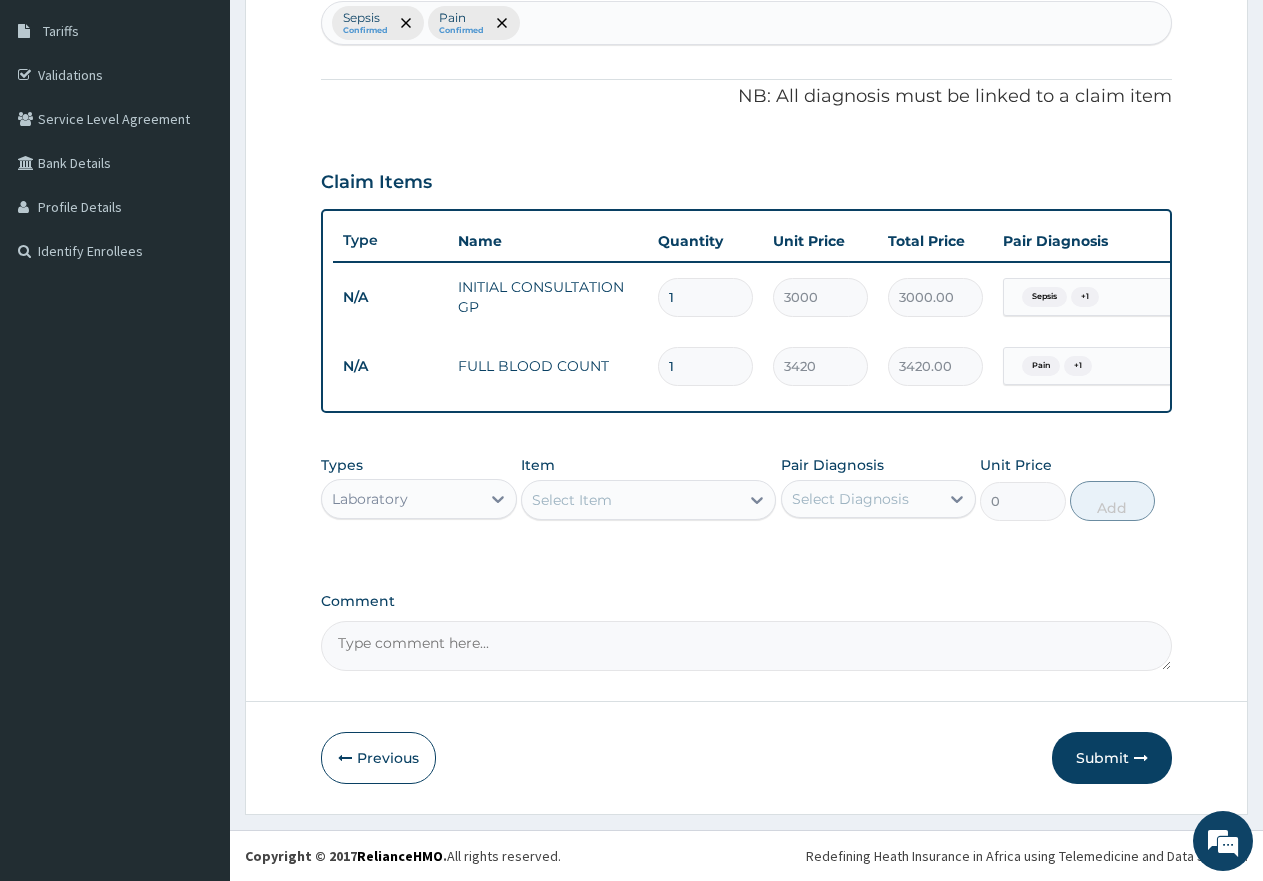 scroll, scrollTop: 336, scrollLeft: 0, axis: vertical 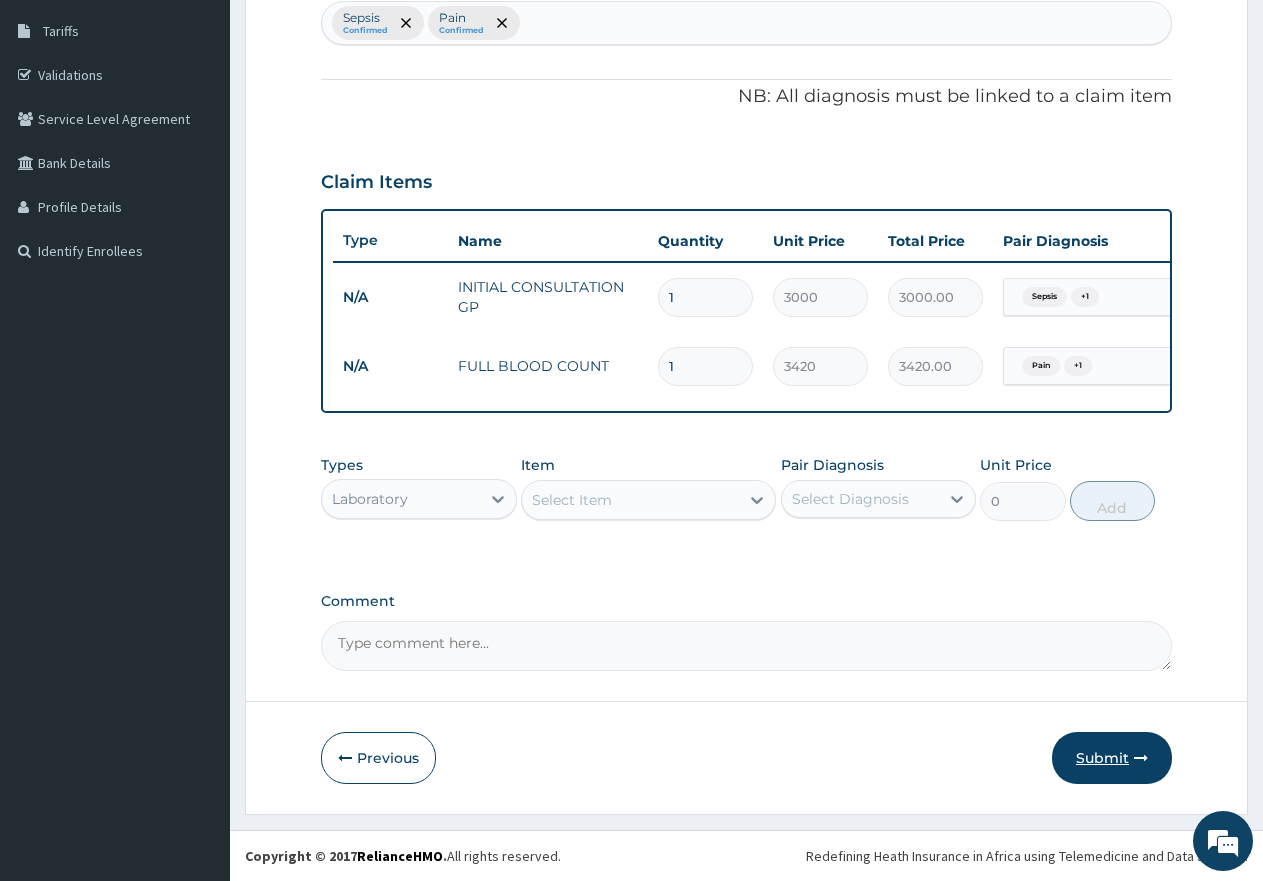 click on "Submit" at bounding box center (1112, 758) 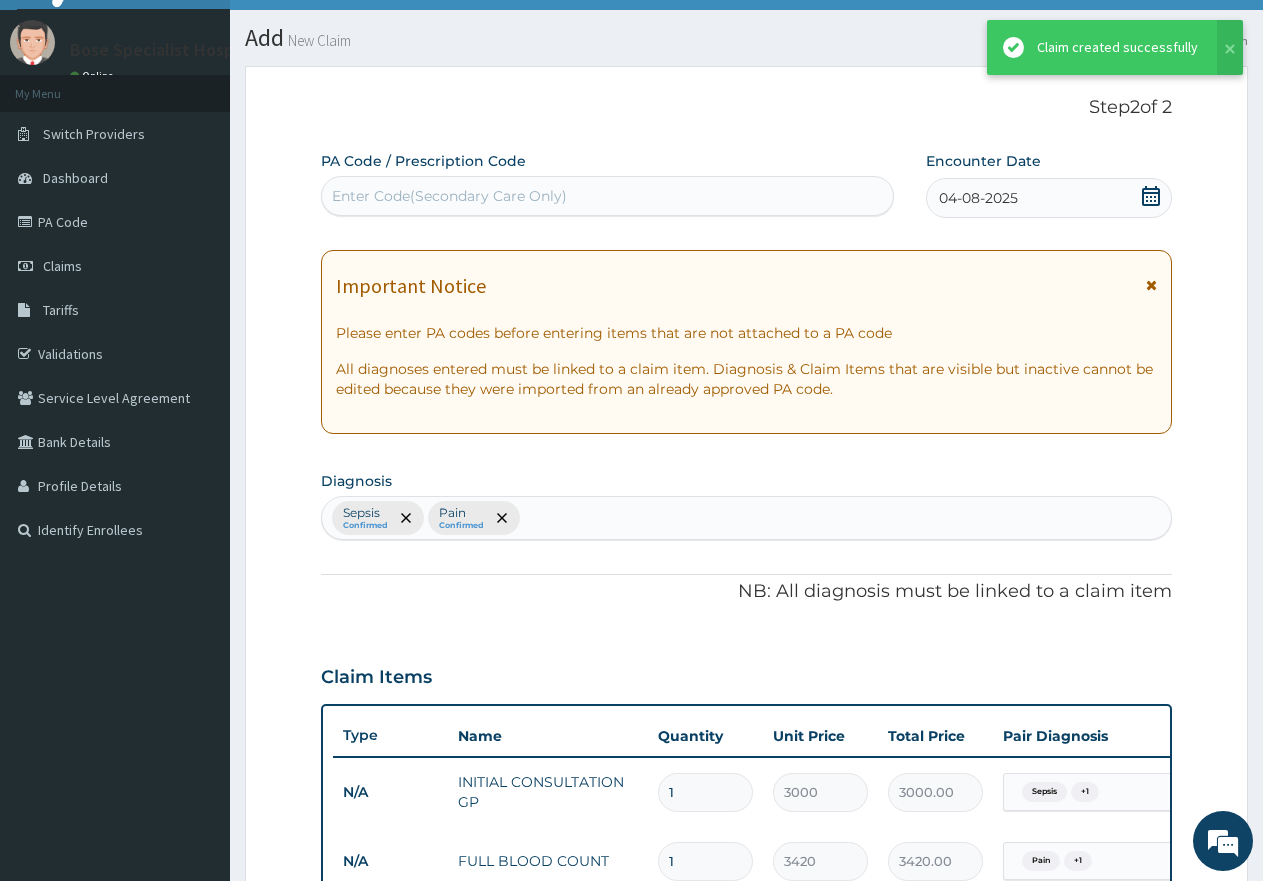 scroll, scrollTop: 336, scrollLeft: 0, axis: vertical 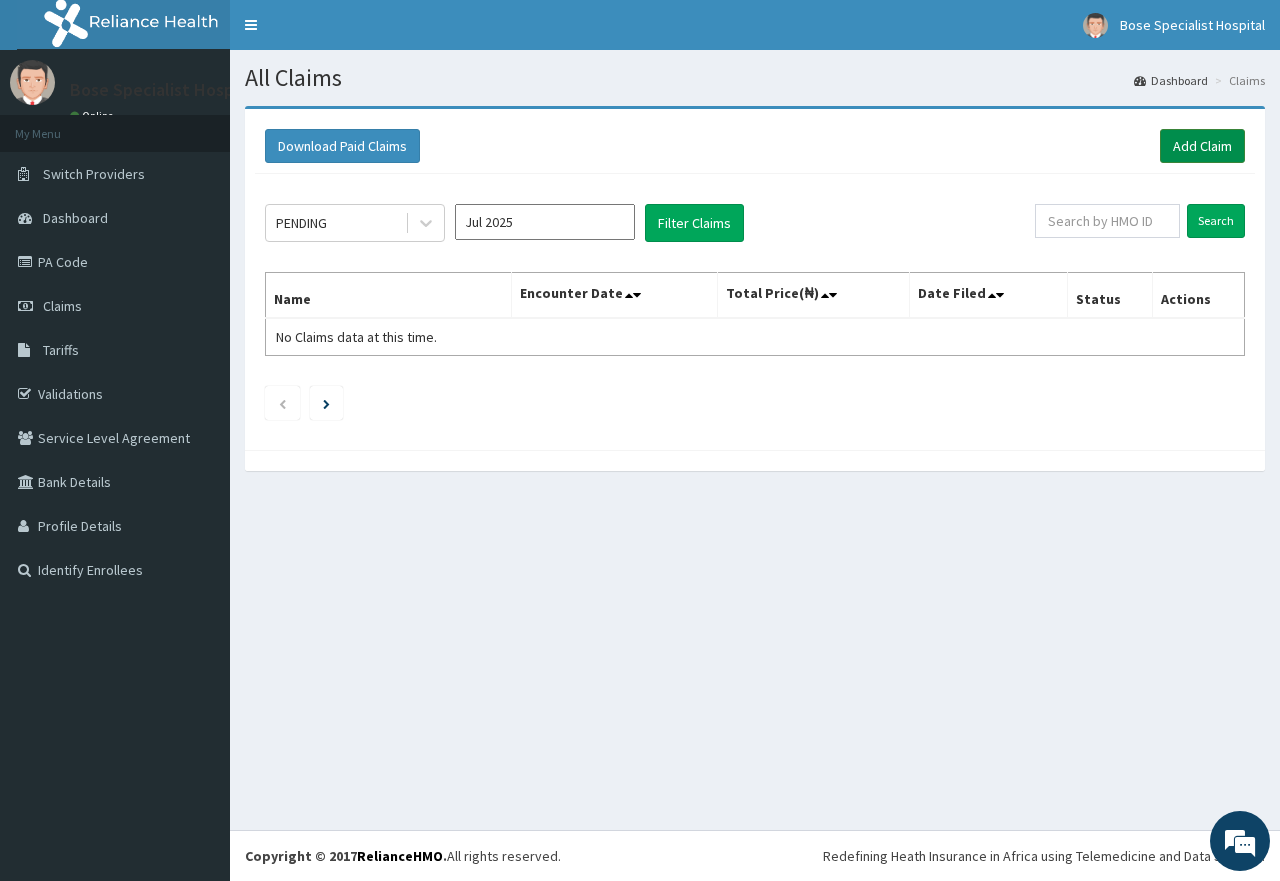 click on "Add Claim" at bounding box center [1202, 146] 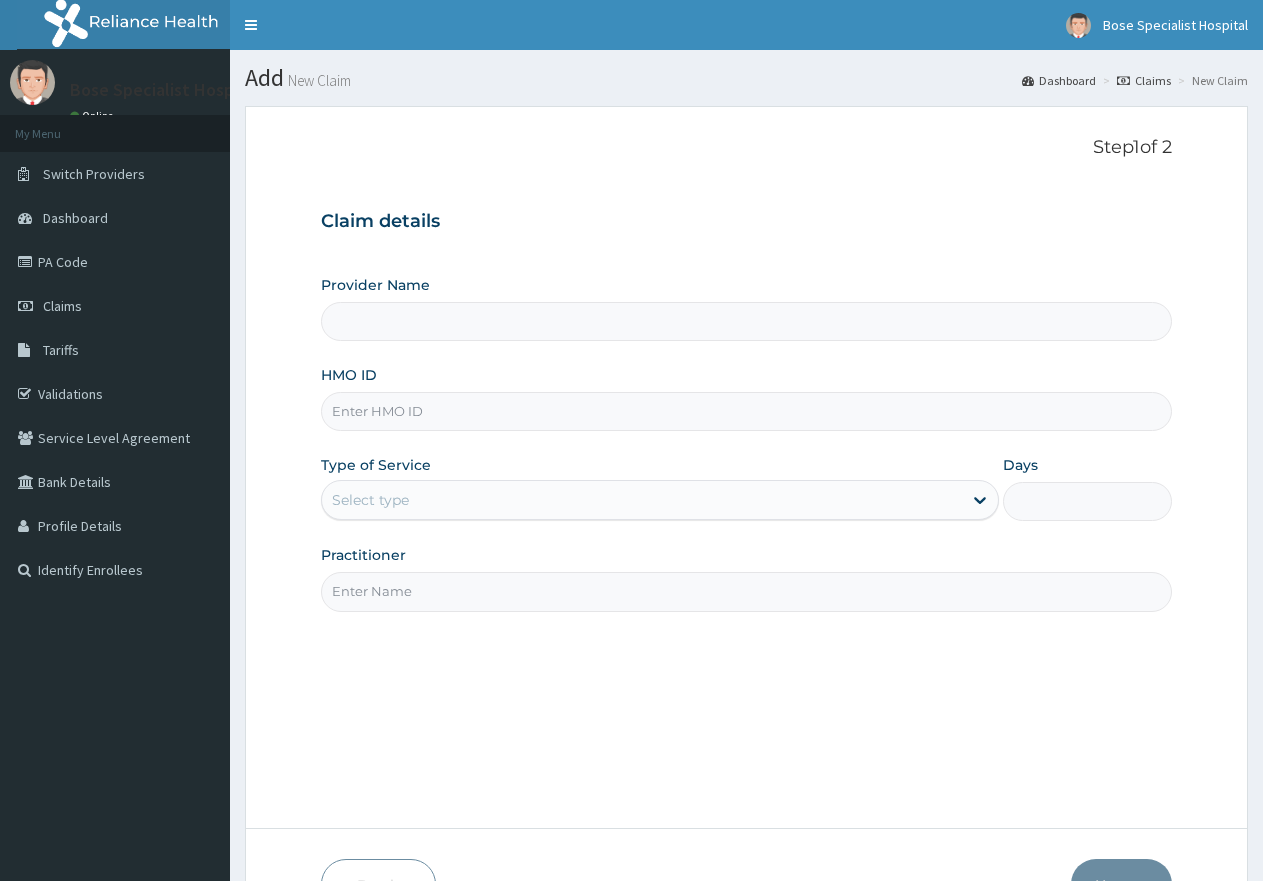 scroll, scrollTop: 0, scrollLeft: 0, axis: both 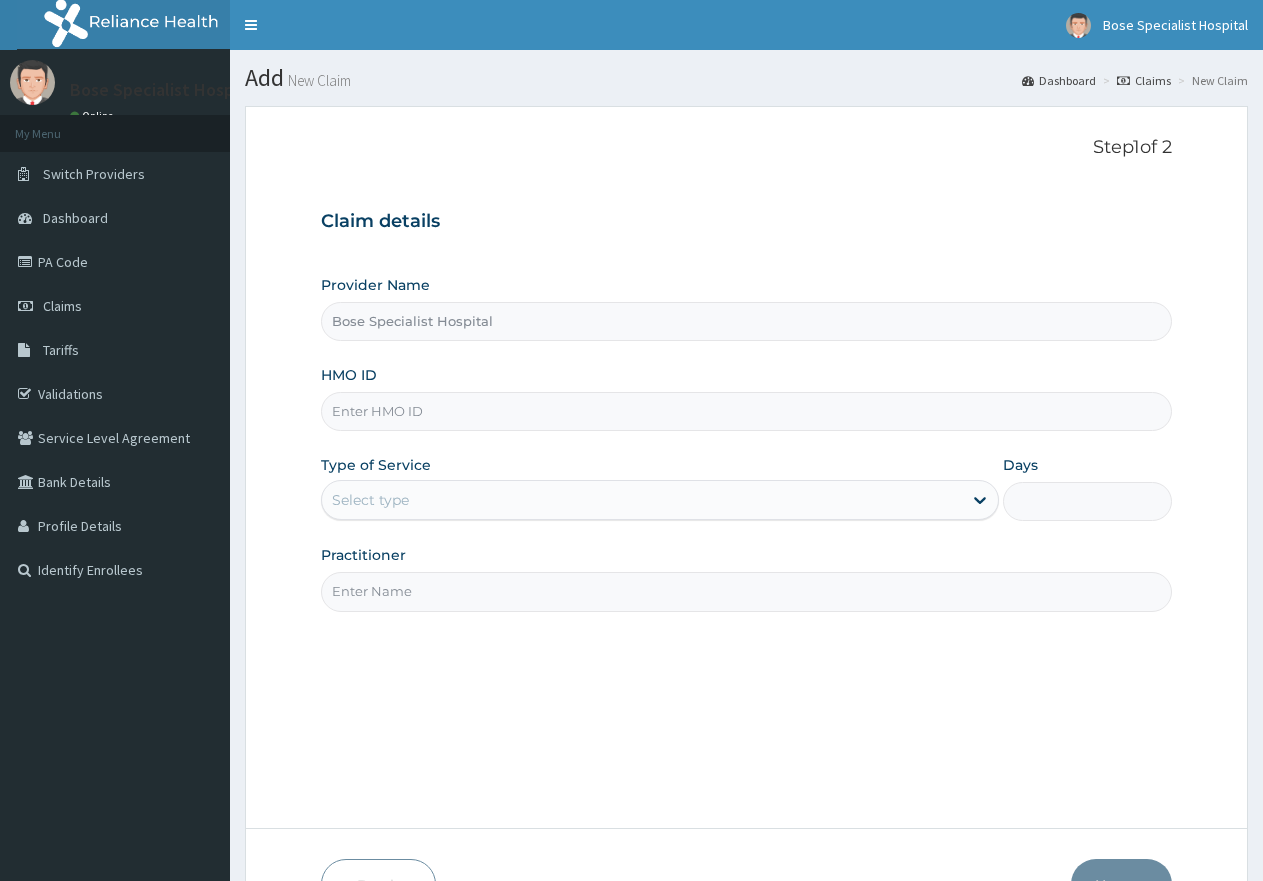 click on "HMO ID" at bounding box center [746, 411] 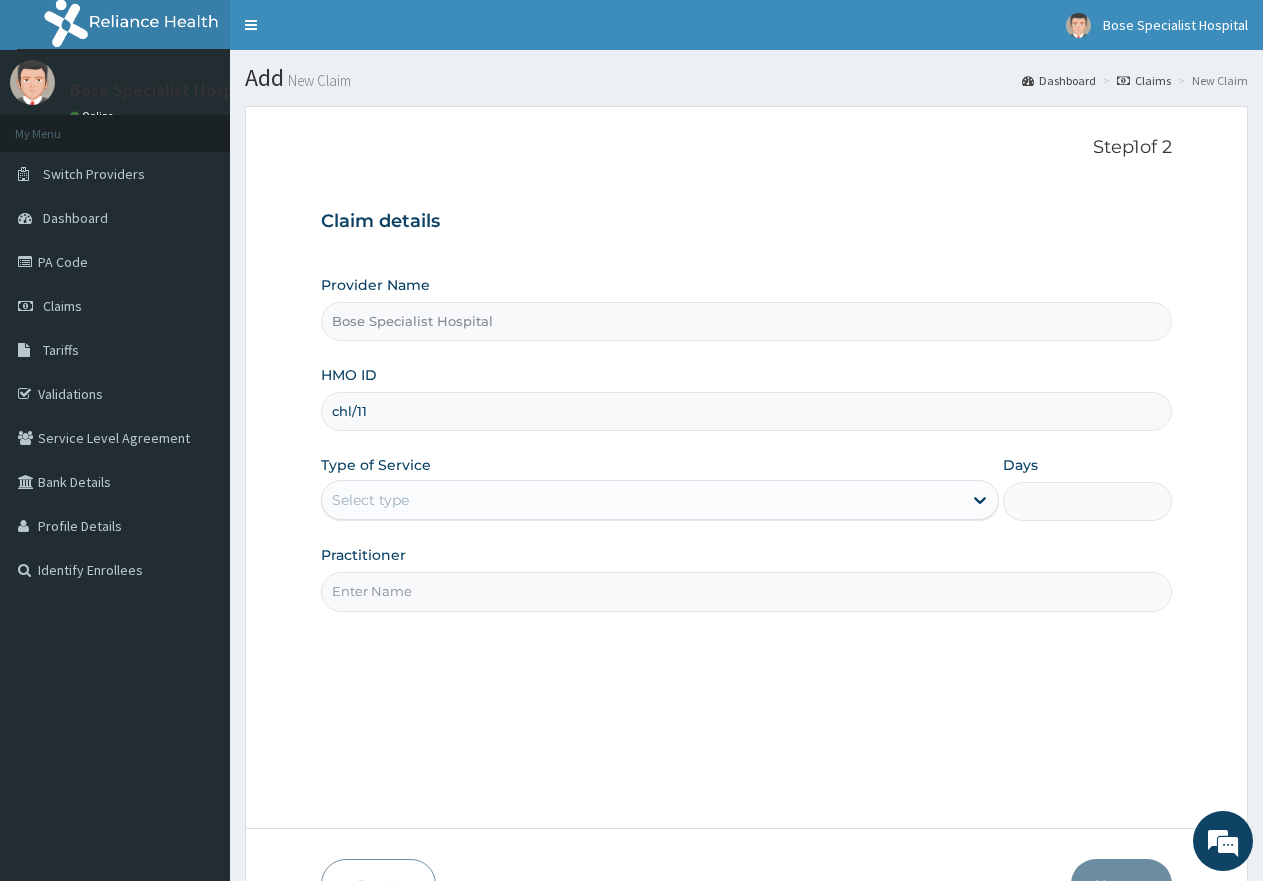 scroll, scrollTop: 0, scrollLeft: 0, axis: both 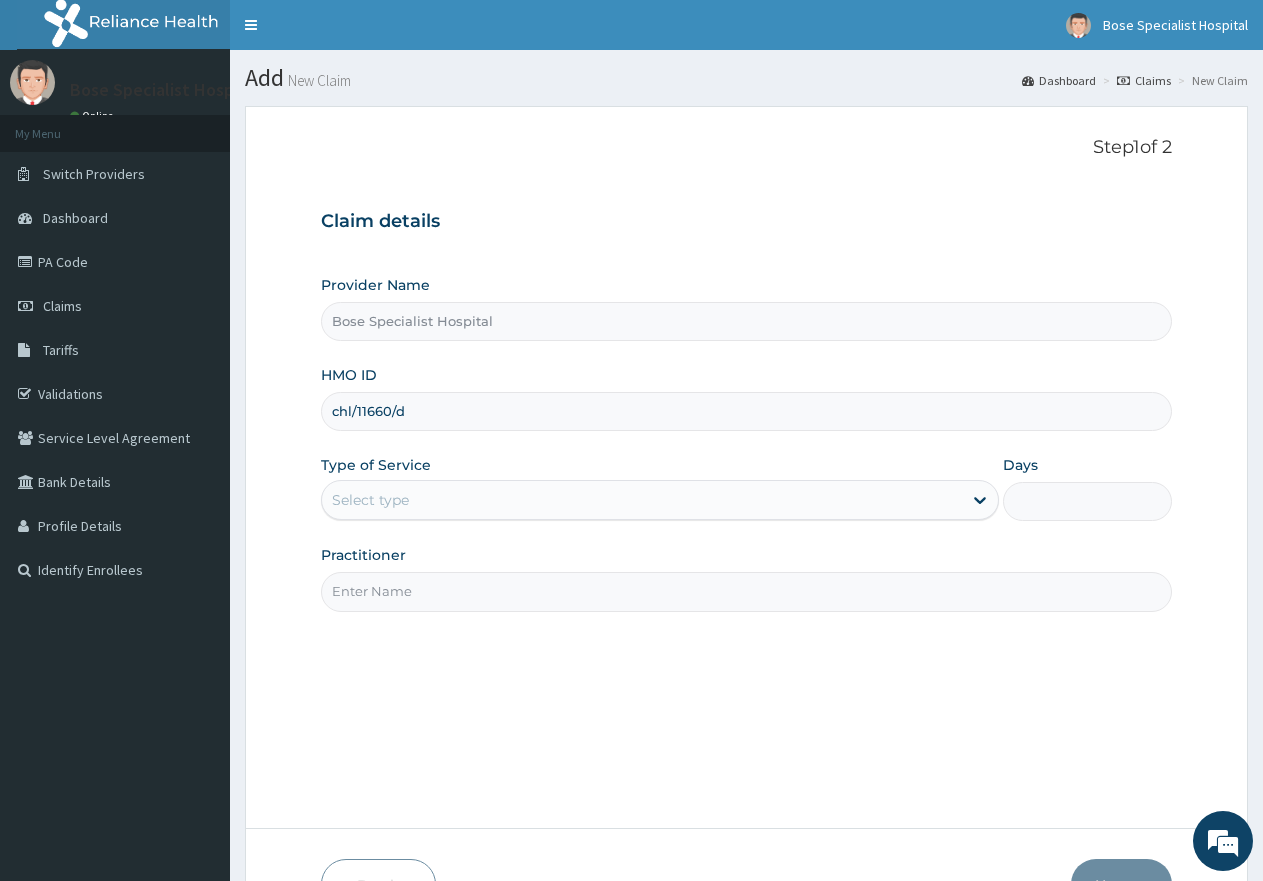 type on "chl/11660/d" 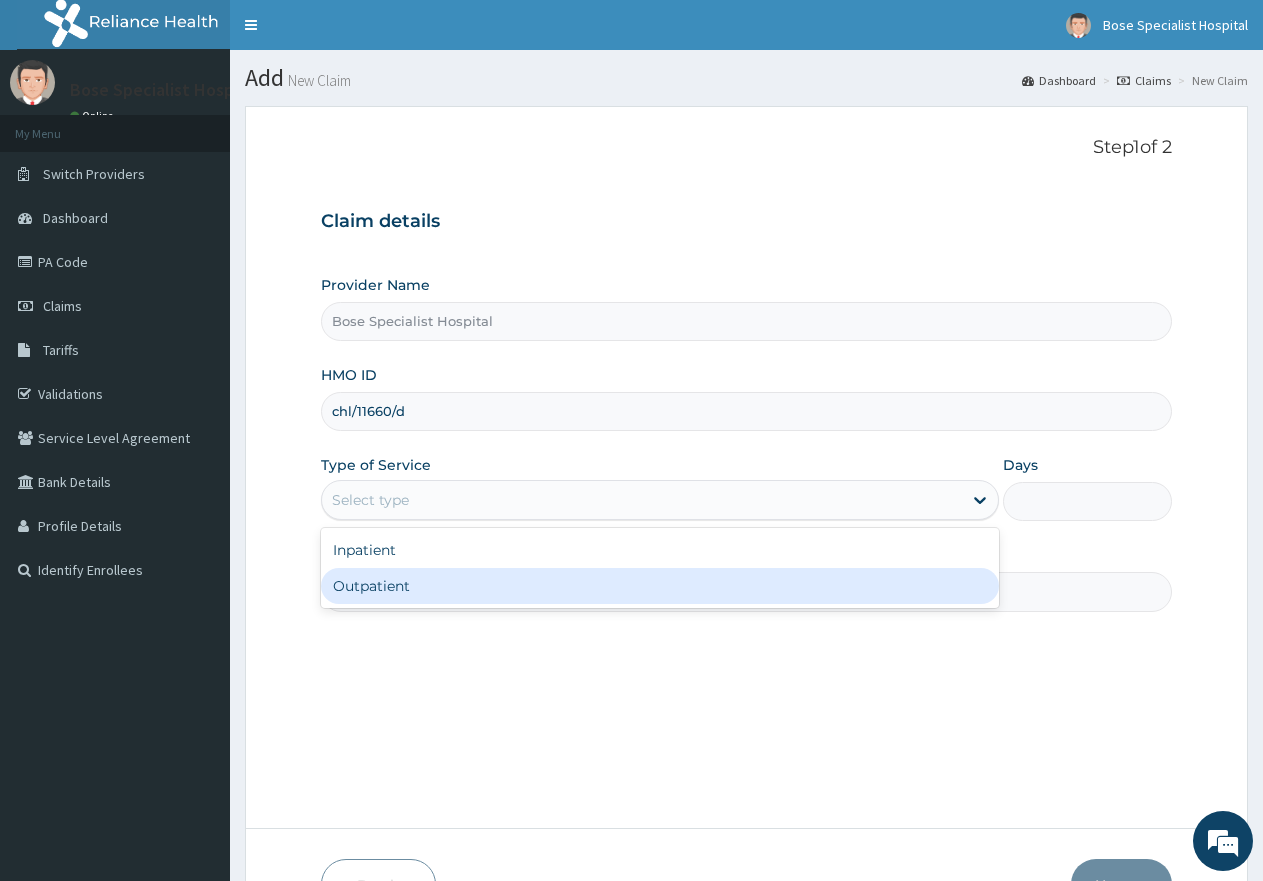 click on "Outpatient" at bounding box center (659, 586) 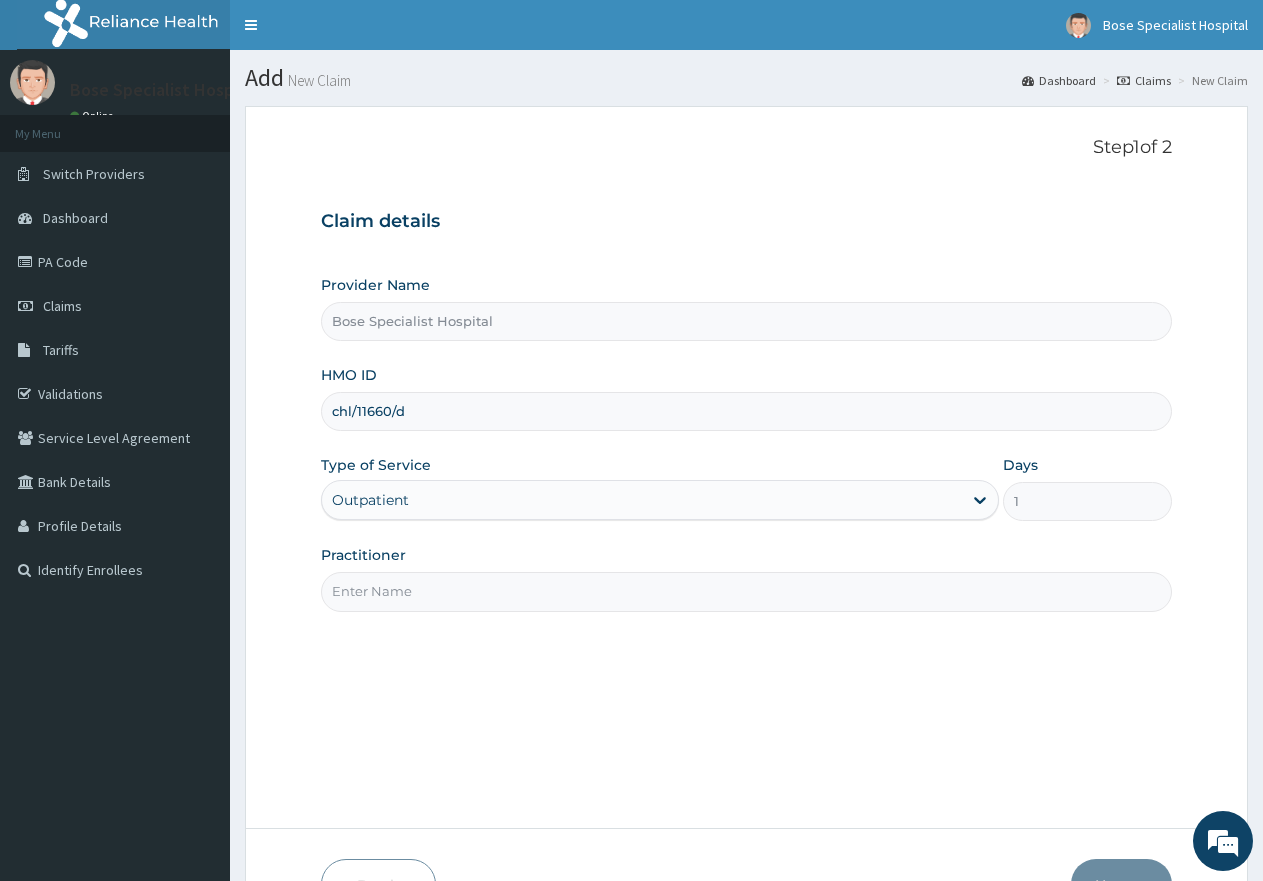 click on "Practitioner" at bounding box center (746, 591) 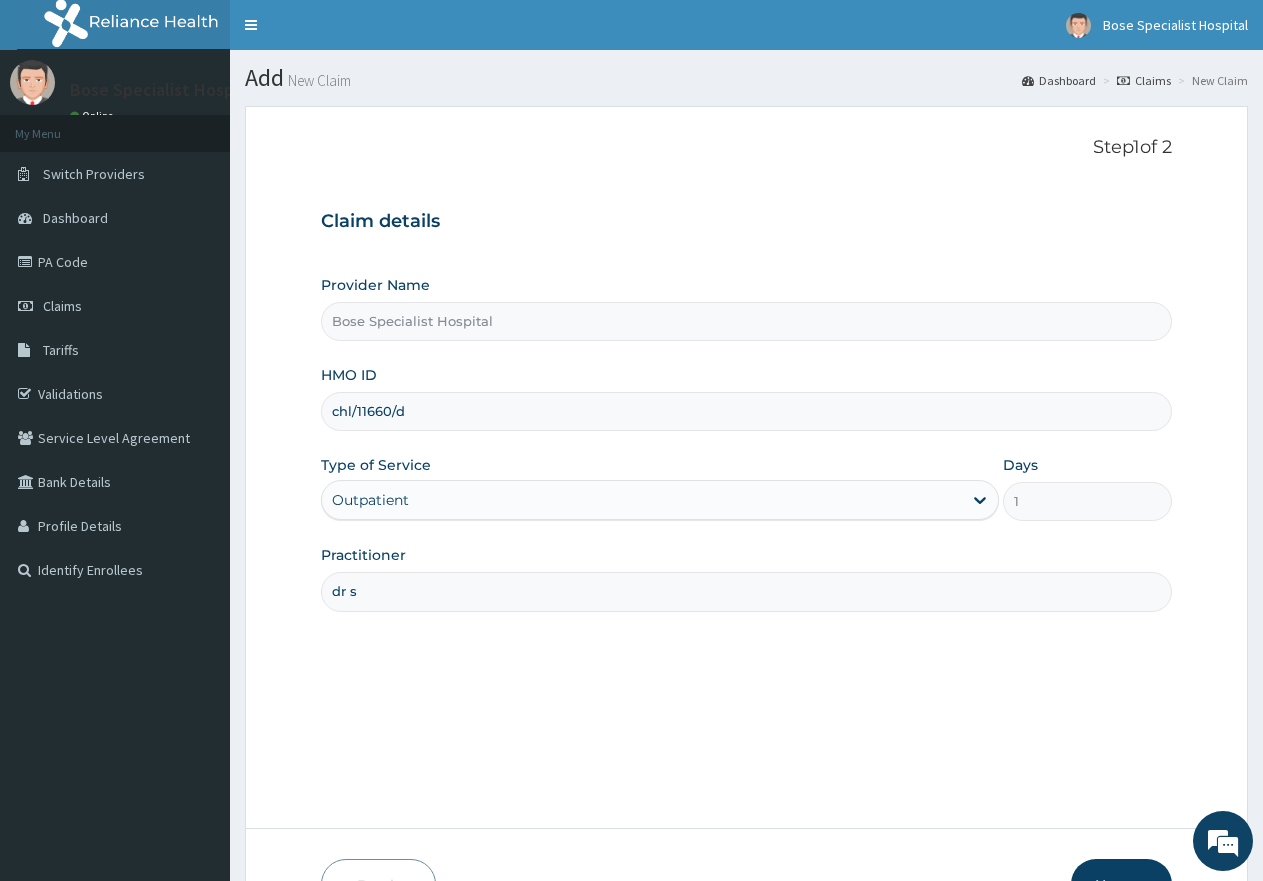type on "DR SOGUNLE" 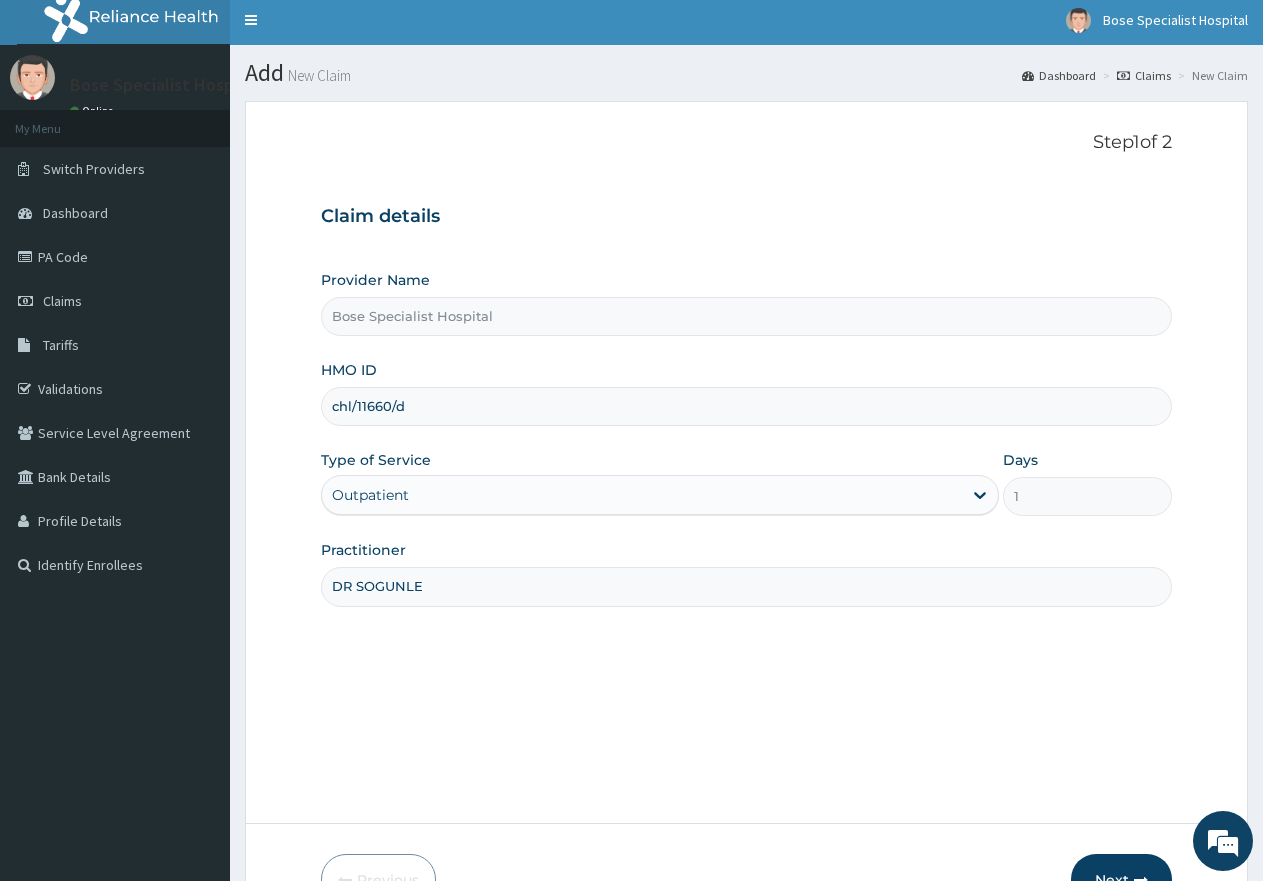 scroll, scrollTop: 127, scrollLeft: 0, axis: vertical 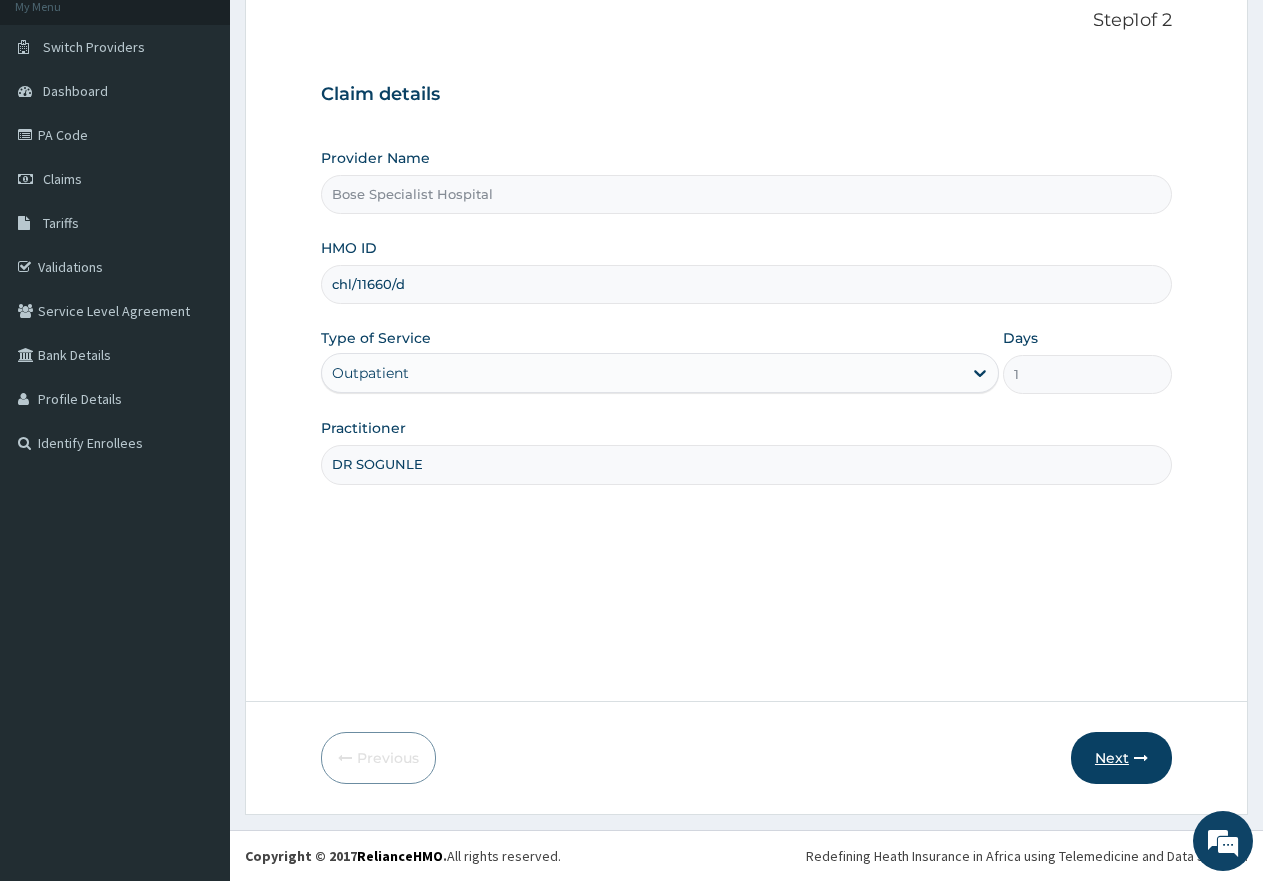 click on "Next" at bounding box center (1121, 758) 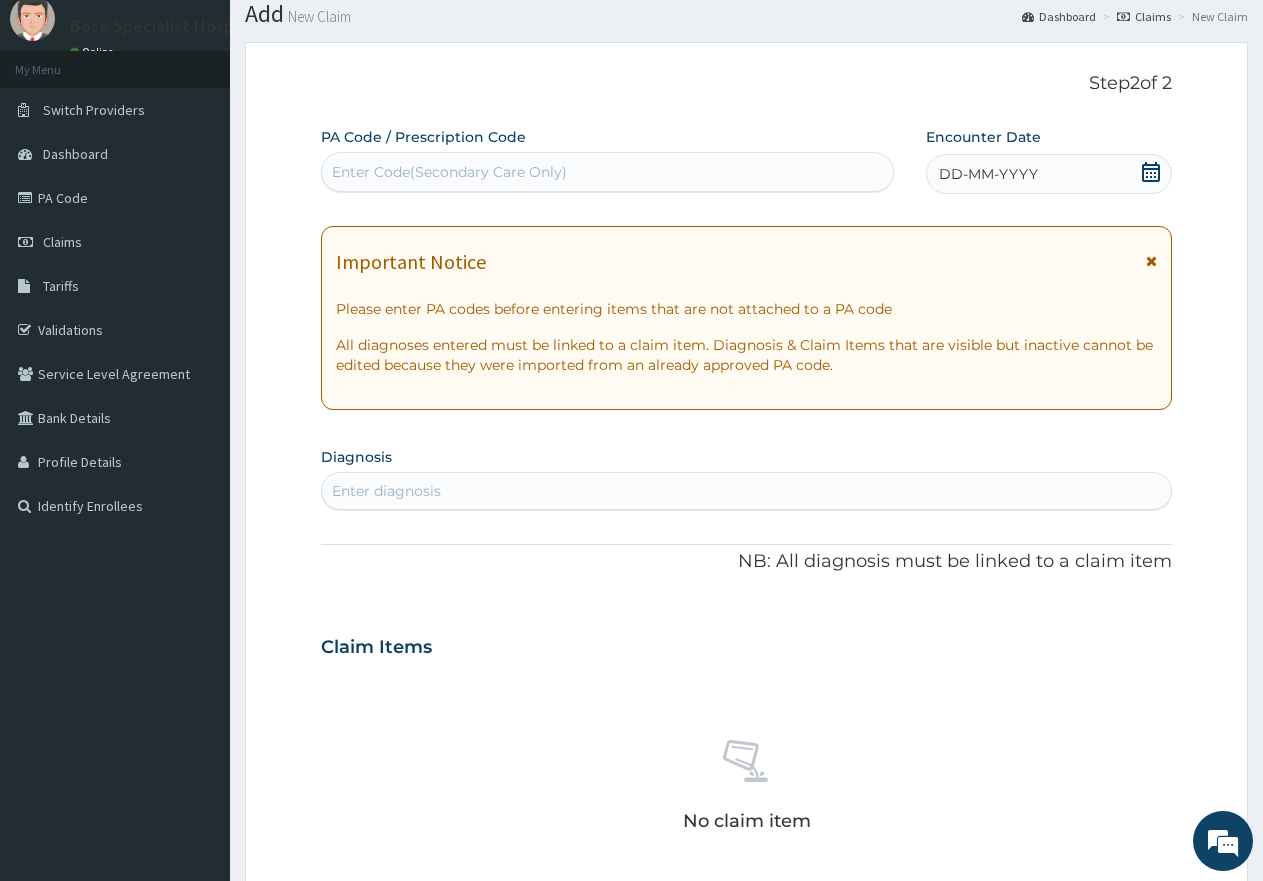 scroll, scrollTop: 0, scrollLeft: 0, axis: both 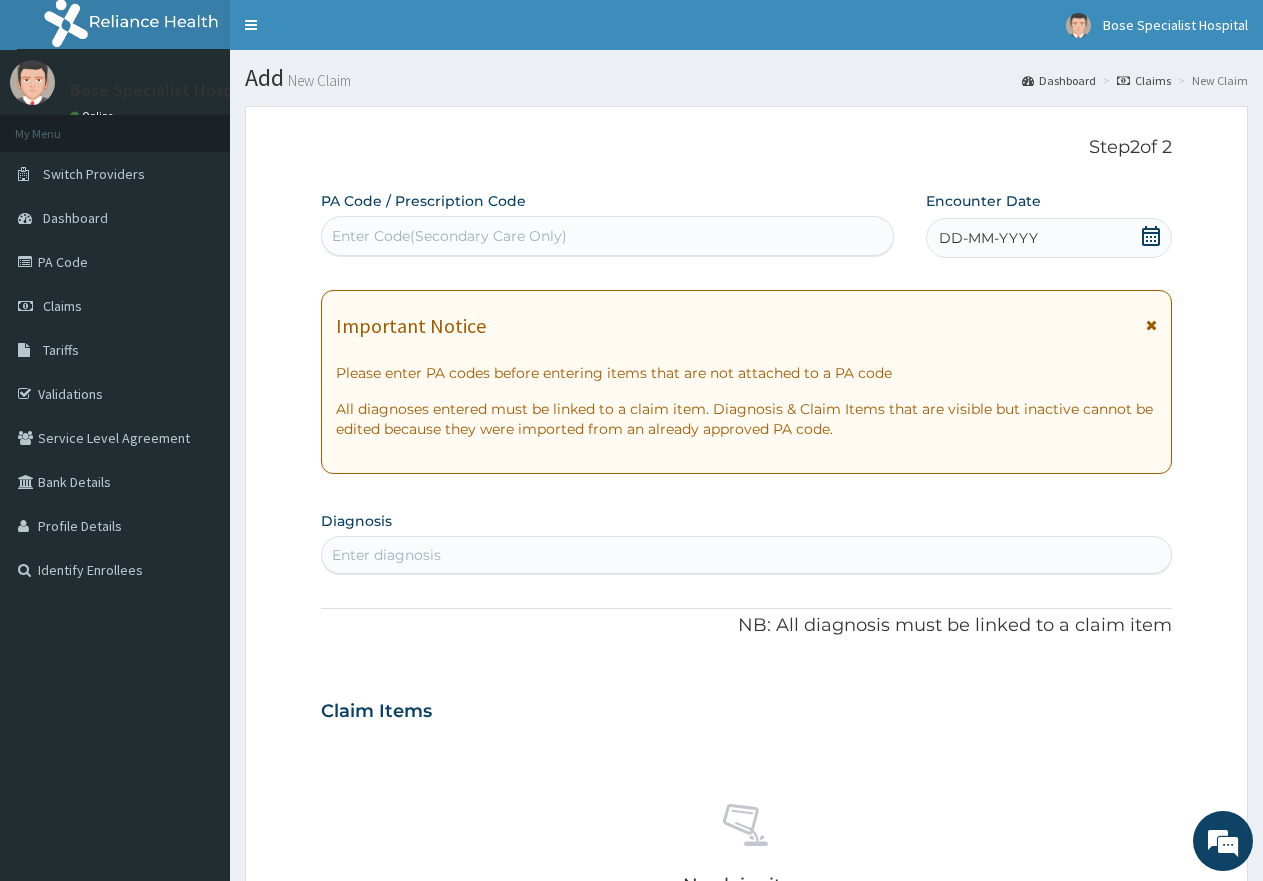 click at bounding box center [1151, 325] 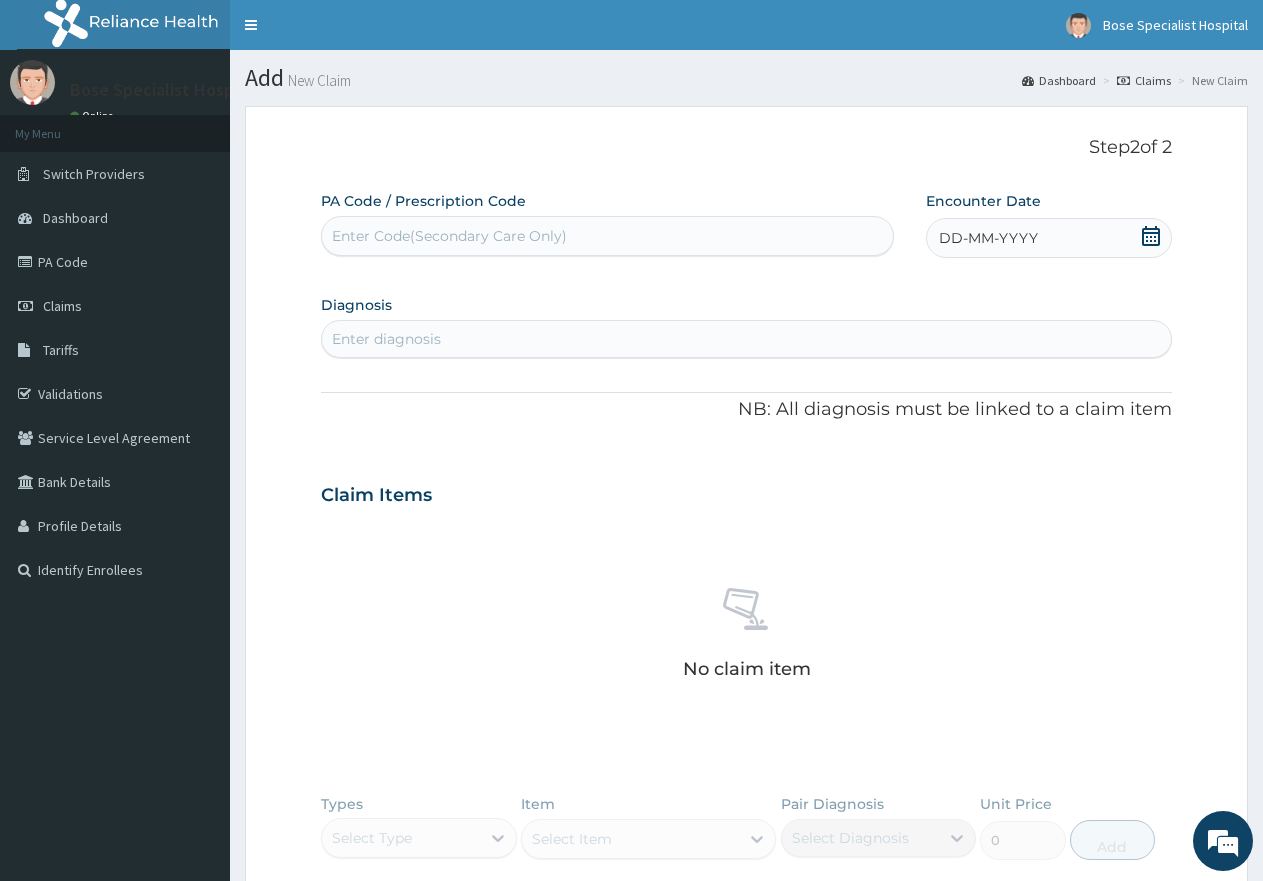 click 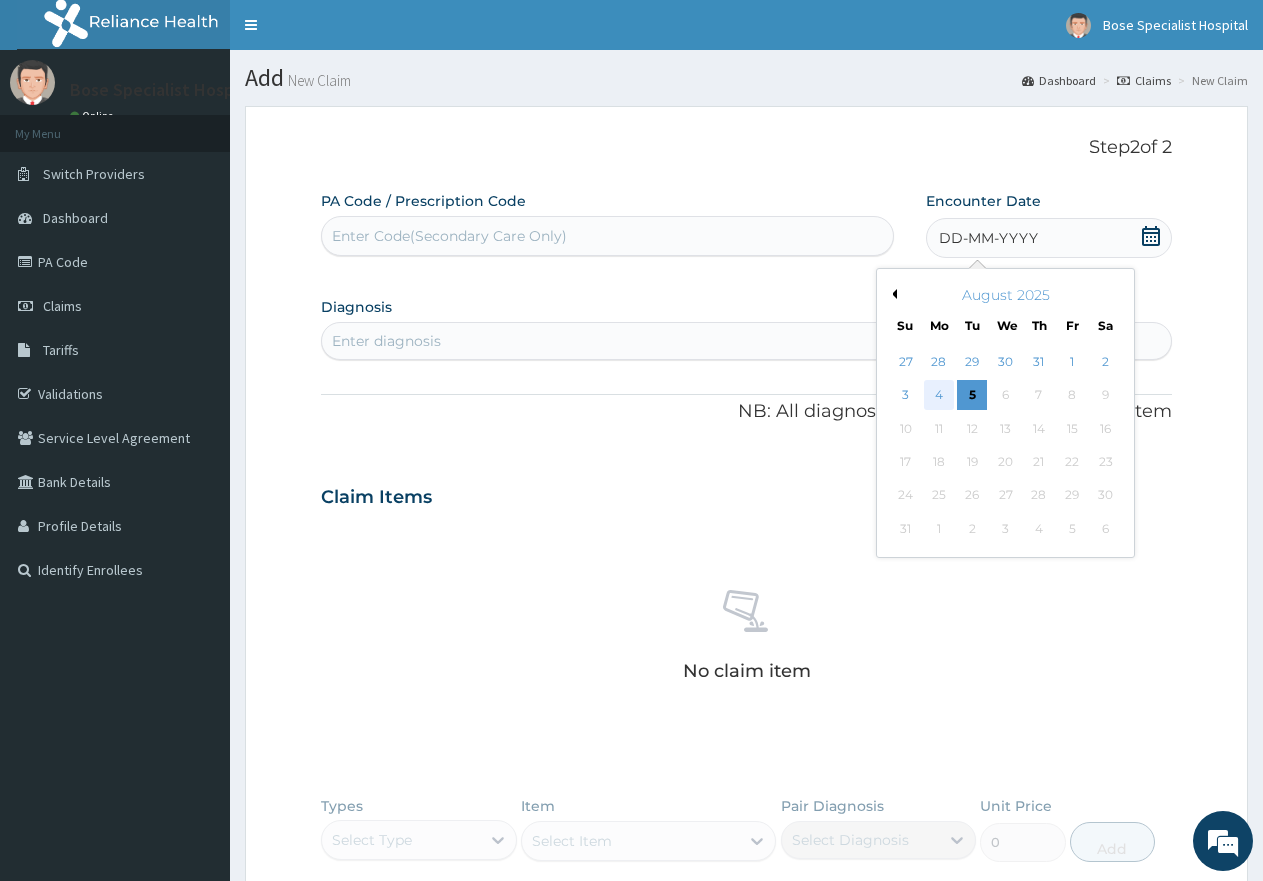 click on "4" at bounding box center (939, 396) 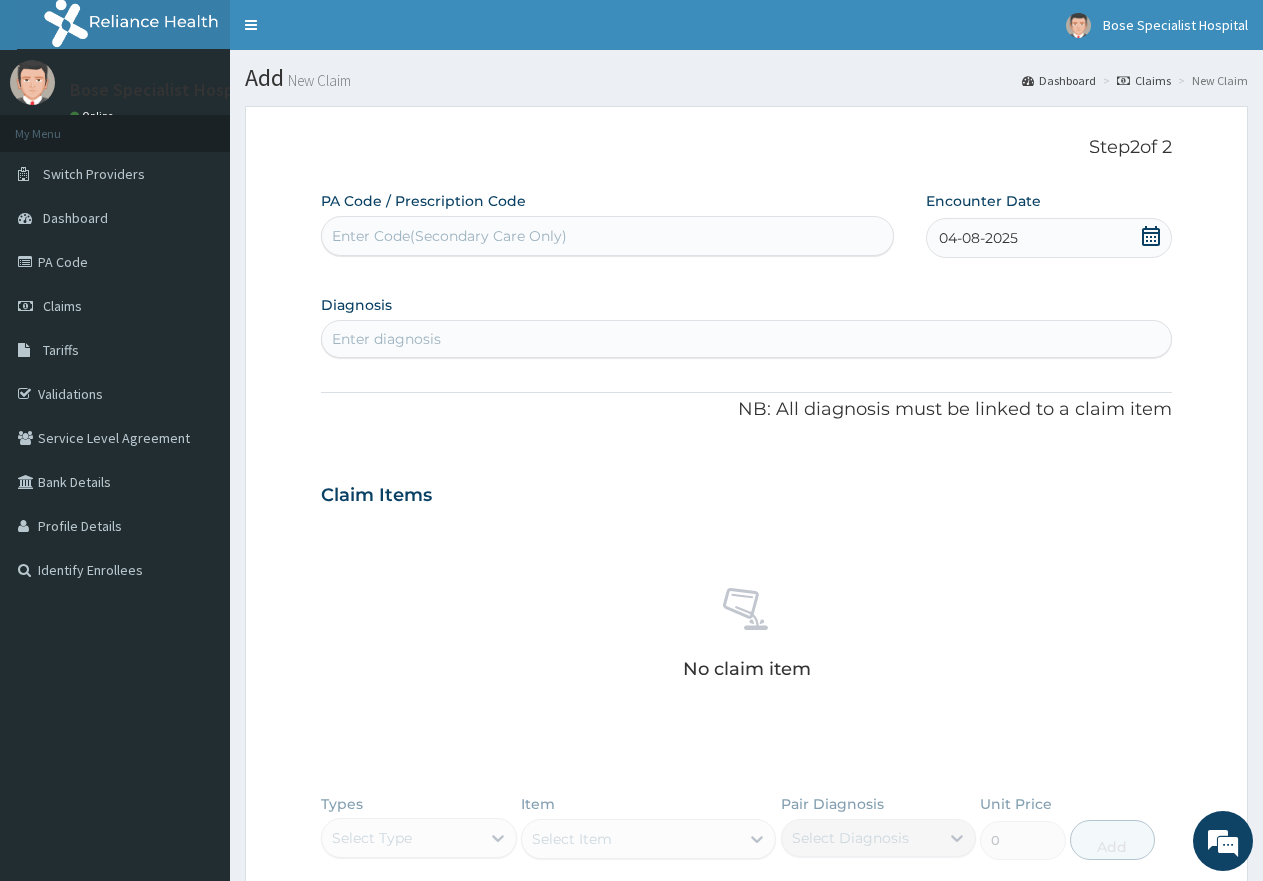 click on "Enter diagnosis" at bounding box center [386, 339] 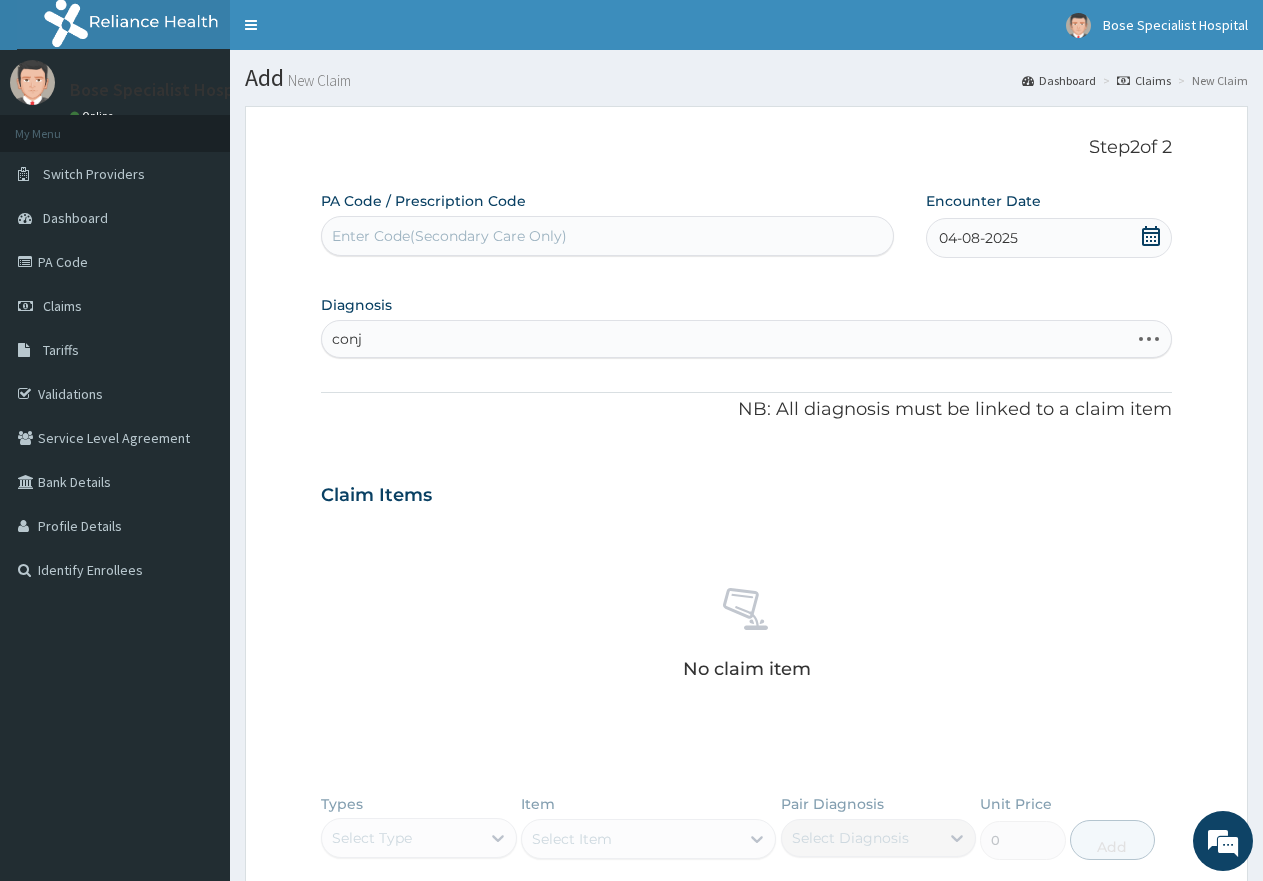 type on "conju" 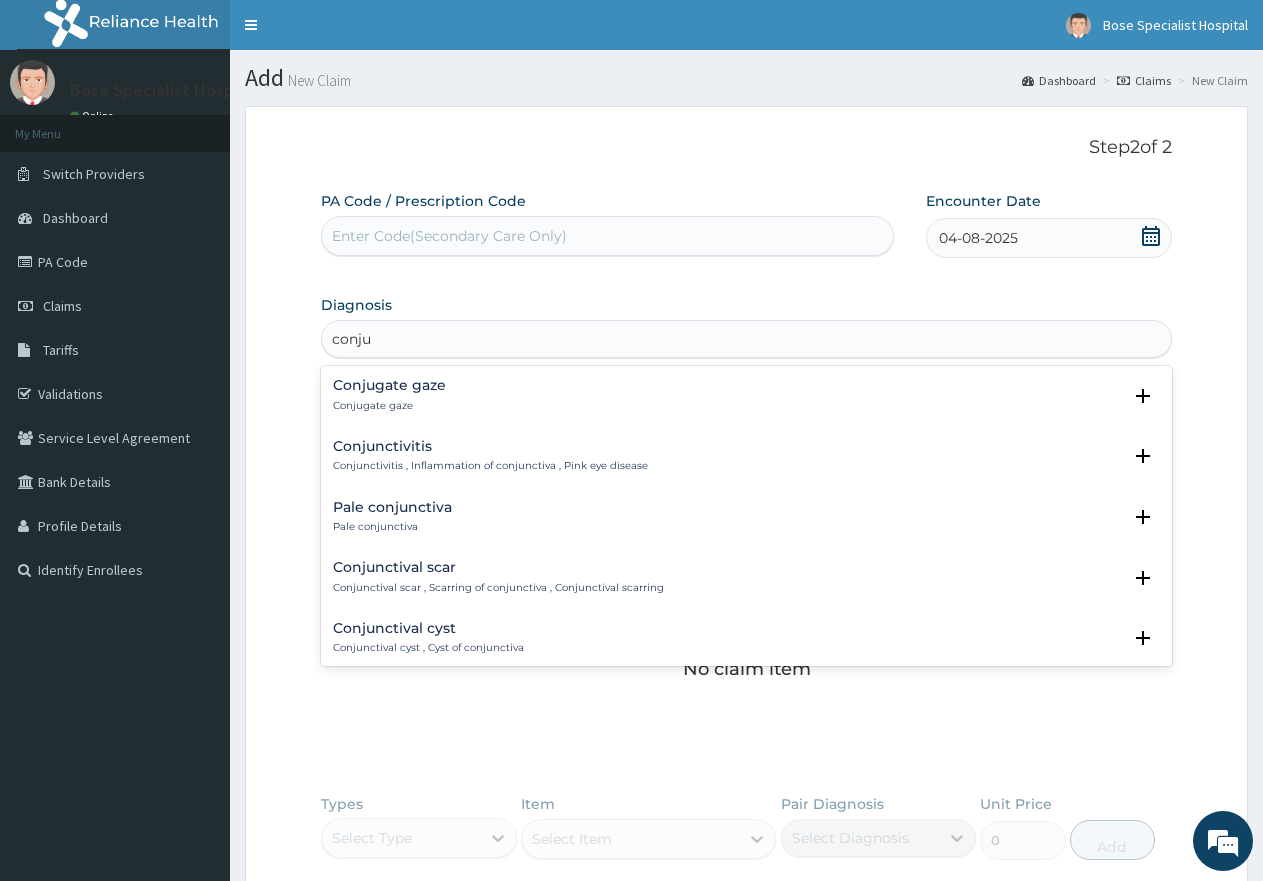 click on "Conjunctivitis , Inflammation of conjunctiva , Pink eye disease" at bounding box center [490, 466] 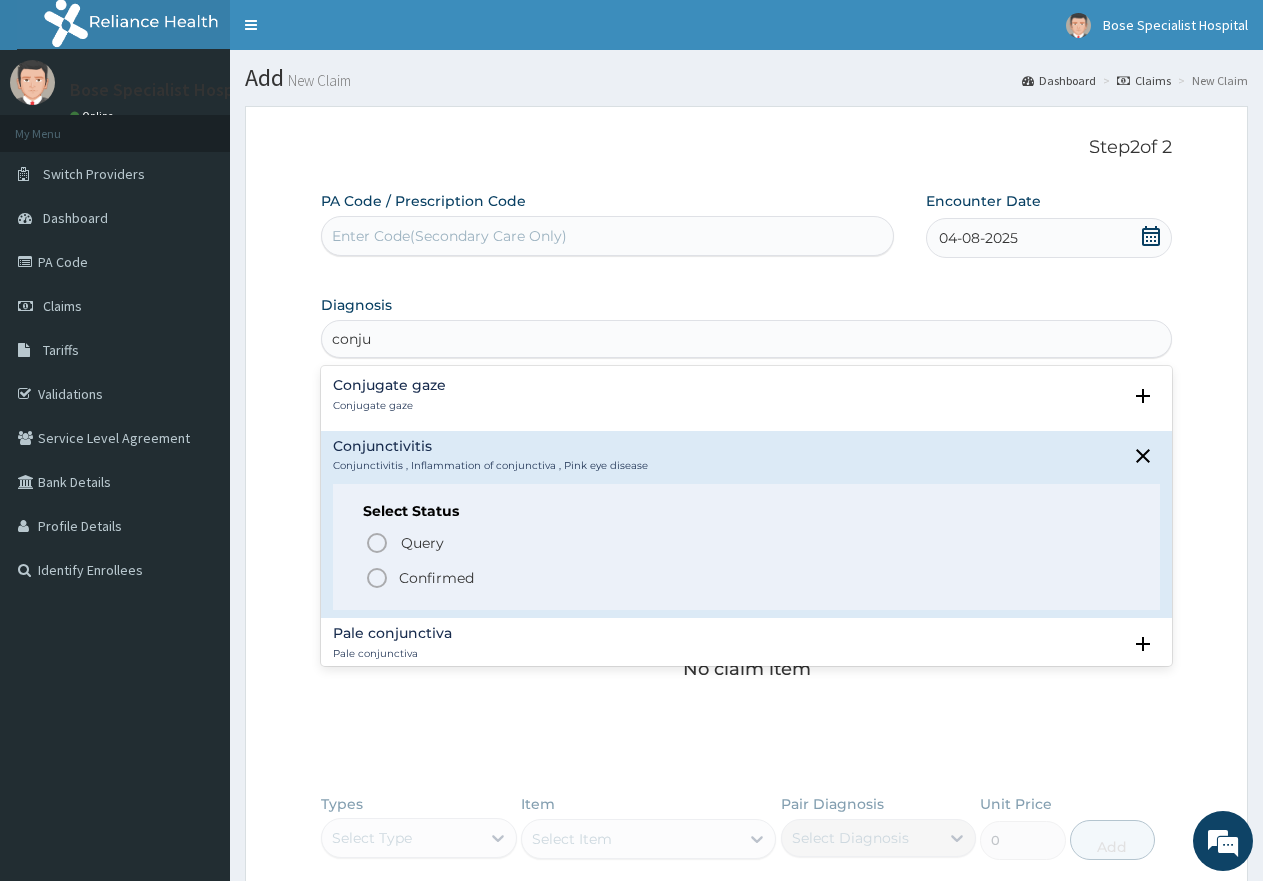 drag, startPoint x: 458, startPoint y: 576, endPoint x: 489, endPoint y: 554, distance: 38.013157 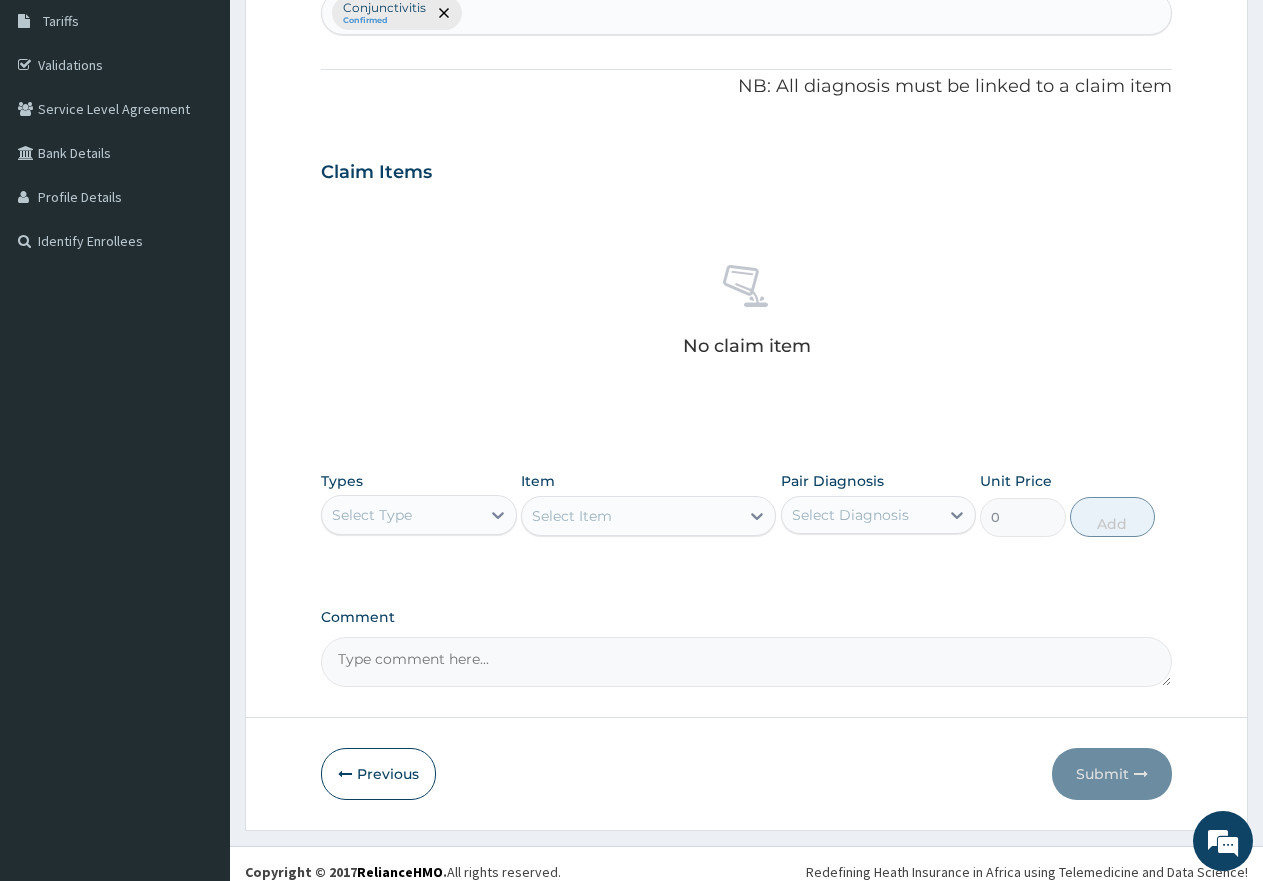 scroll, scrollTop: 345, scrollLeft: 0, axis: vertical 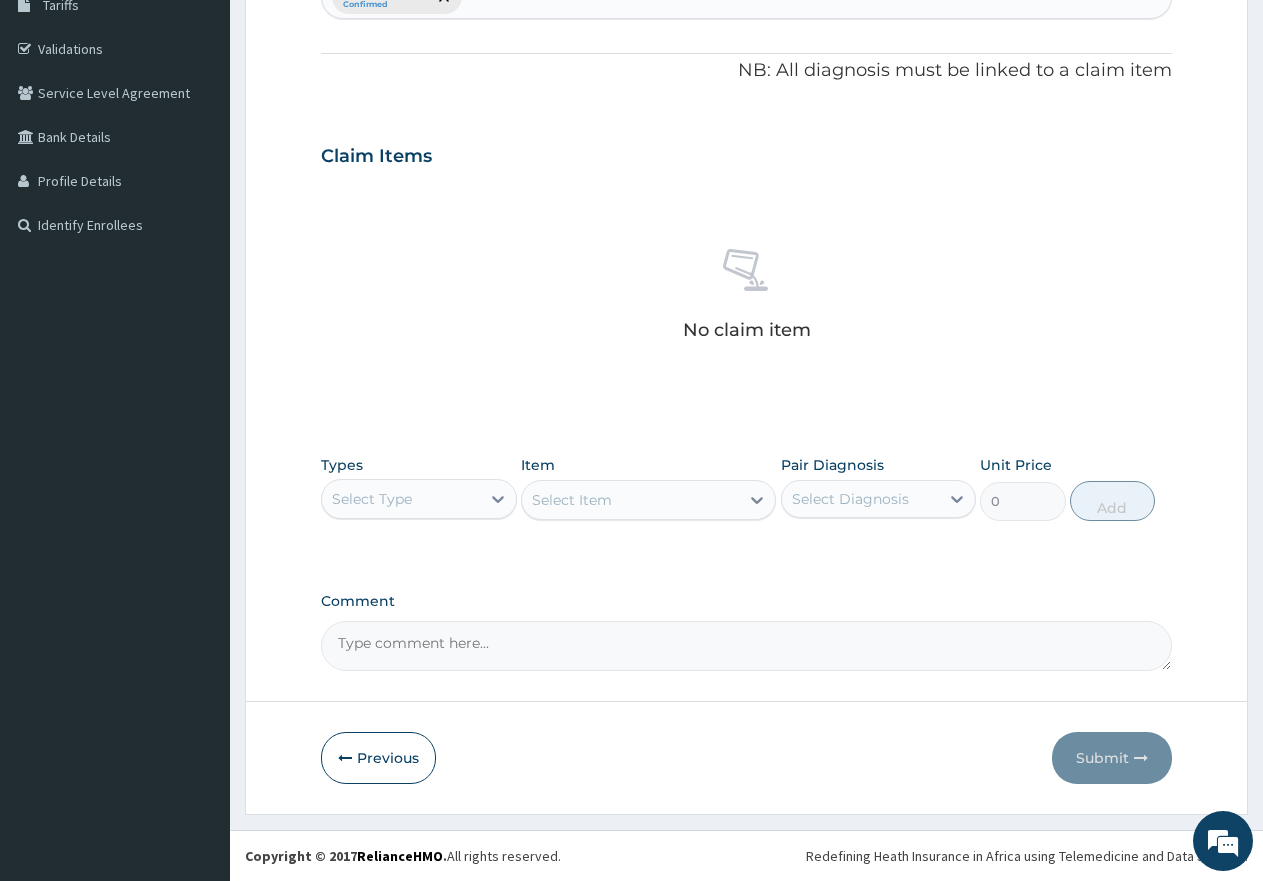 click on "Select Type" at bounding box center [401, 499] 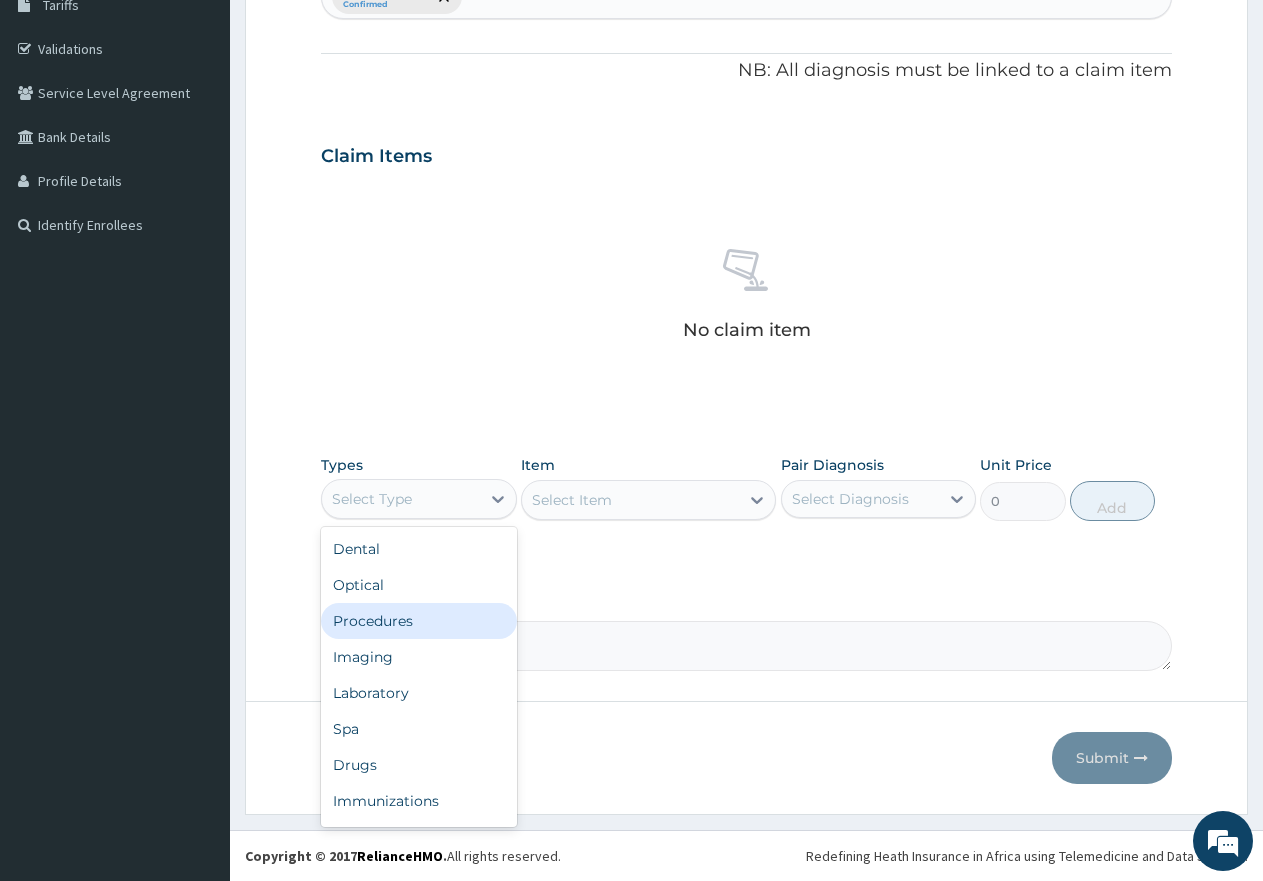 click on "Procedures" at bounding box center [419, 621] 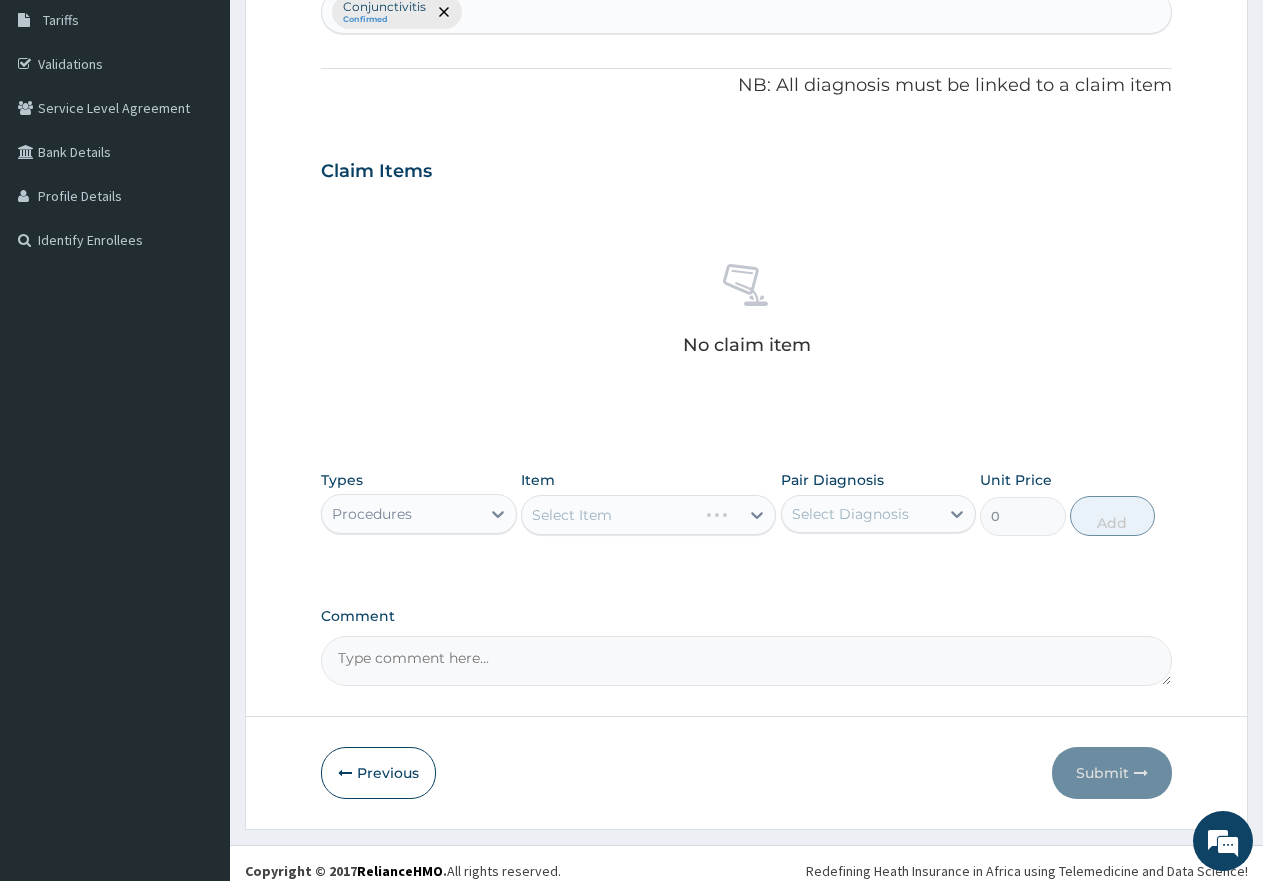 scroll, scrollTop: 345, scrollLeft: 0, axis: vertical 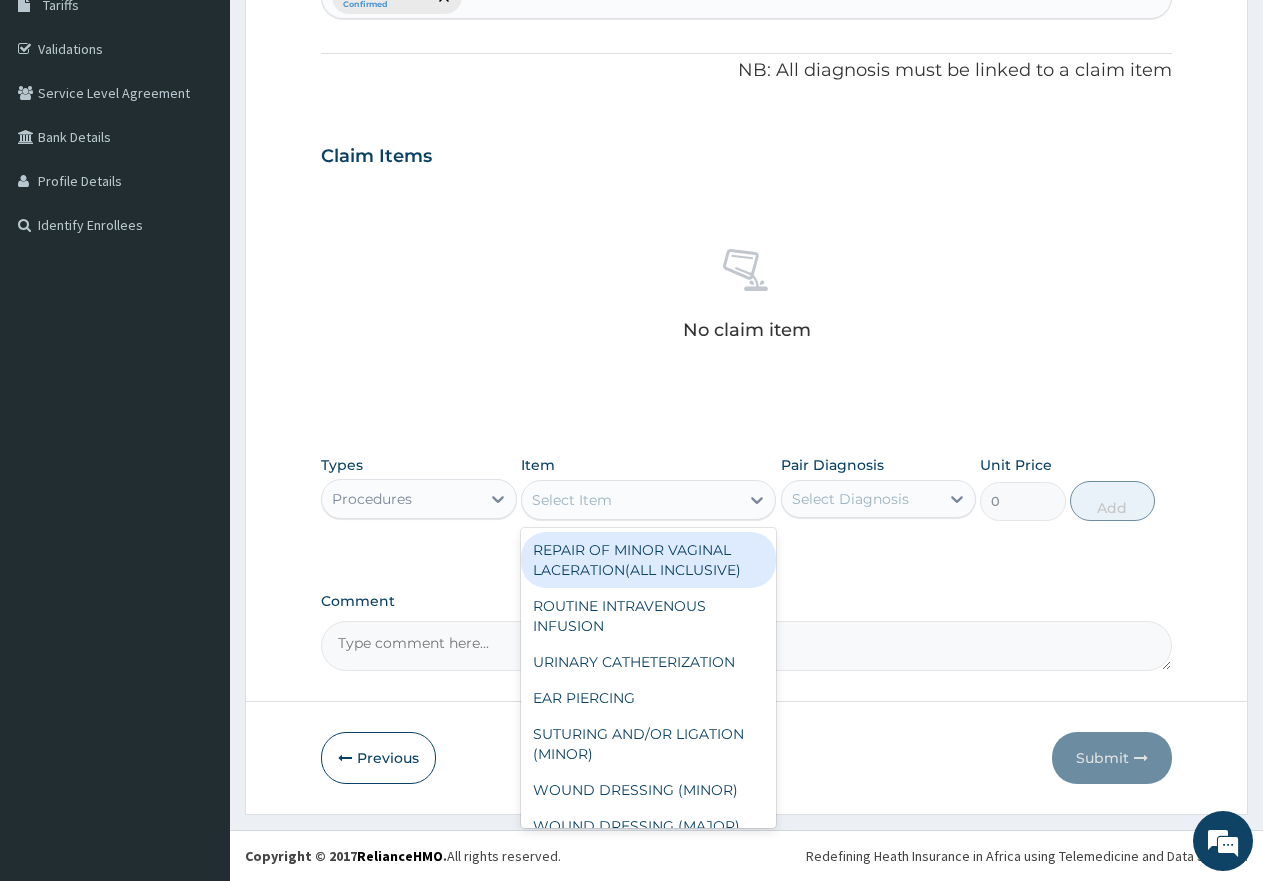 click on "Select Item" at bounding box center [572, 500] 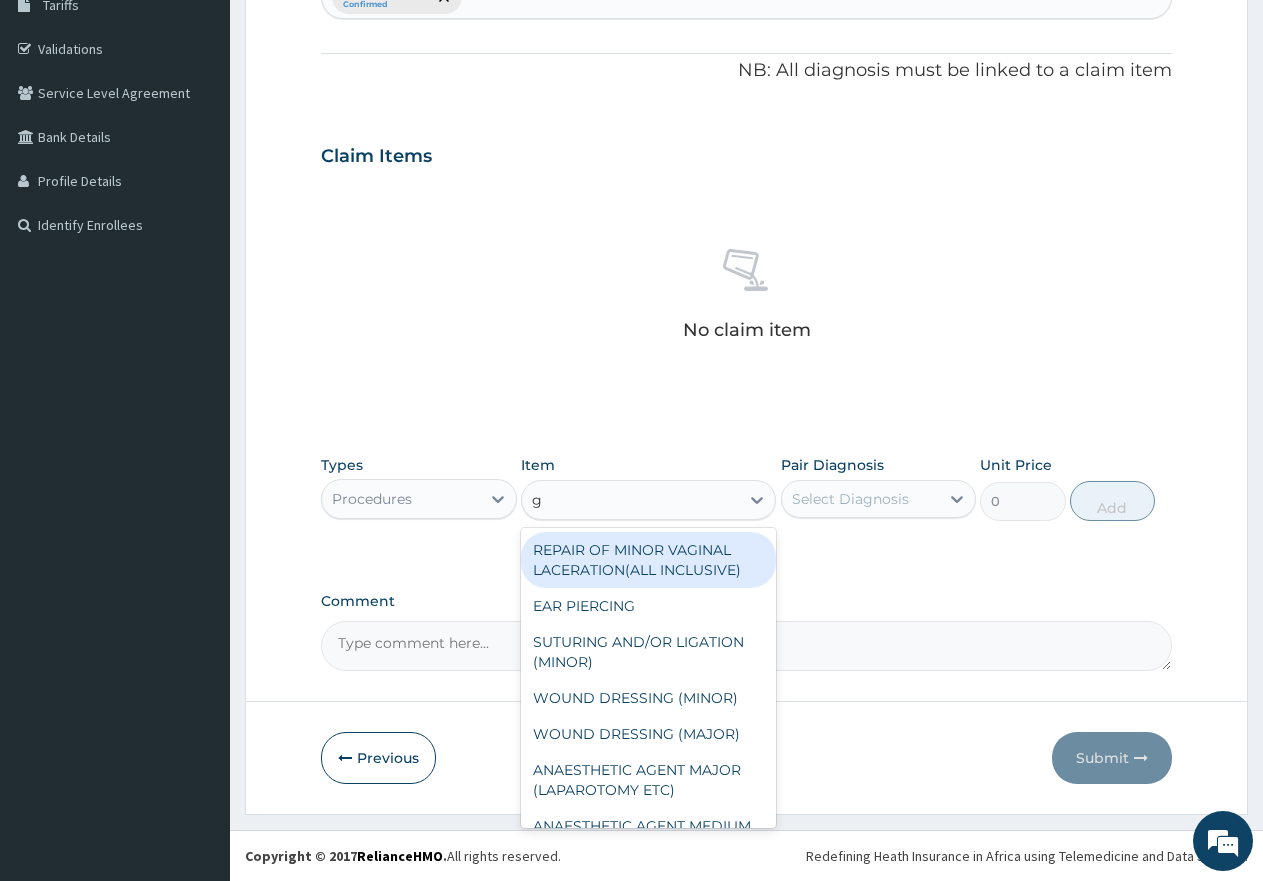 type on "gp" 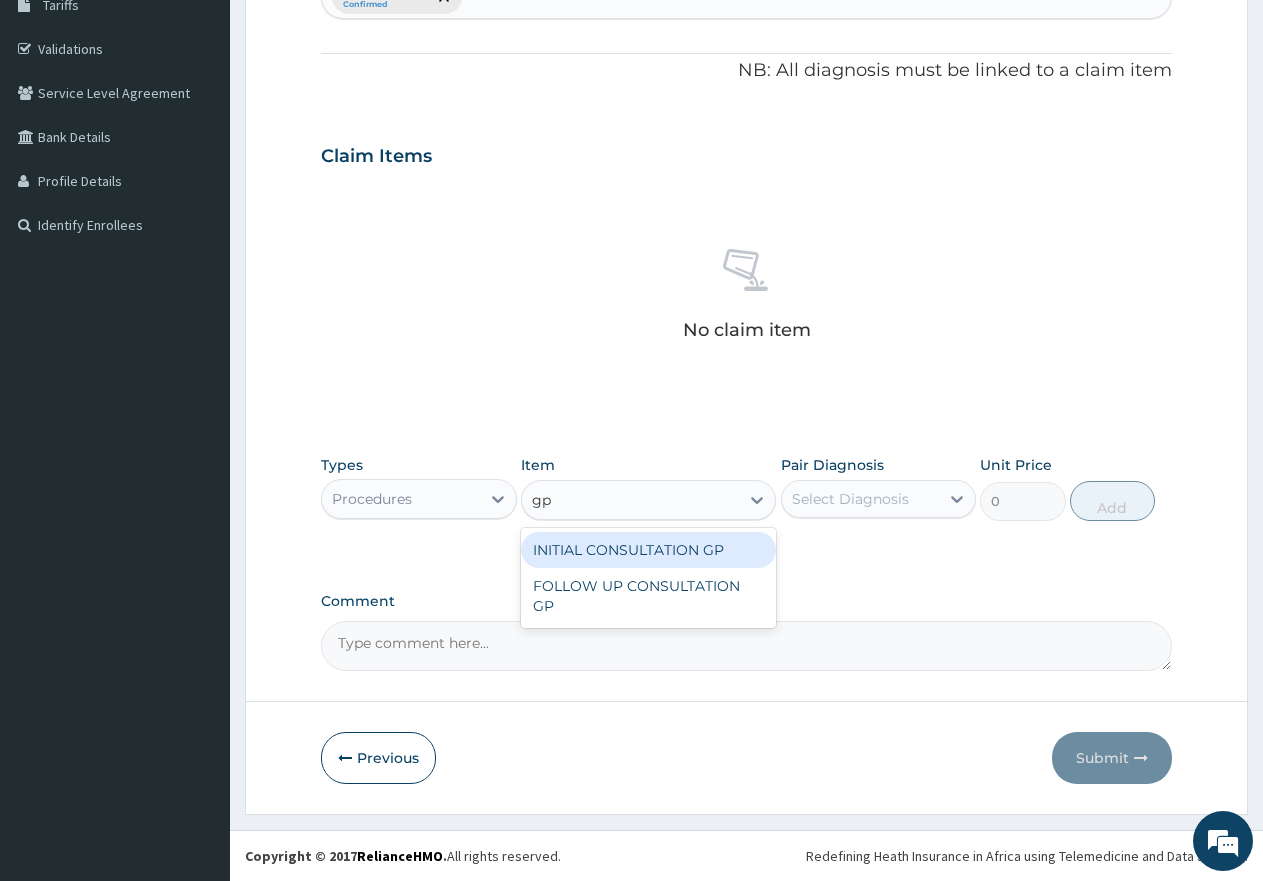 drag, startPoint x: 694, startPoint y: 546, endPoint x: 792, endPoint y: 511, distance: 104.062485 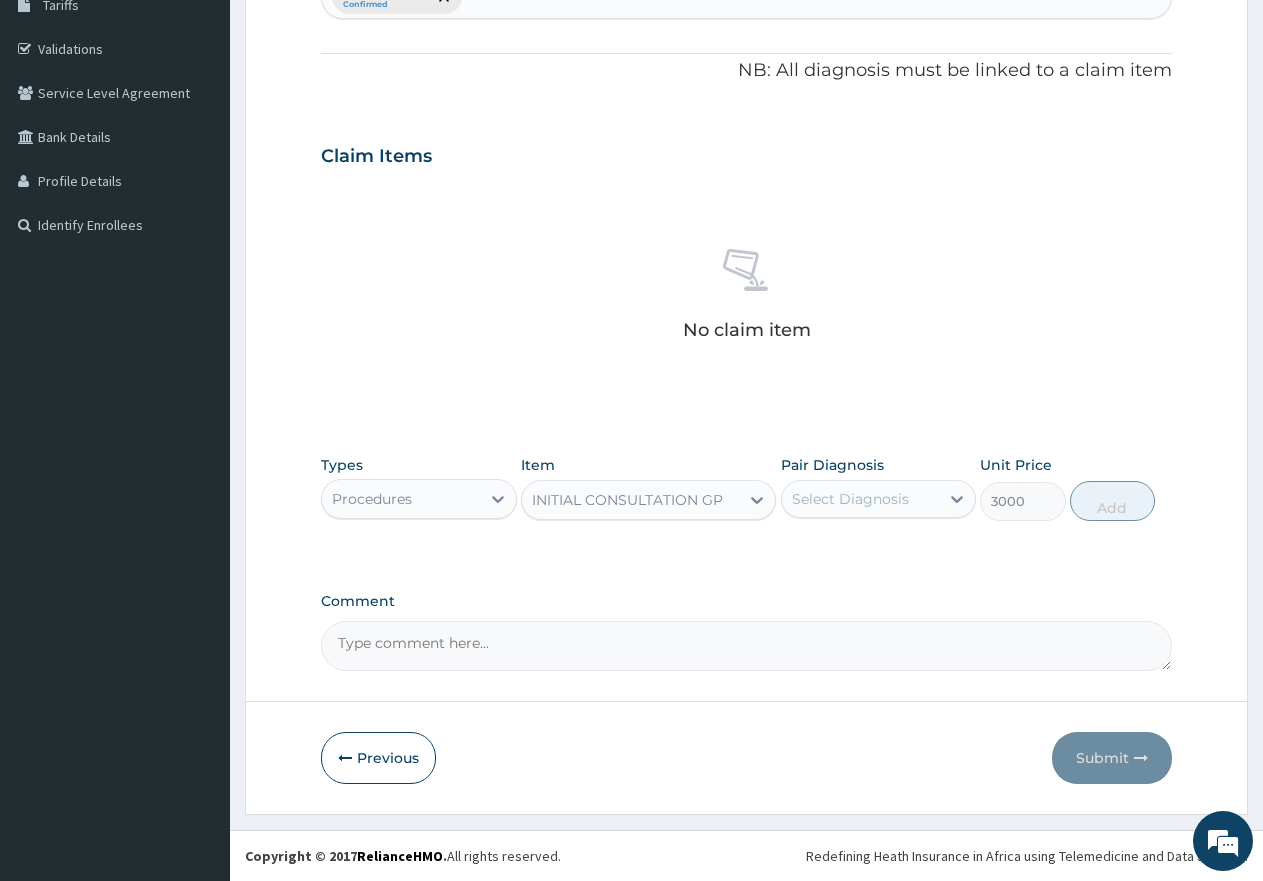 click on "Select Diagnosis" at bounding box center (850, 499) 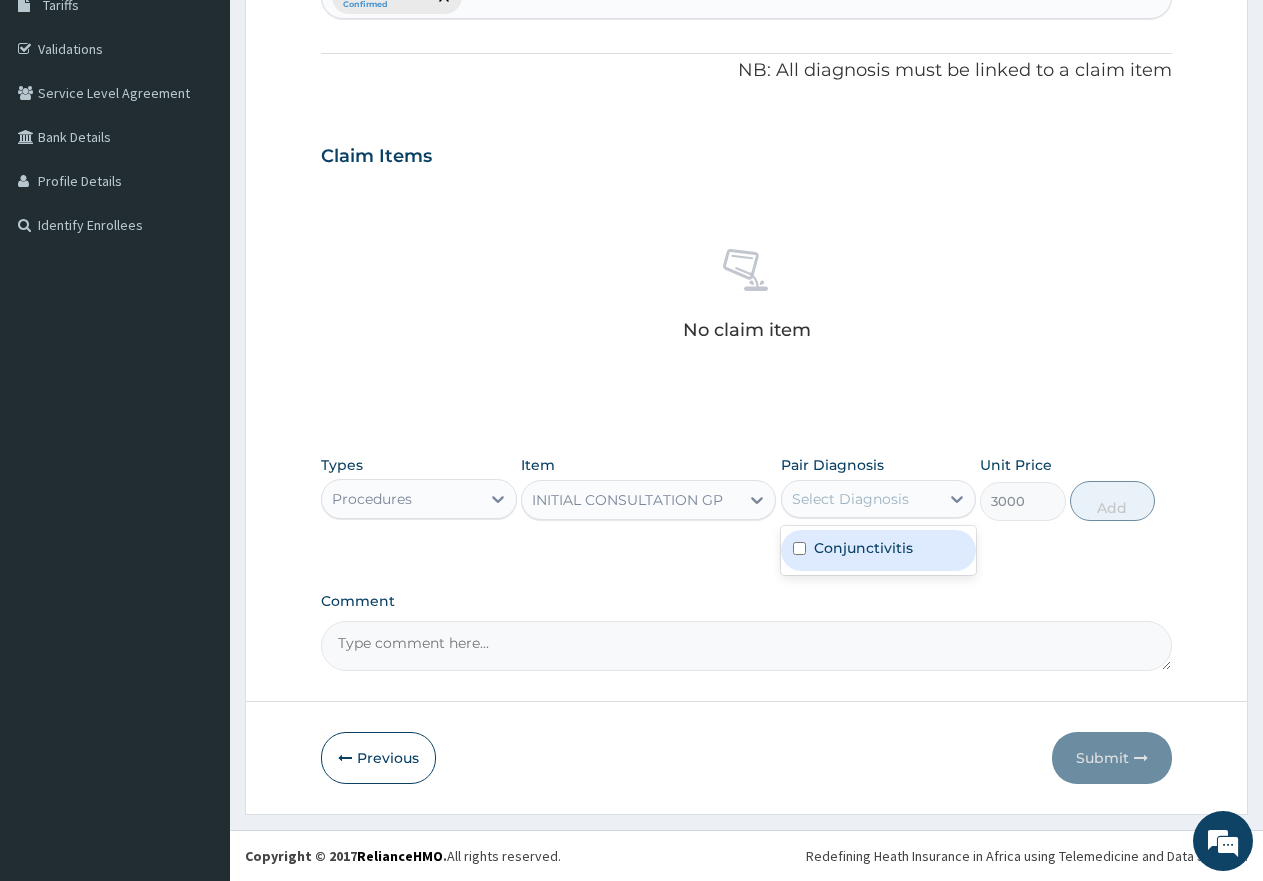 click on "Conjunctivitis" at bounding box center (863, 548) 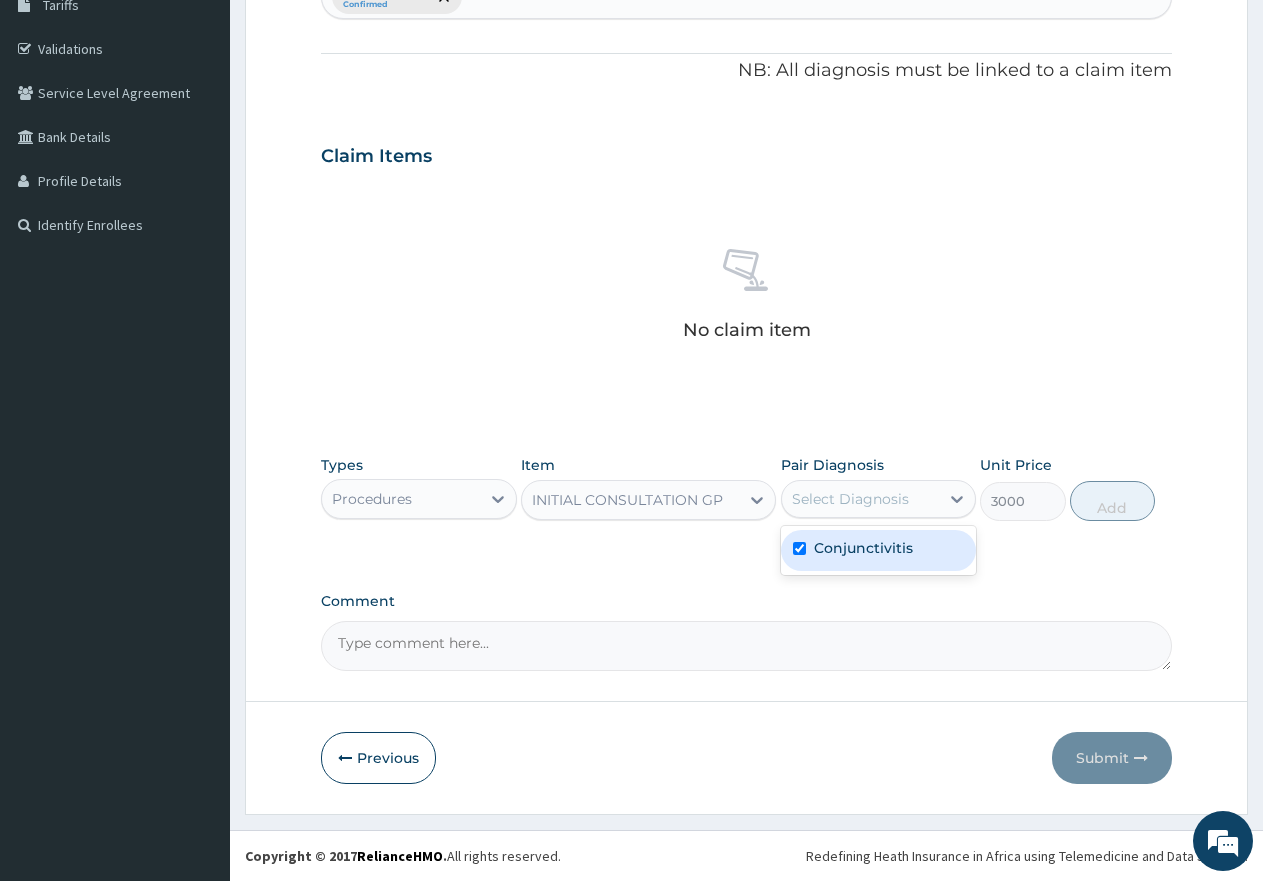 checkbox on "true" 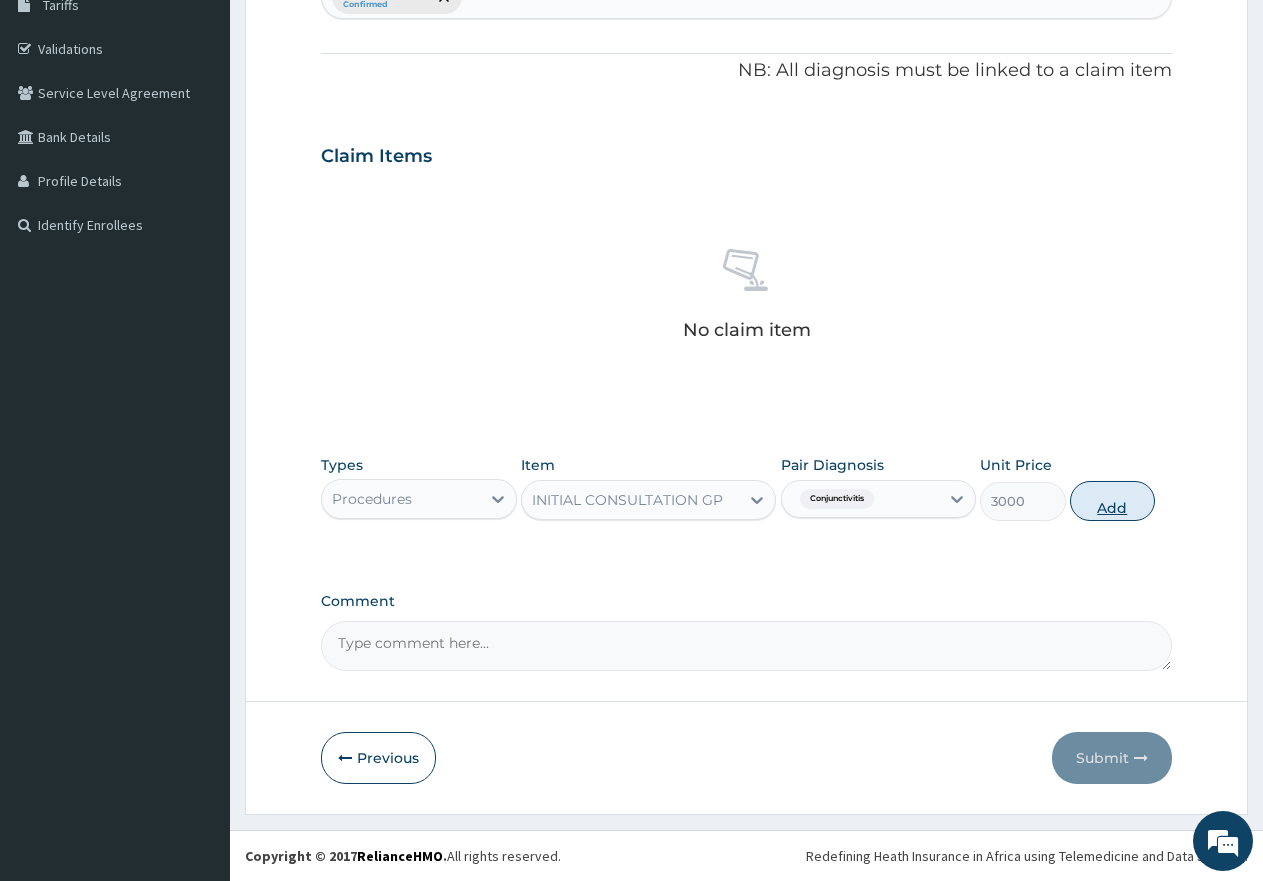click on "Add" at bounding box center (1112, 501) 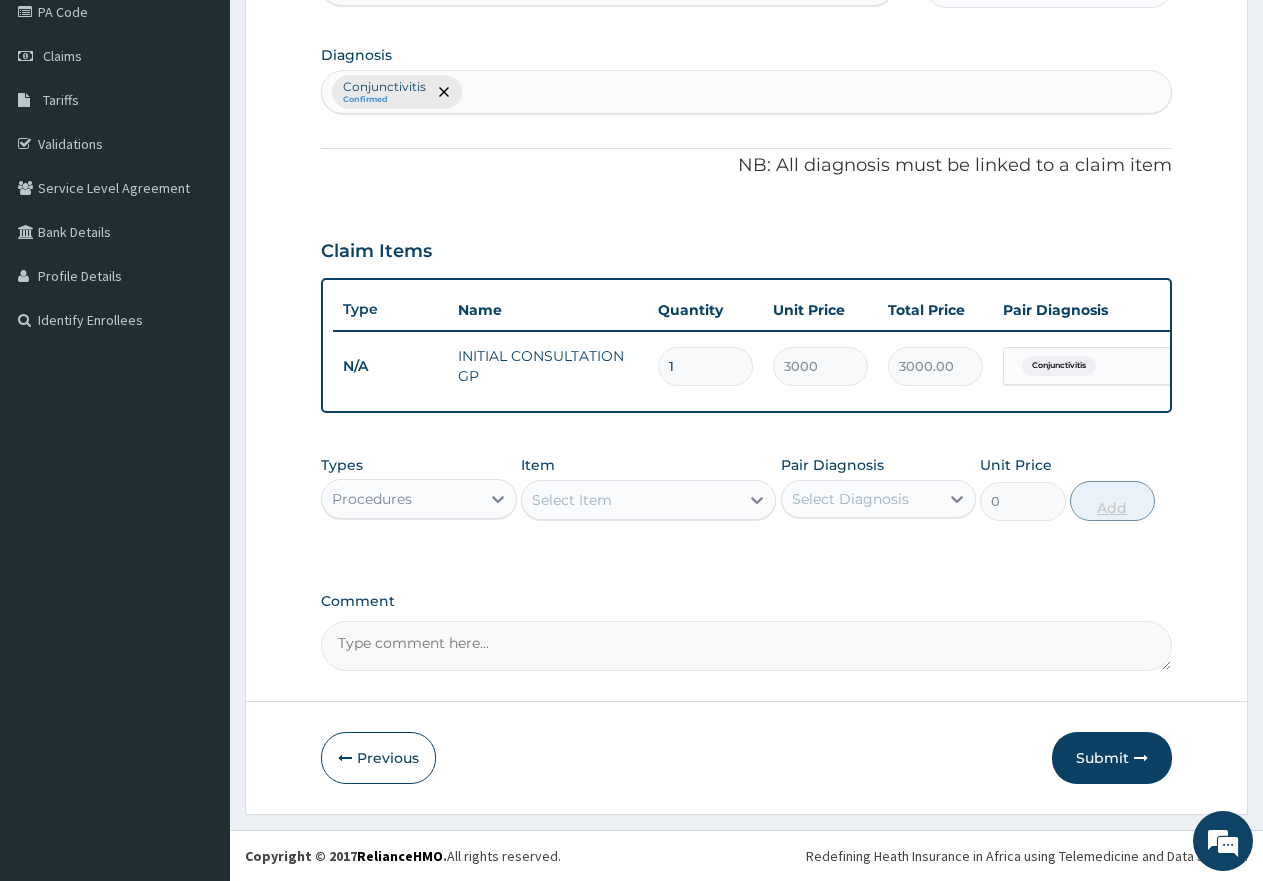 scroll, scrollTop: 267, scrollLeft: 0, axis: vertical 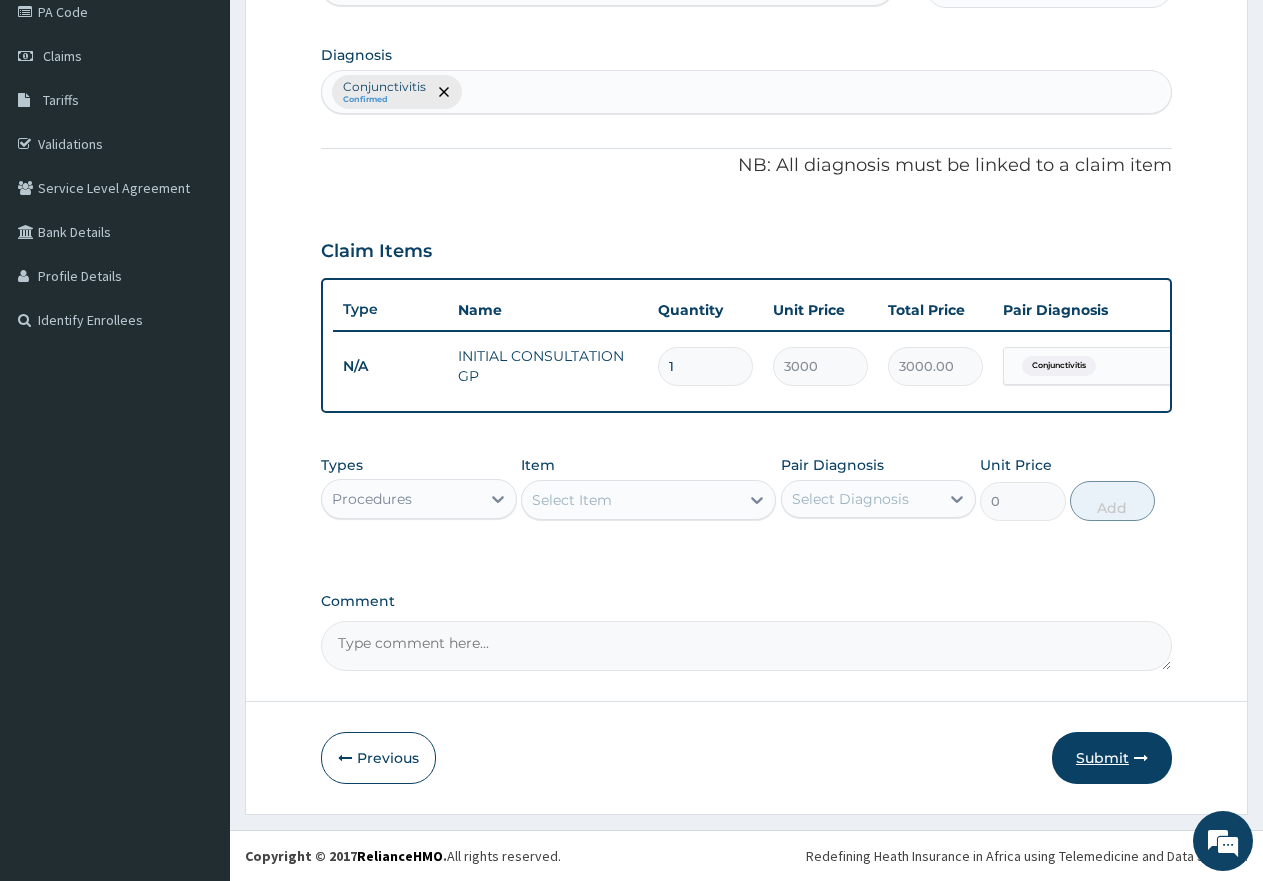click on "Submit" at bounding box center [1112, 758] 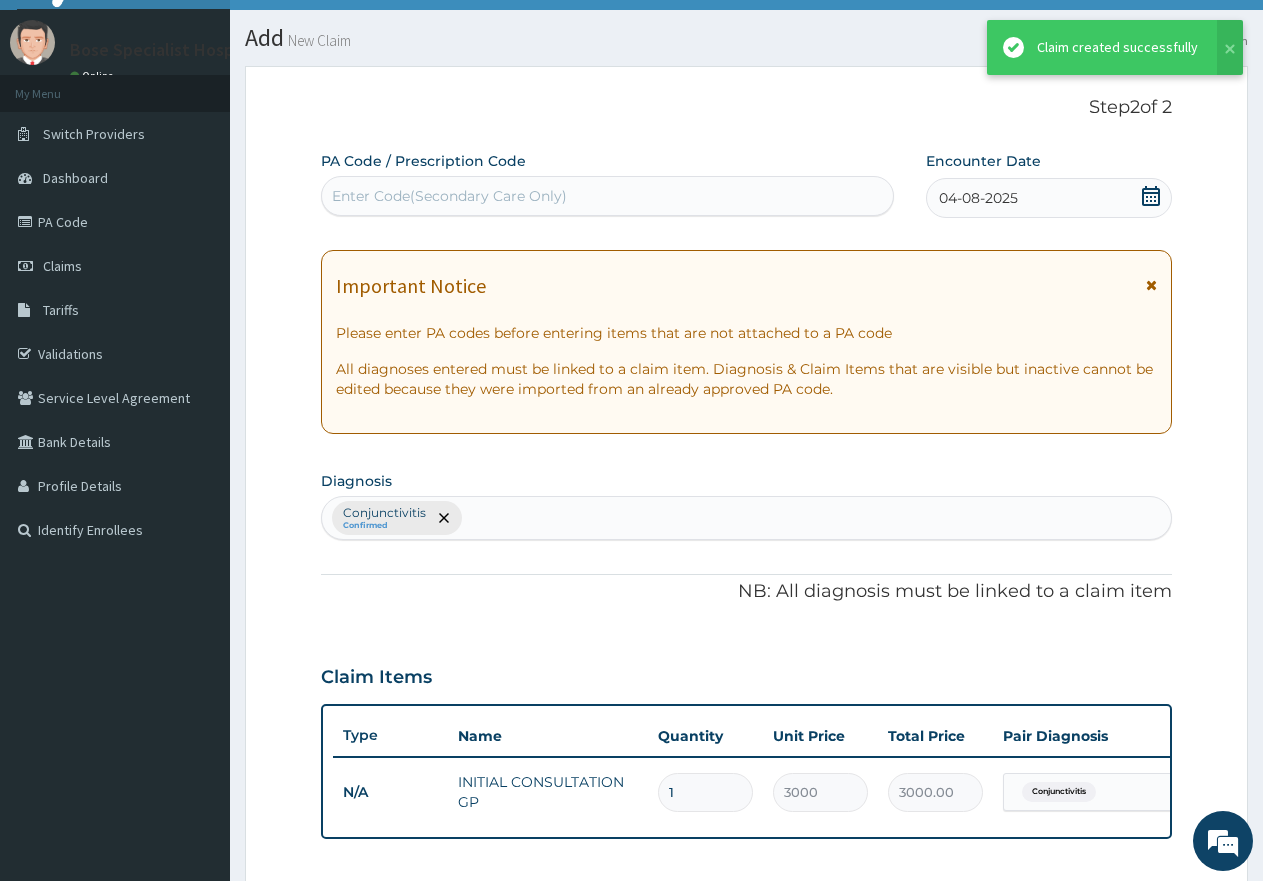 scroll, scrollTop: 267, scrollLeft: 0, axis: vertical 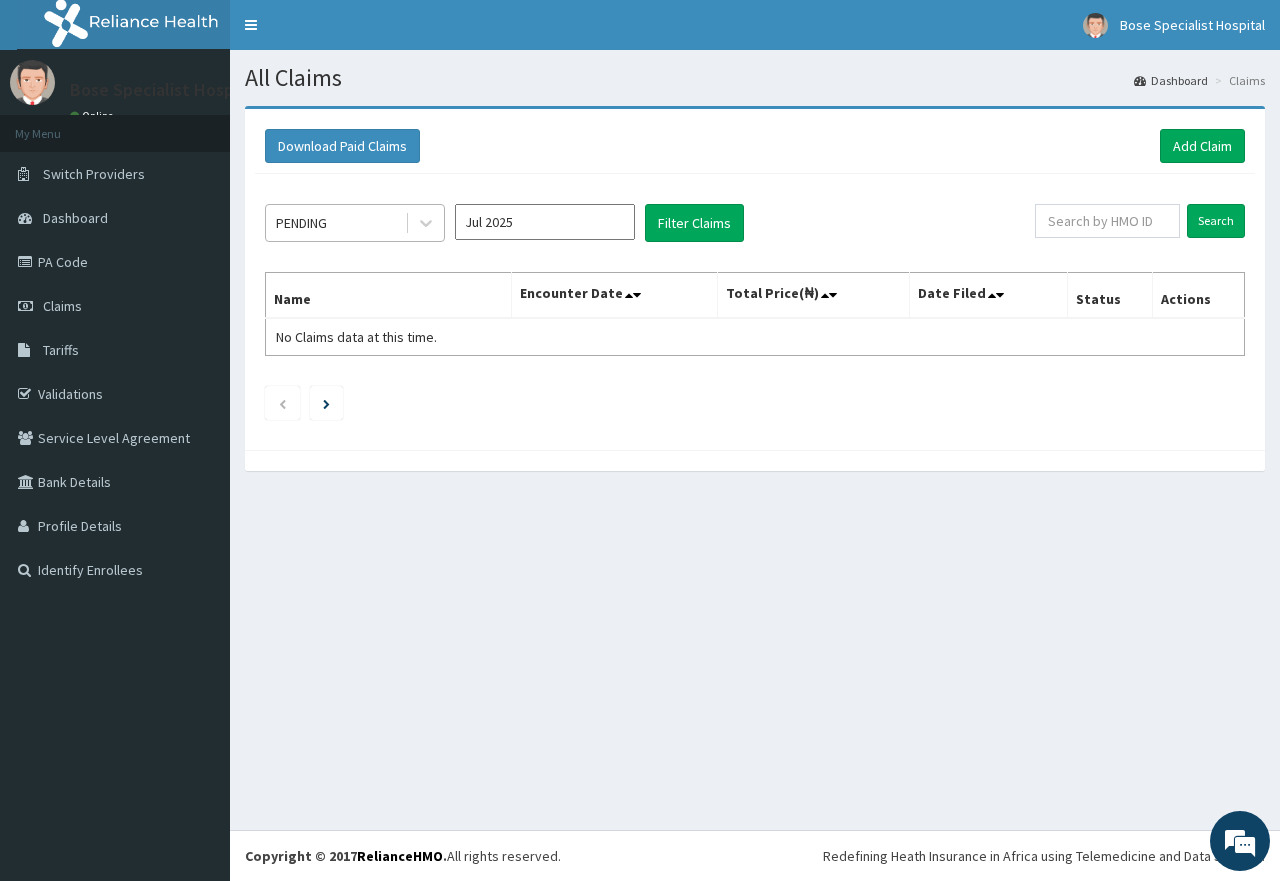 click on "PENDING" at bounding box center (301, 223) 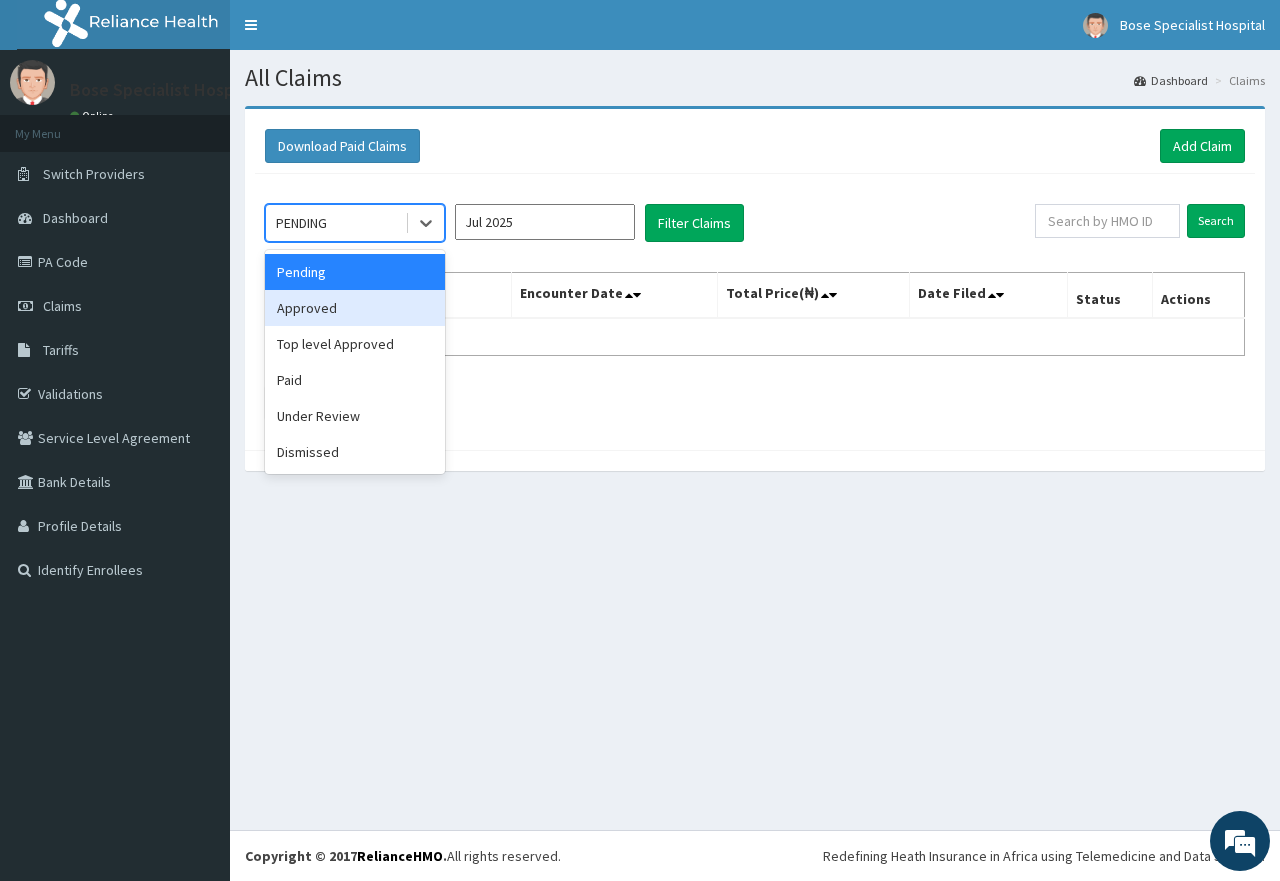 click on "Approved" at bounding box center (355, 308) 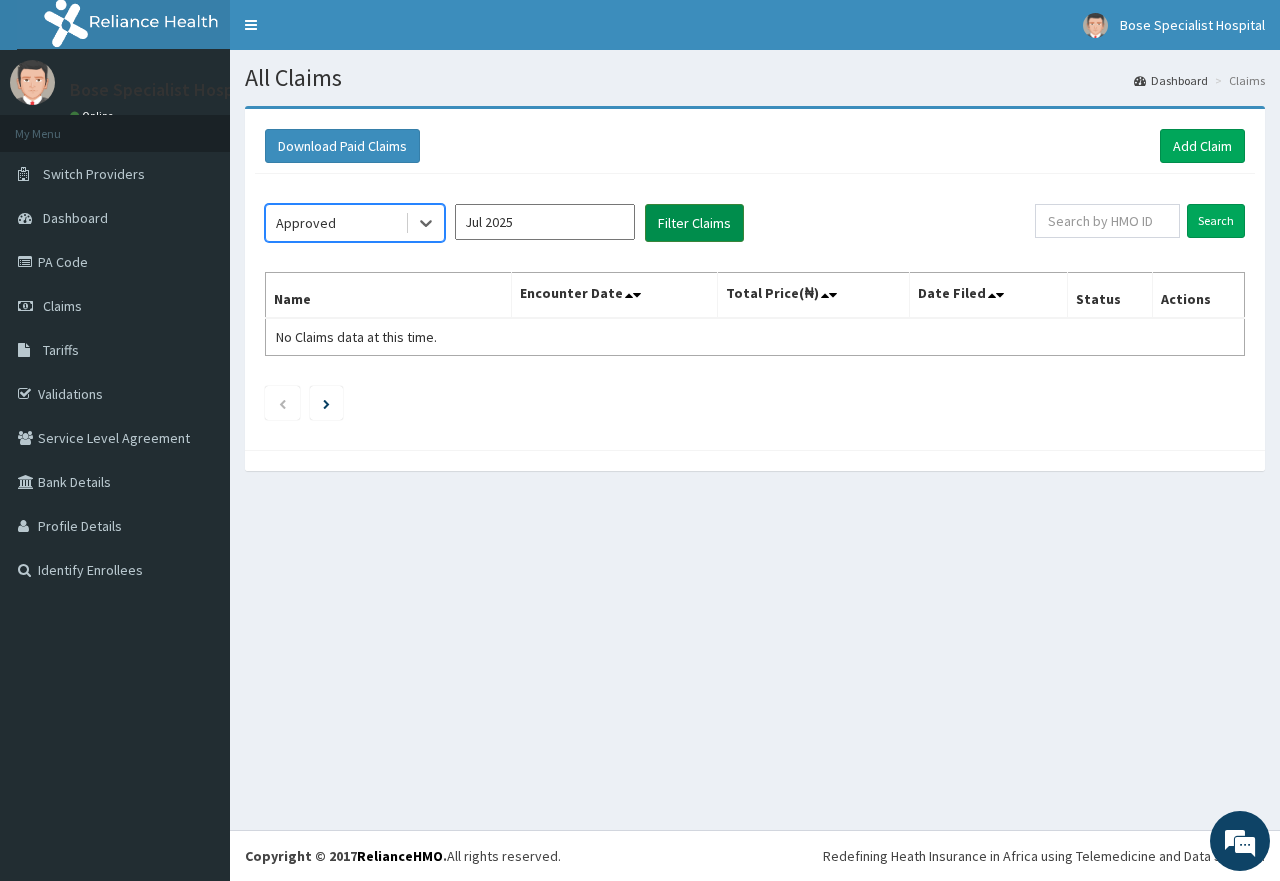 click on "Filter Claims" at bounding box center (694, 223) 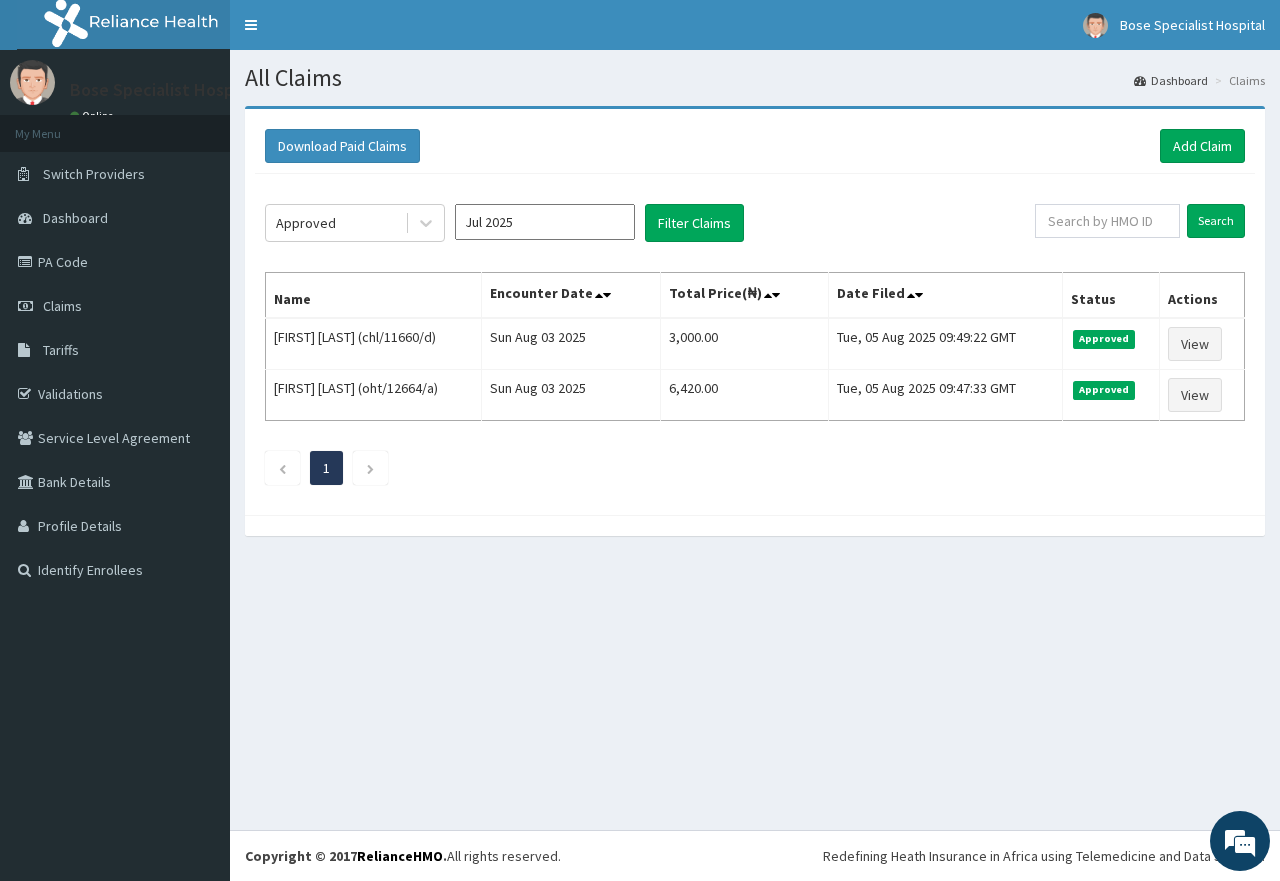 click on "Download Paid Claims Add Claim" at bounding box center [755, 146] 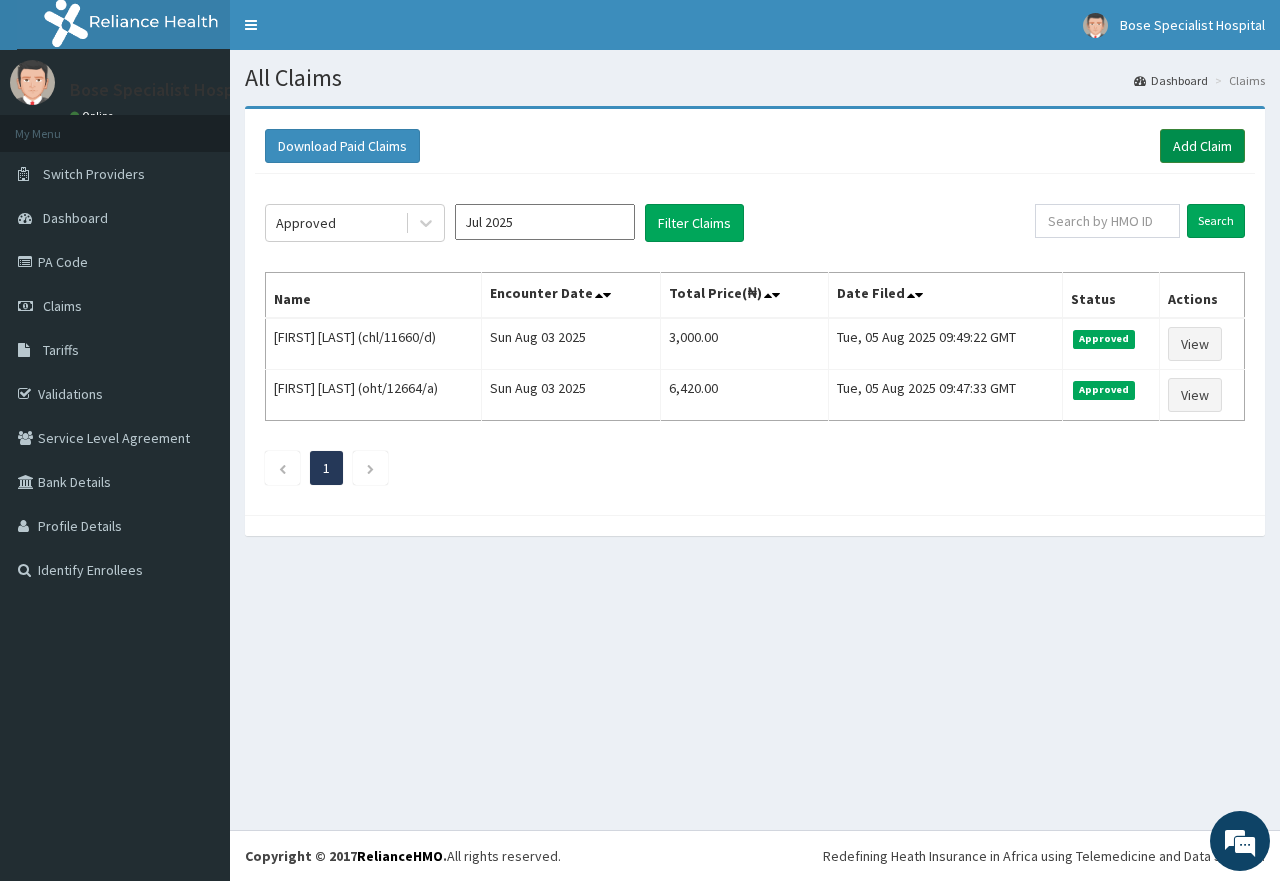 click on "Add Claim" at bounding box center (1202, 146) 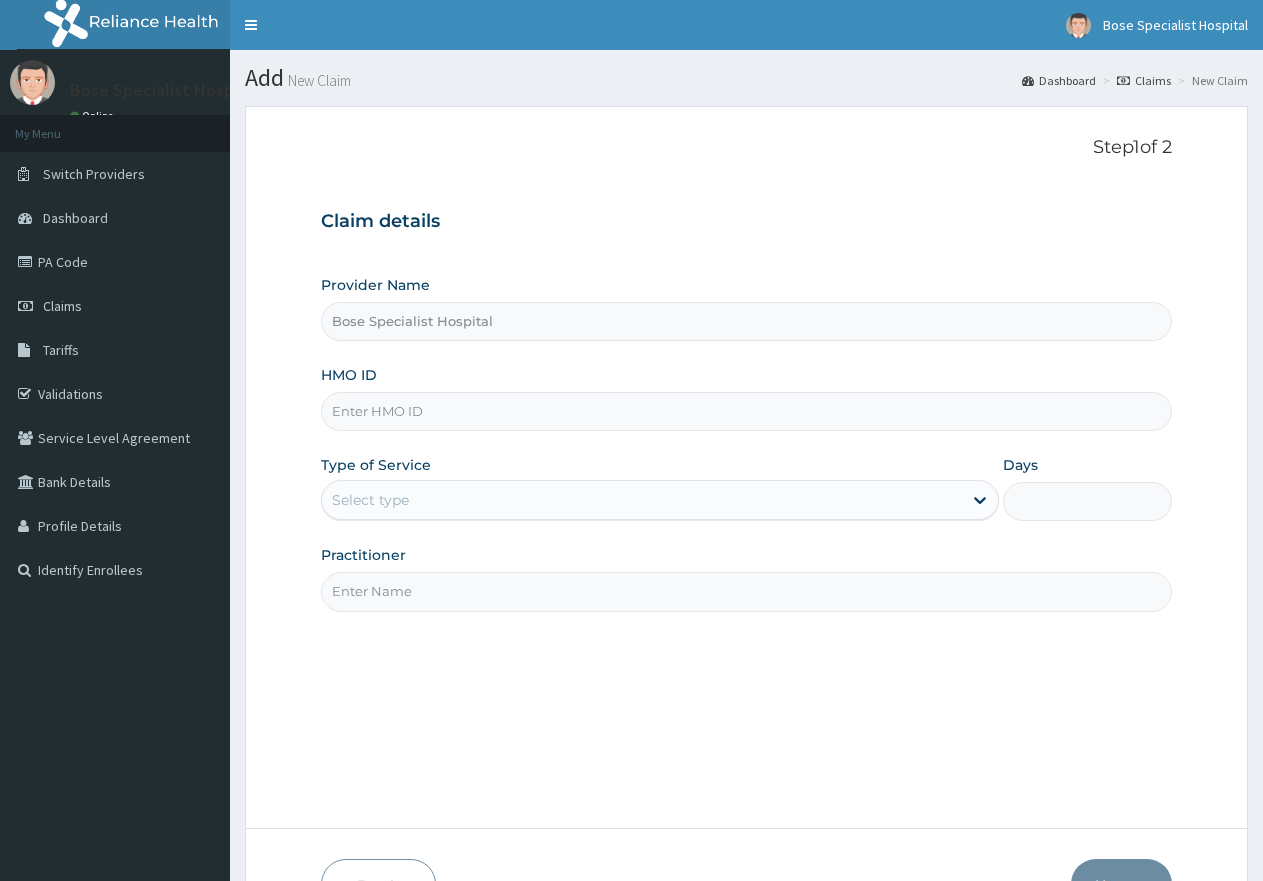 scroll, scrollTop: 0, scrollLeft: 0, axis: both 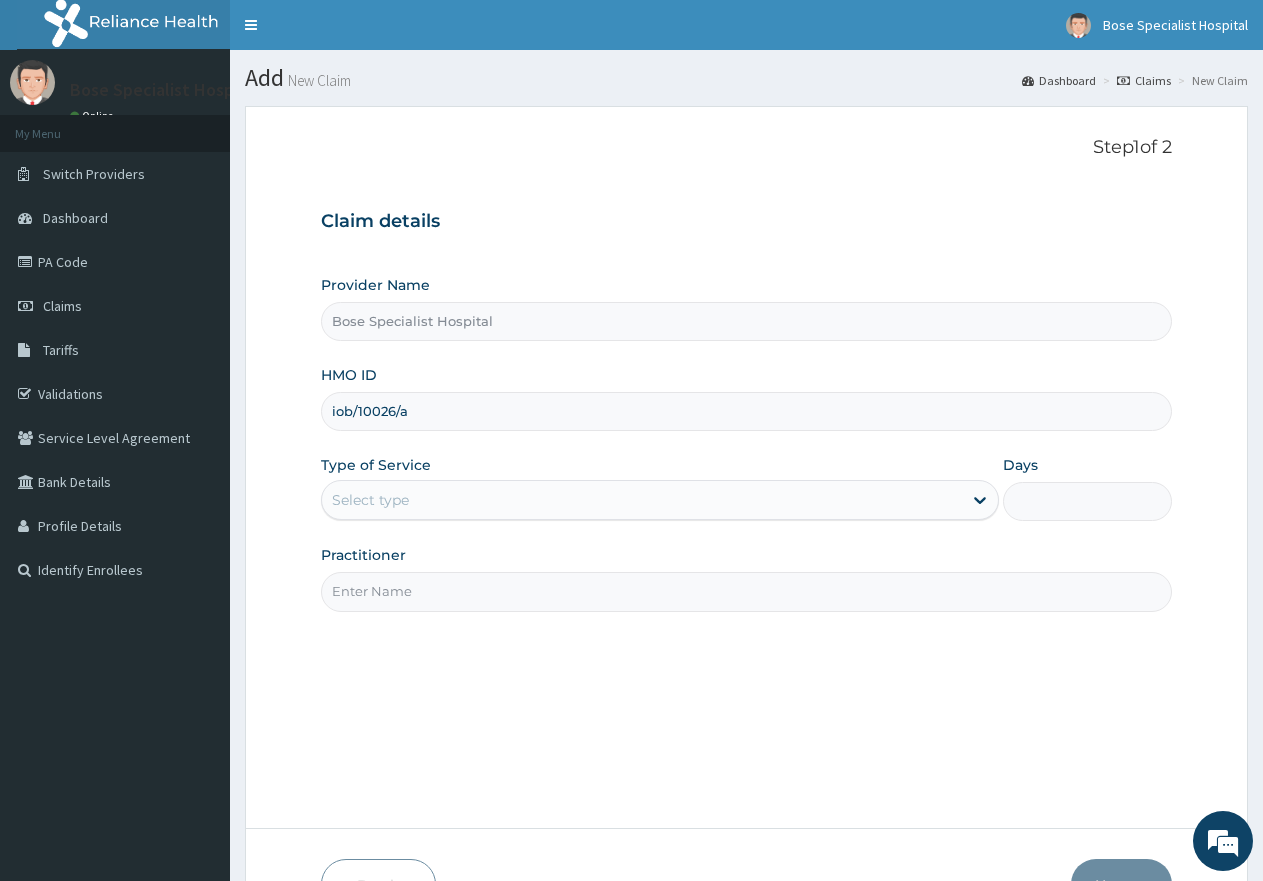 type on "iob/10026/a" 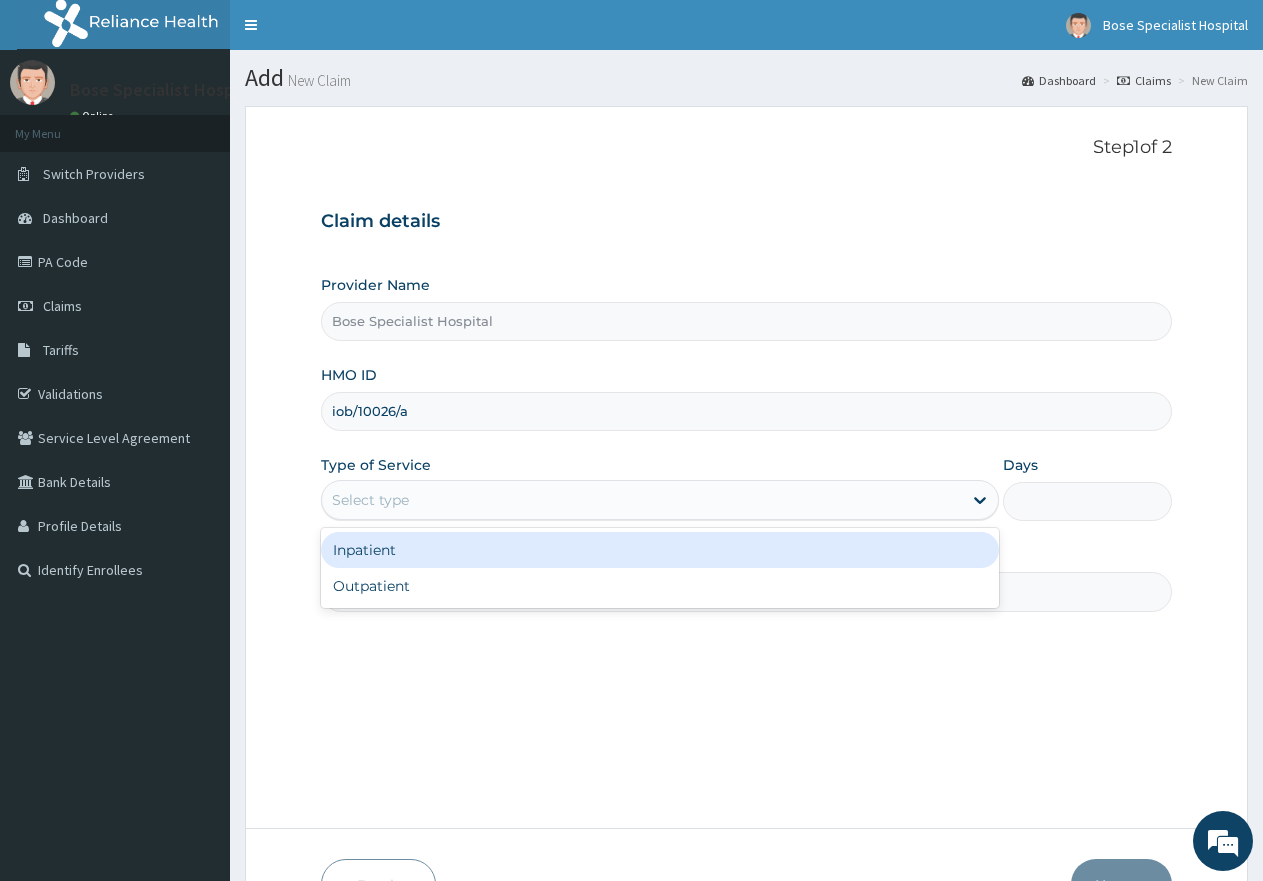 click on "Select type" at bounding box center [641, 500] 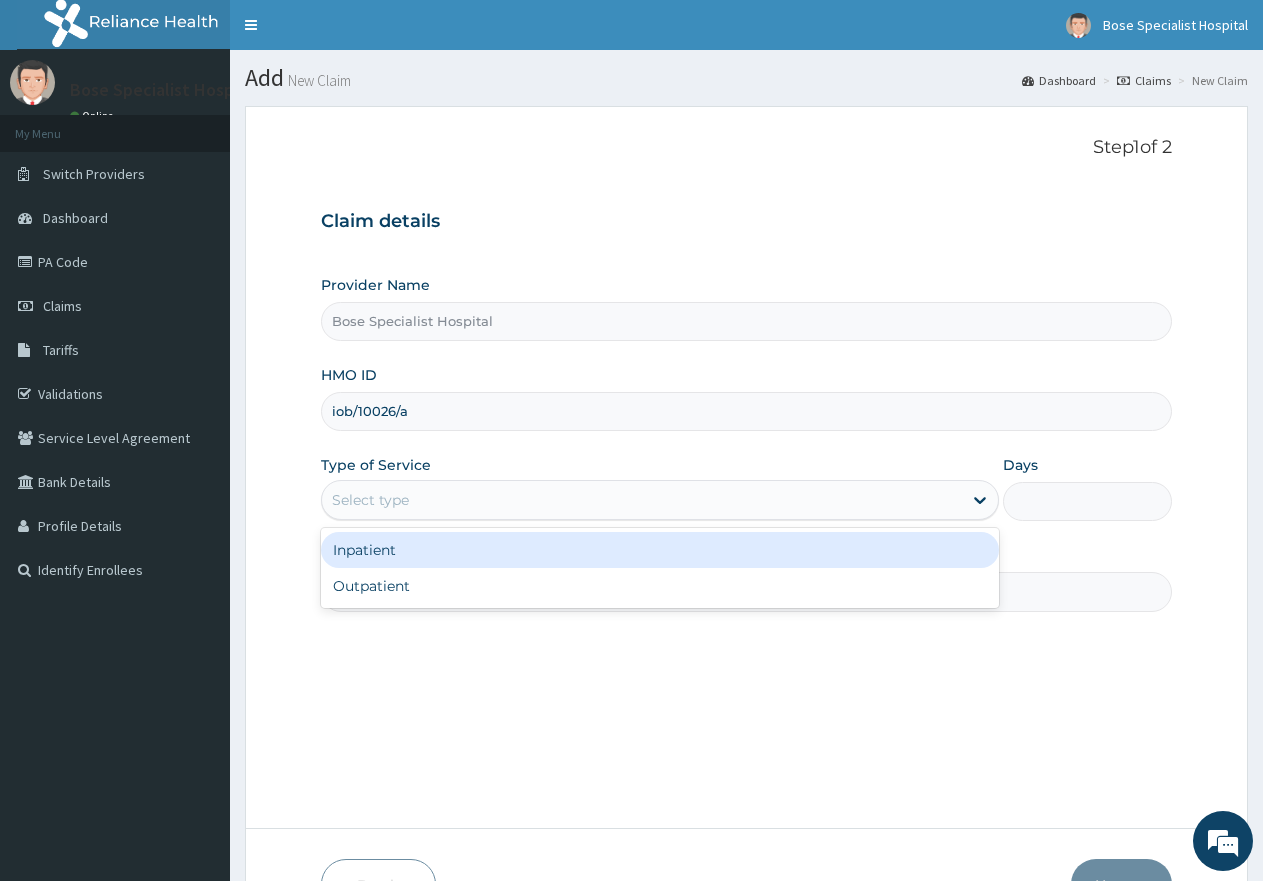 scroll, scrollTop: 0, scrollLeft: 0, axis: both 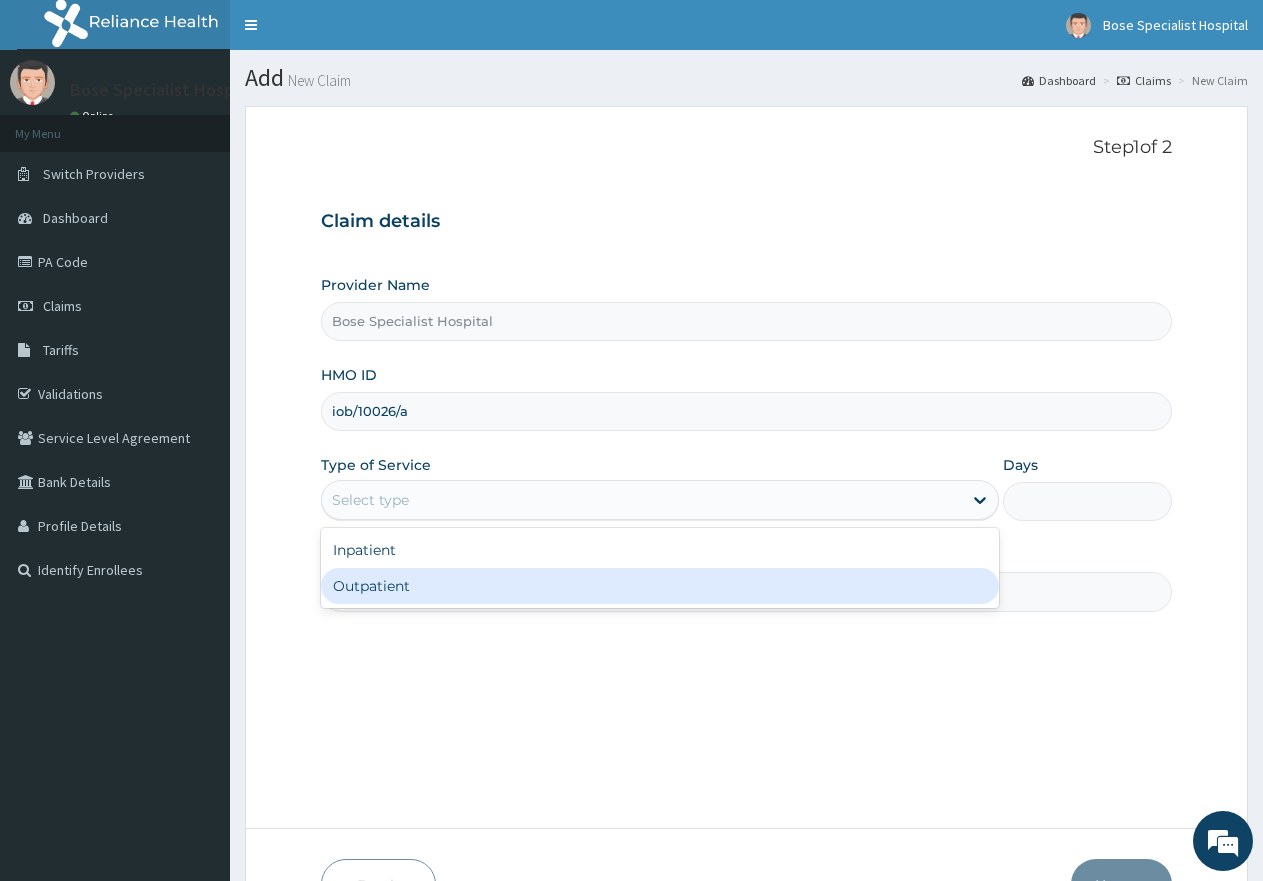 click on "Outpatient" at bounding box center [659, 586] 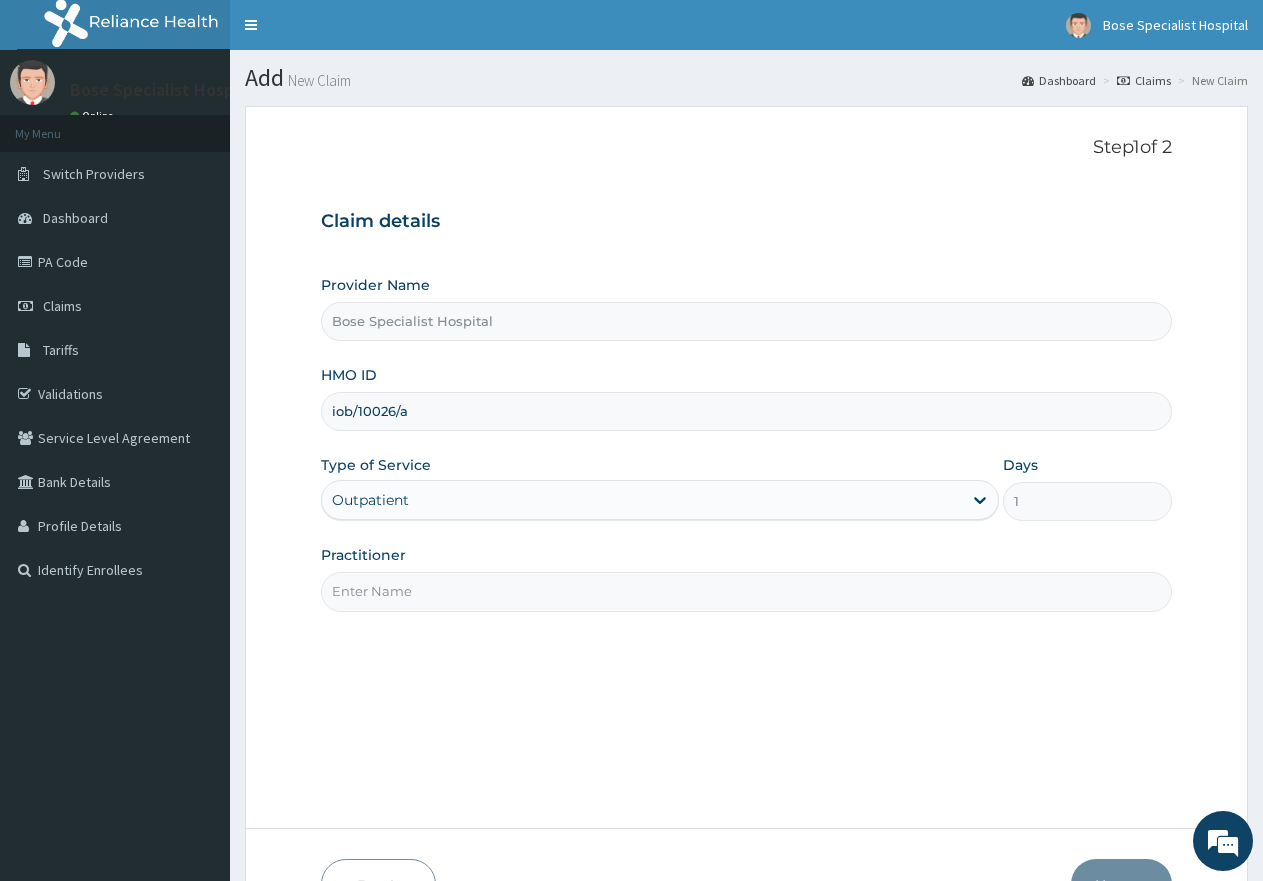 click on "Practitioner" at bounding box center (746, 591) 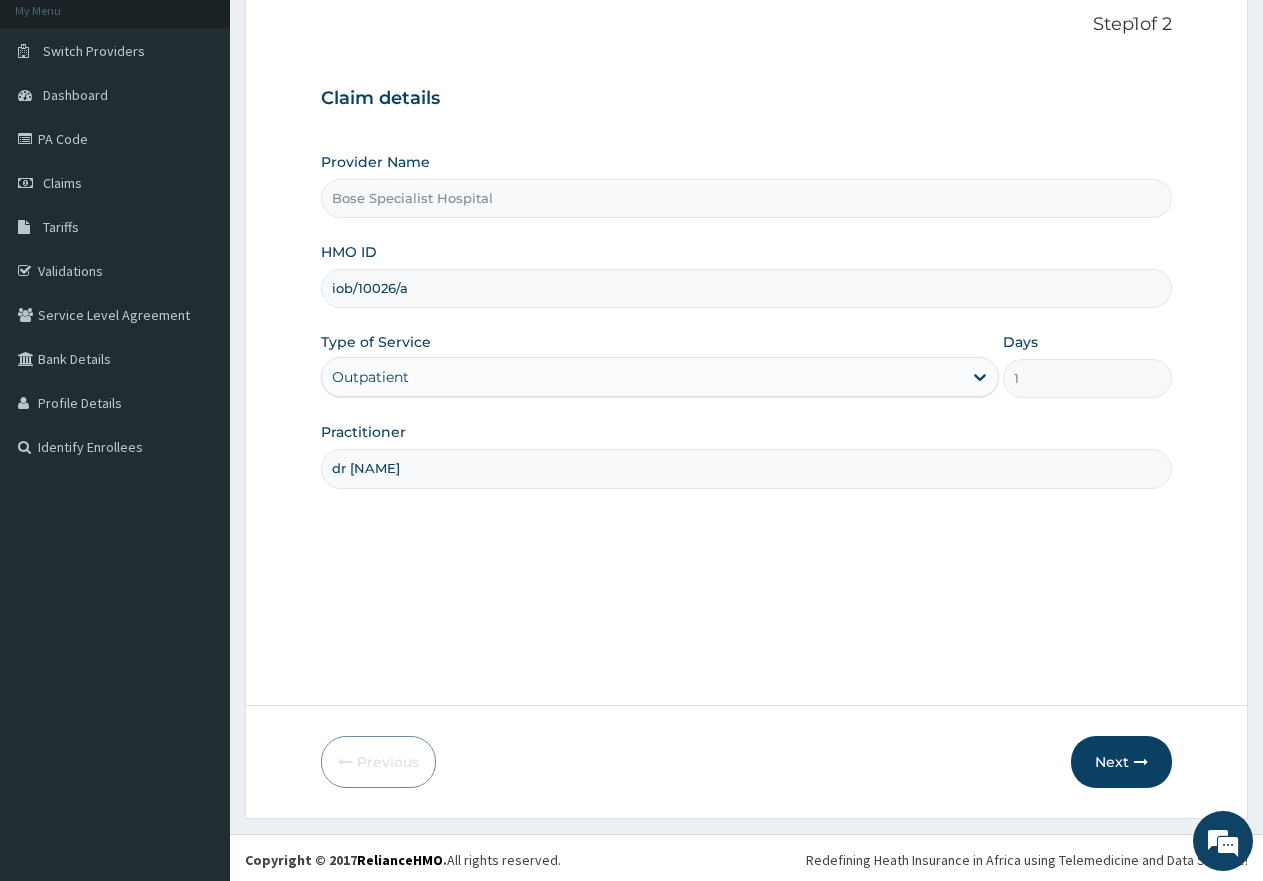 scroll, scrollTop: 127, scrollLeft: 0, axis: vertical 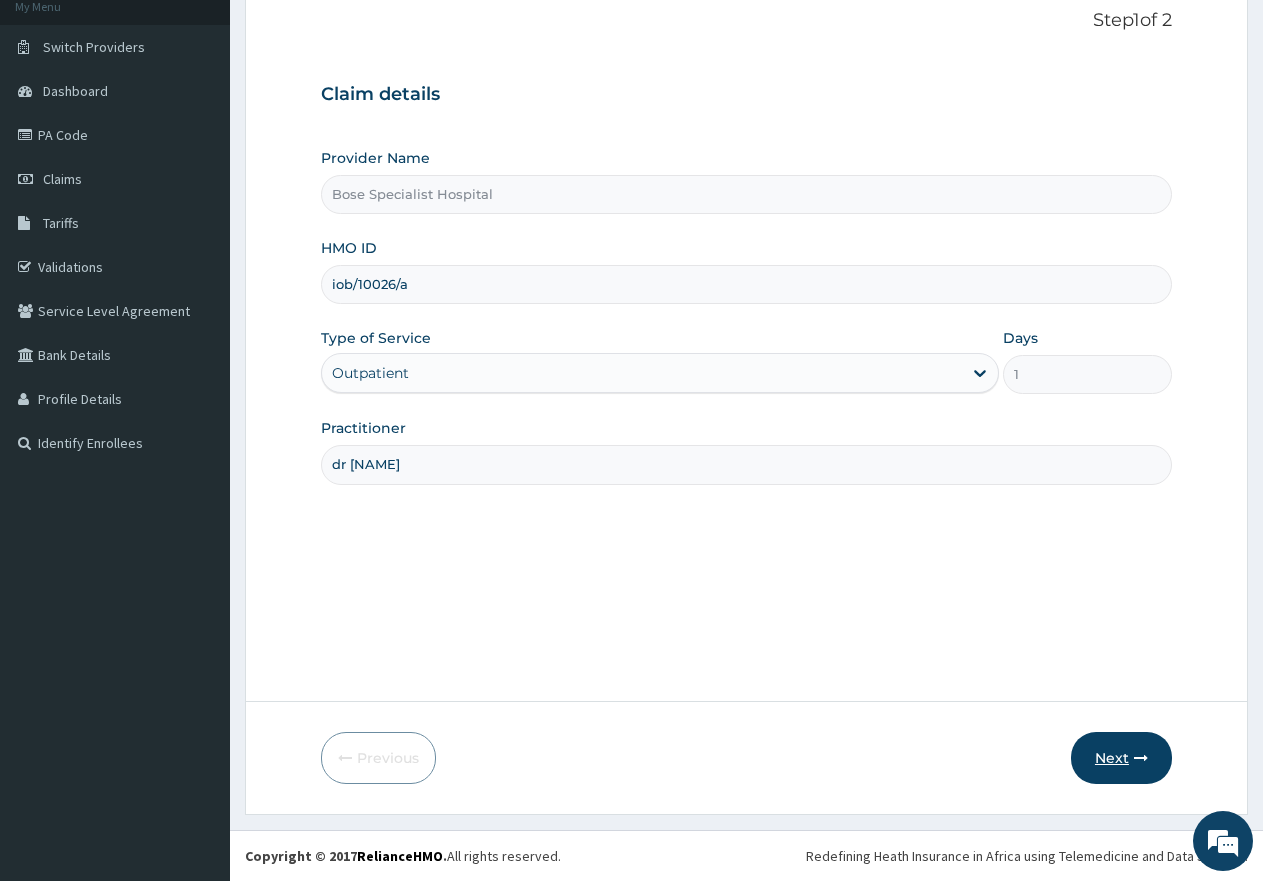type on "dr [NAME]" 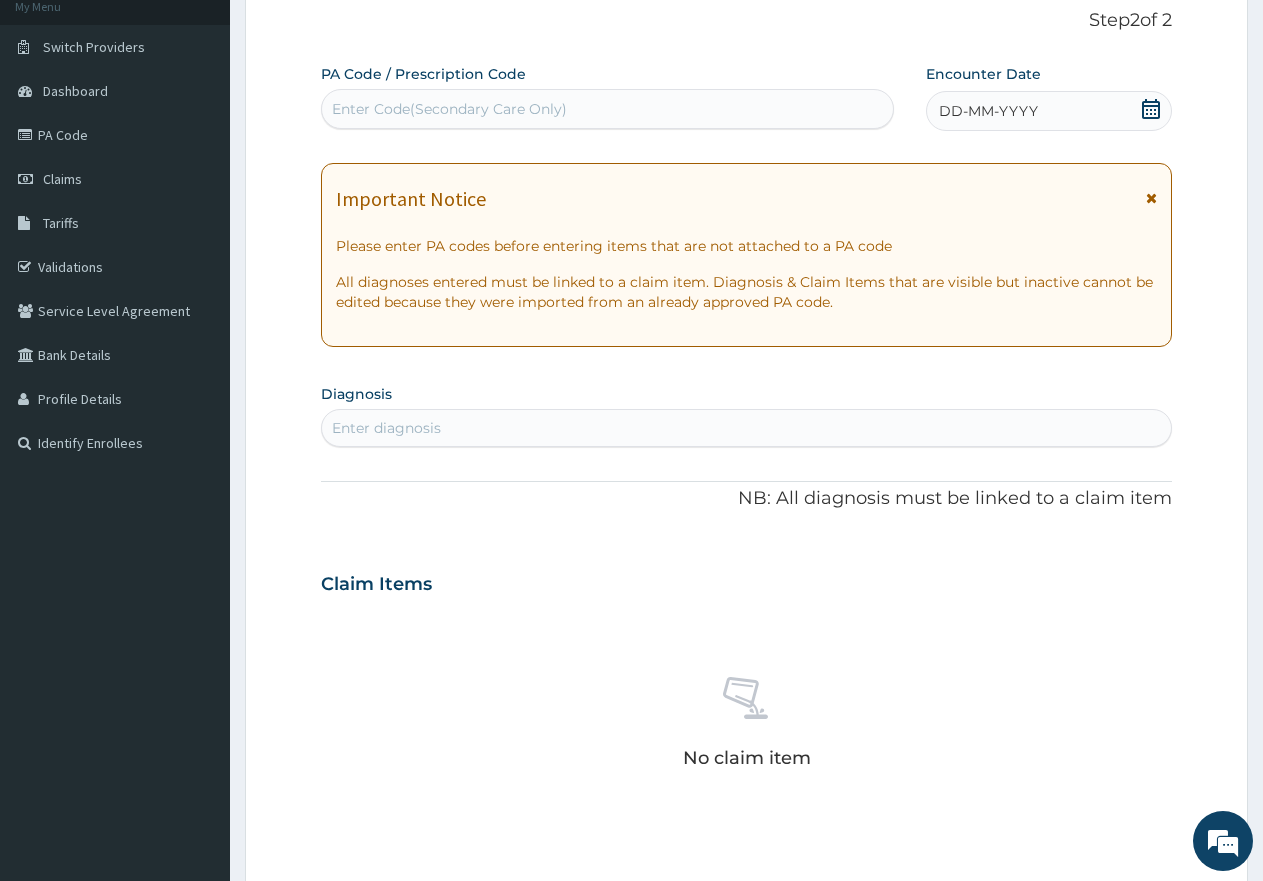 click 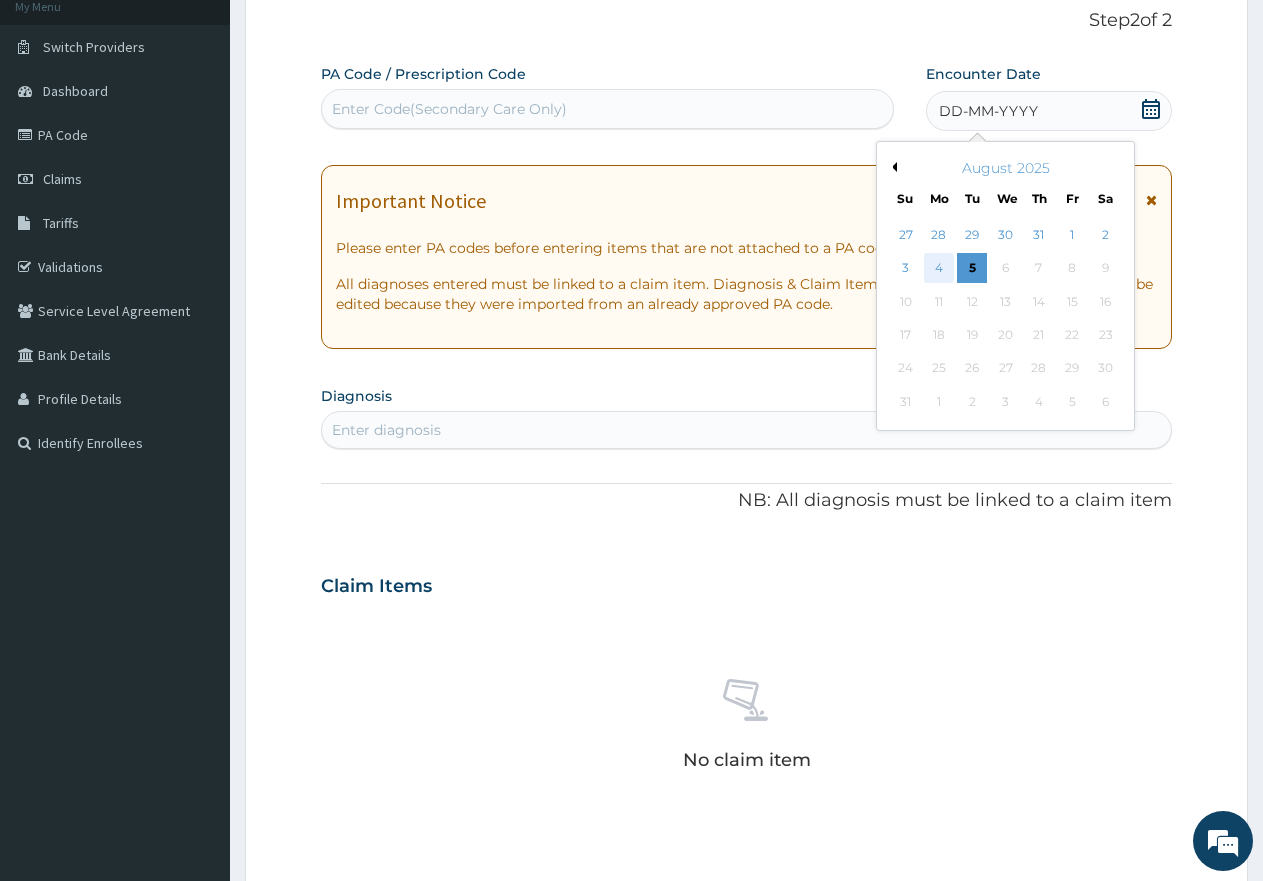 click on "4" at bounding box center [939, 269] 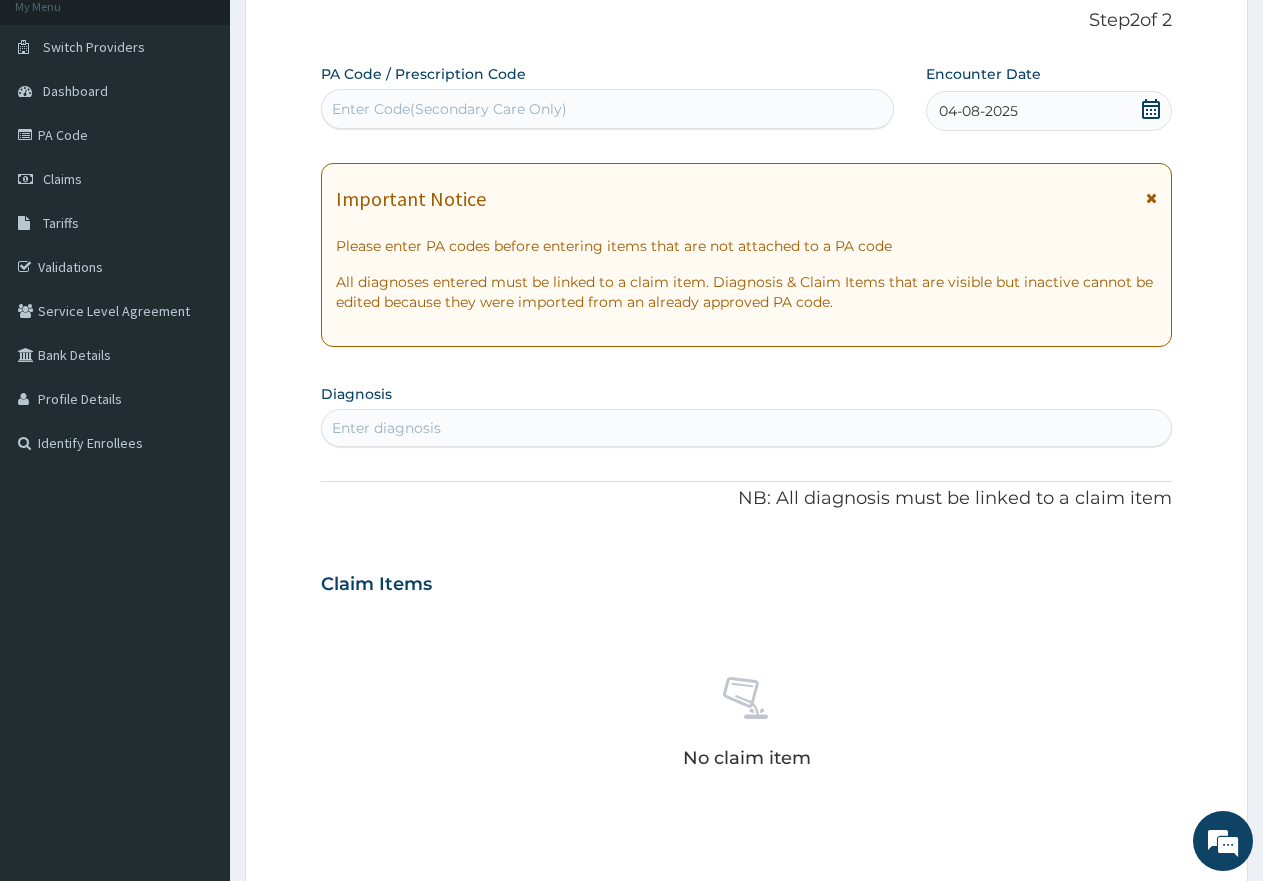 click on "Important Notice Please enter PA codes before entering items that are not attached to a PA code   All diagnoses entered must be linked to a claim item. Diagnosis & Claim Items that are visible but inactive cannot be edited because they were imported from an already approved PA code." at bounding box center [746, 255] 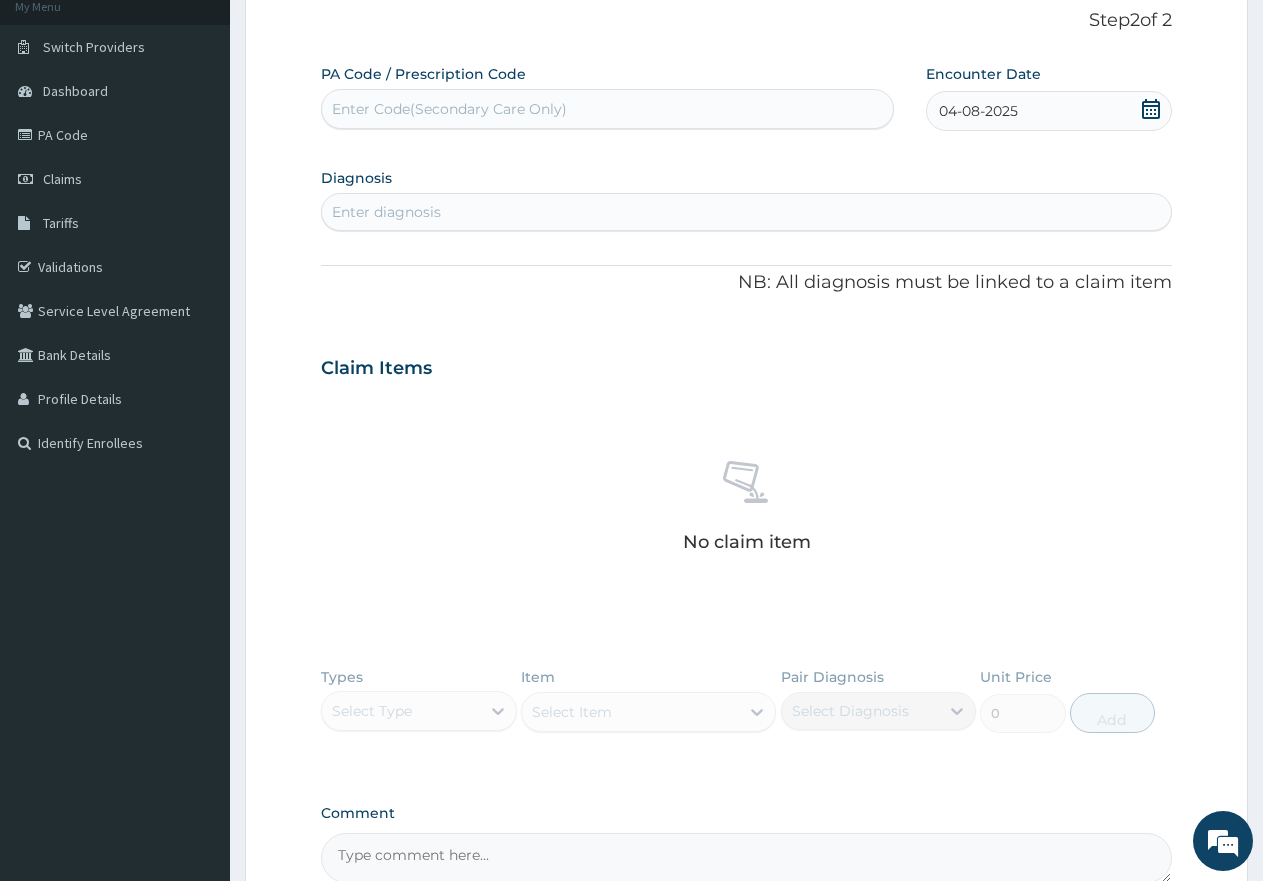 click on "Enter diagnosis" at bounding box center (746, 212) 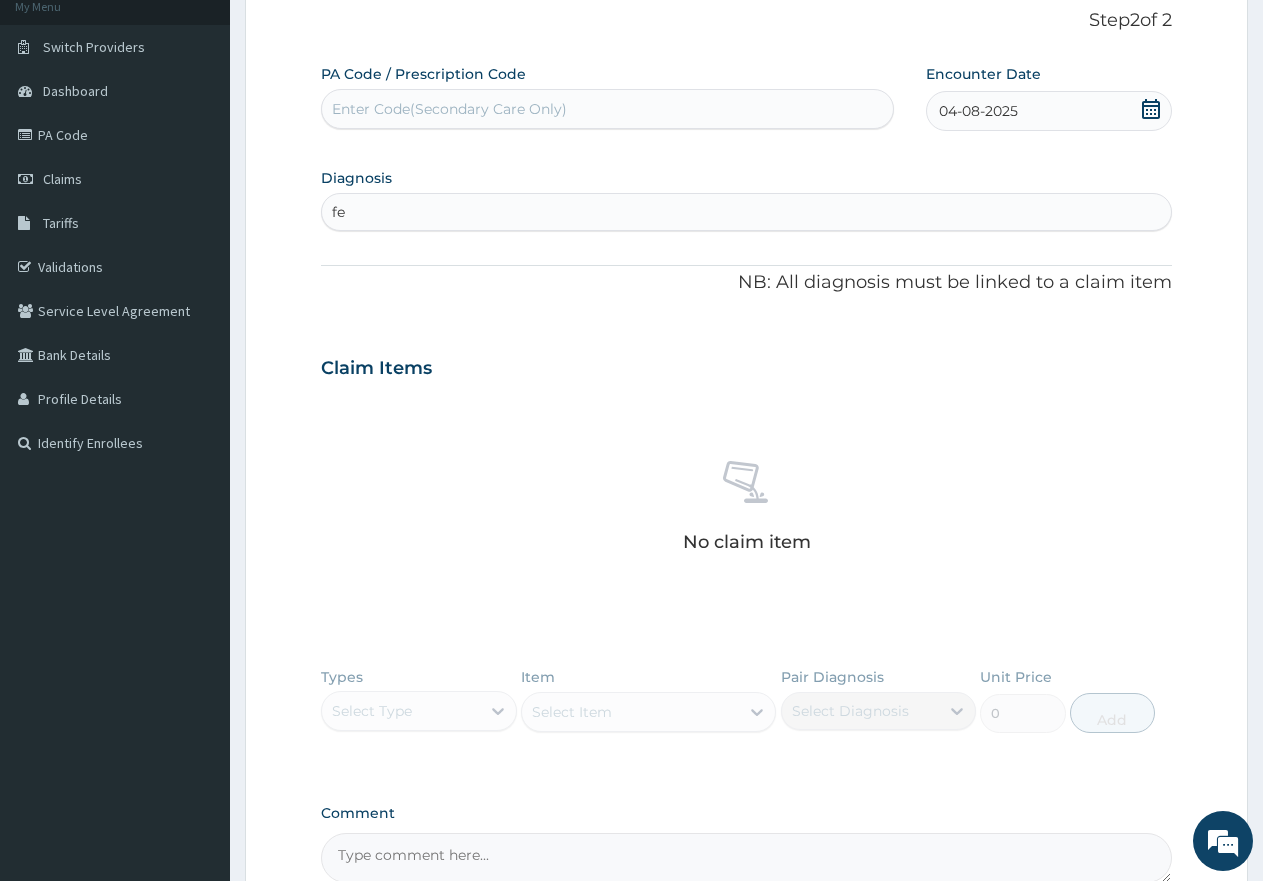 type on "fev" 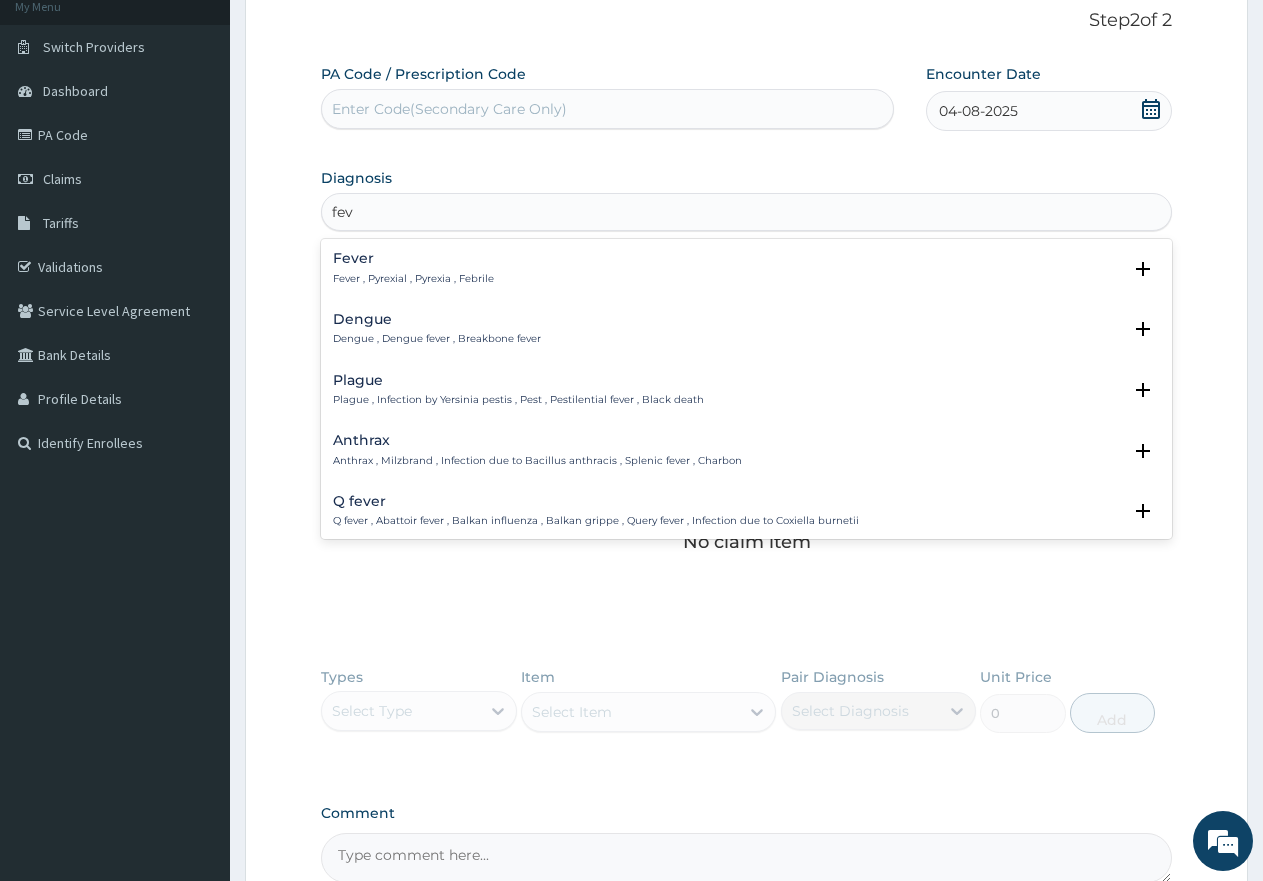 click on "Fever Fever , Pyrexial , Pyrexia , Febrile" at bounding box center (413, 268) 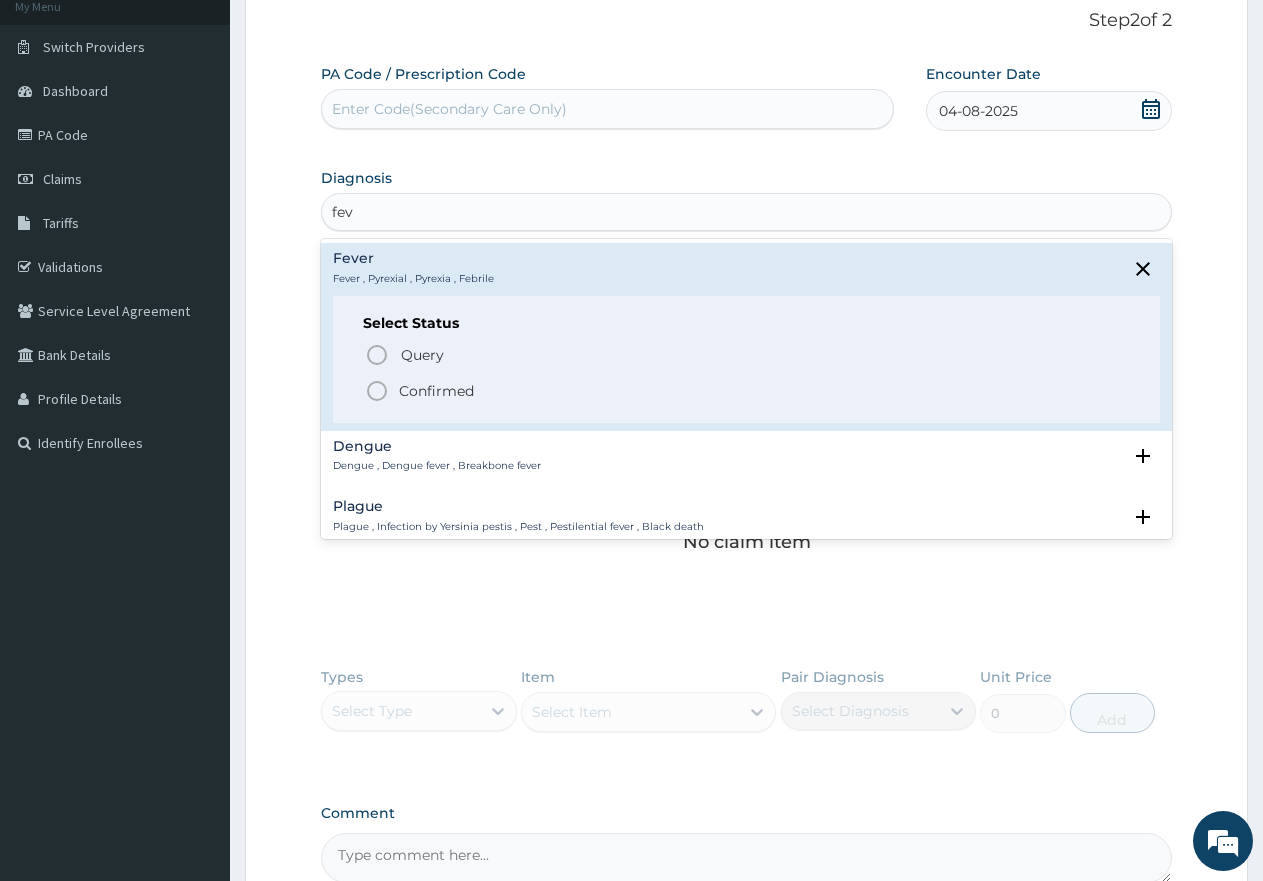 click on "Confirmed" at bounding box center [747, 391] 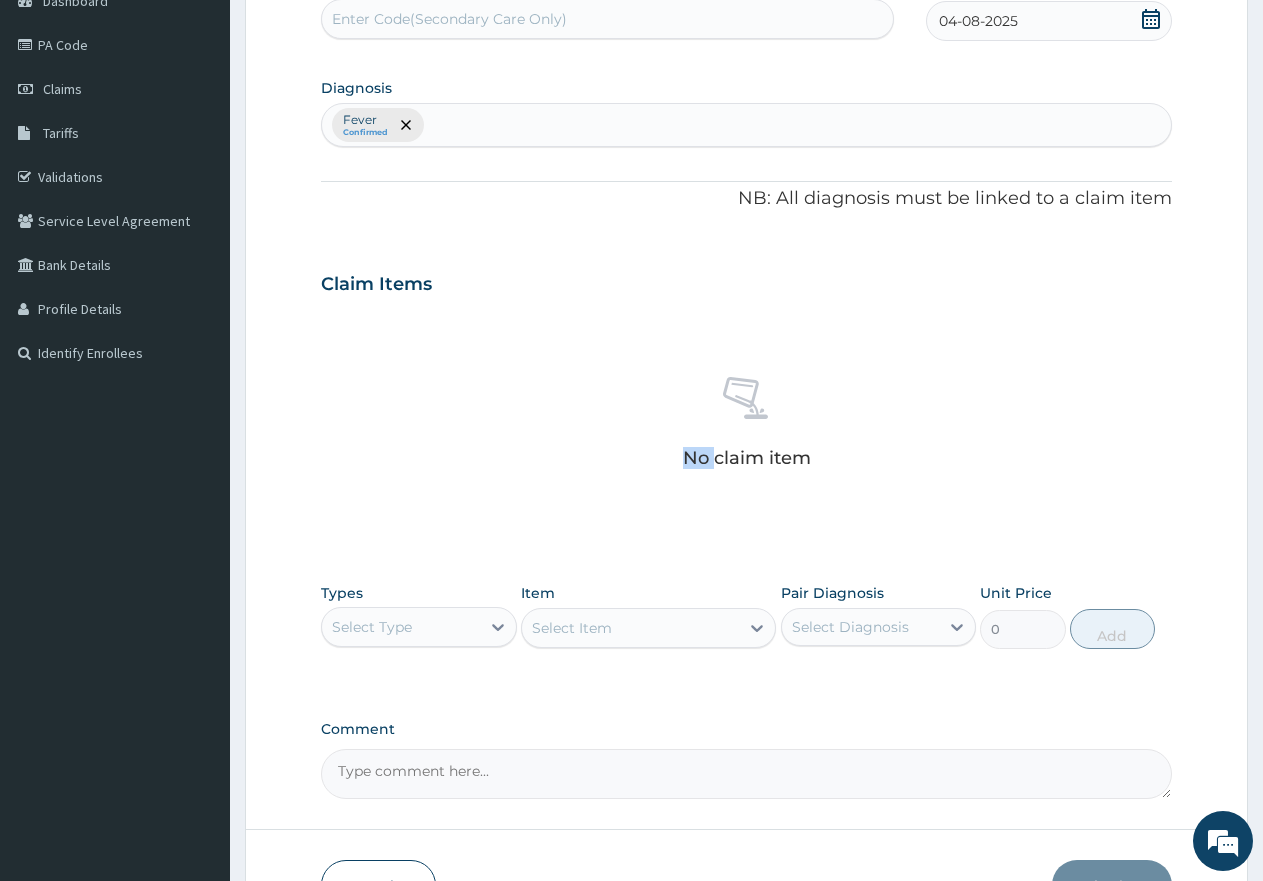 scroll, scrollTop: 345, scrollLeft: 0, axis: vertical 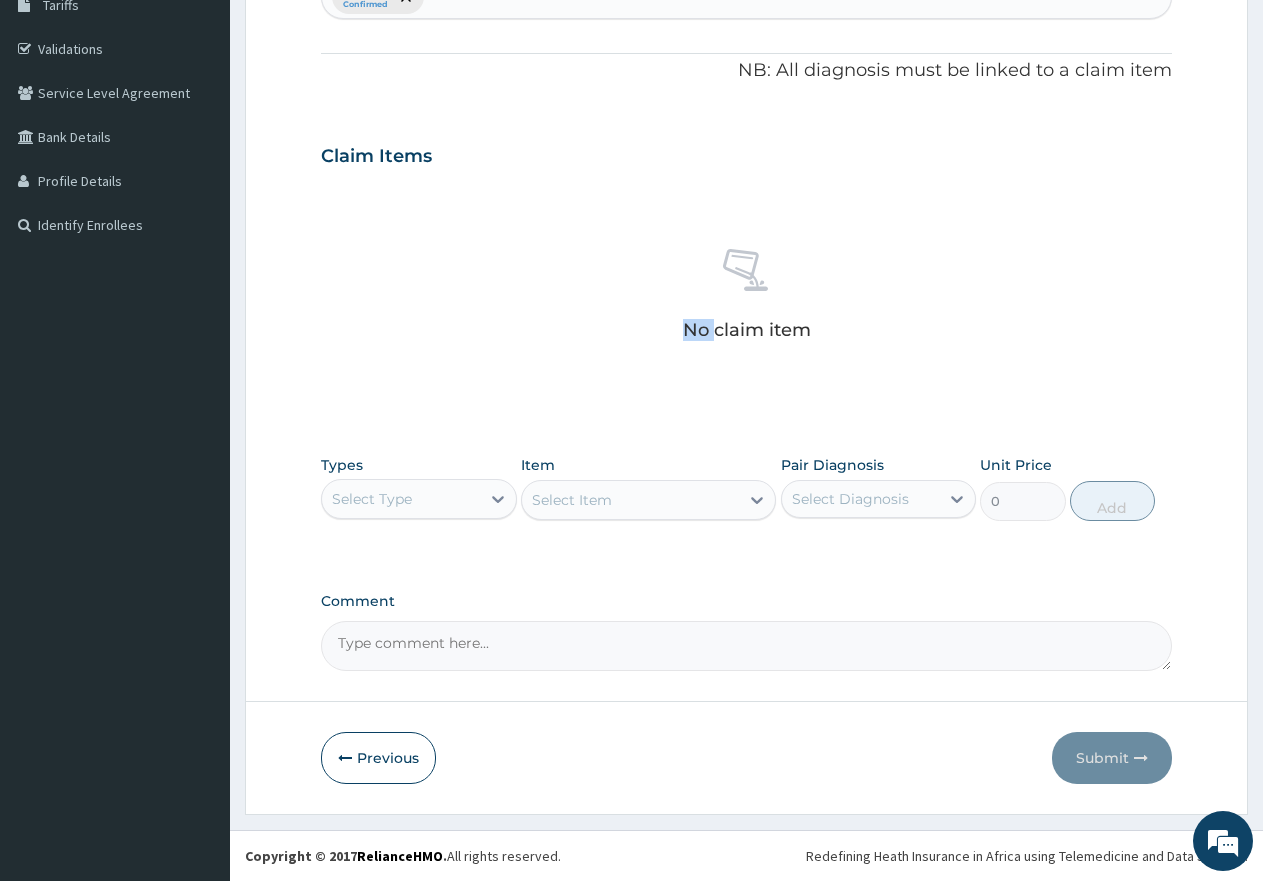 click on "No claim item" at bounding box center [746, 298] 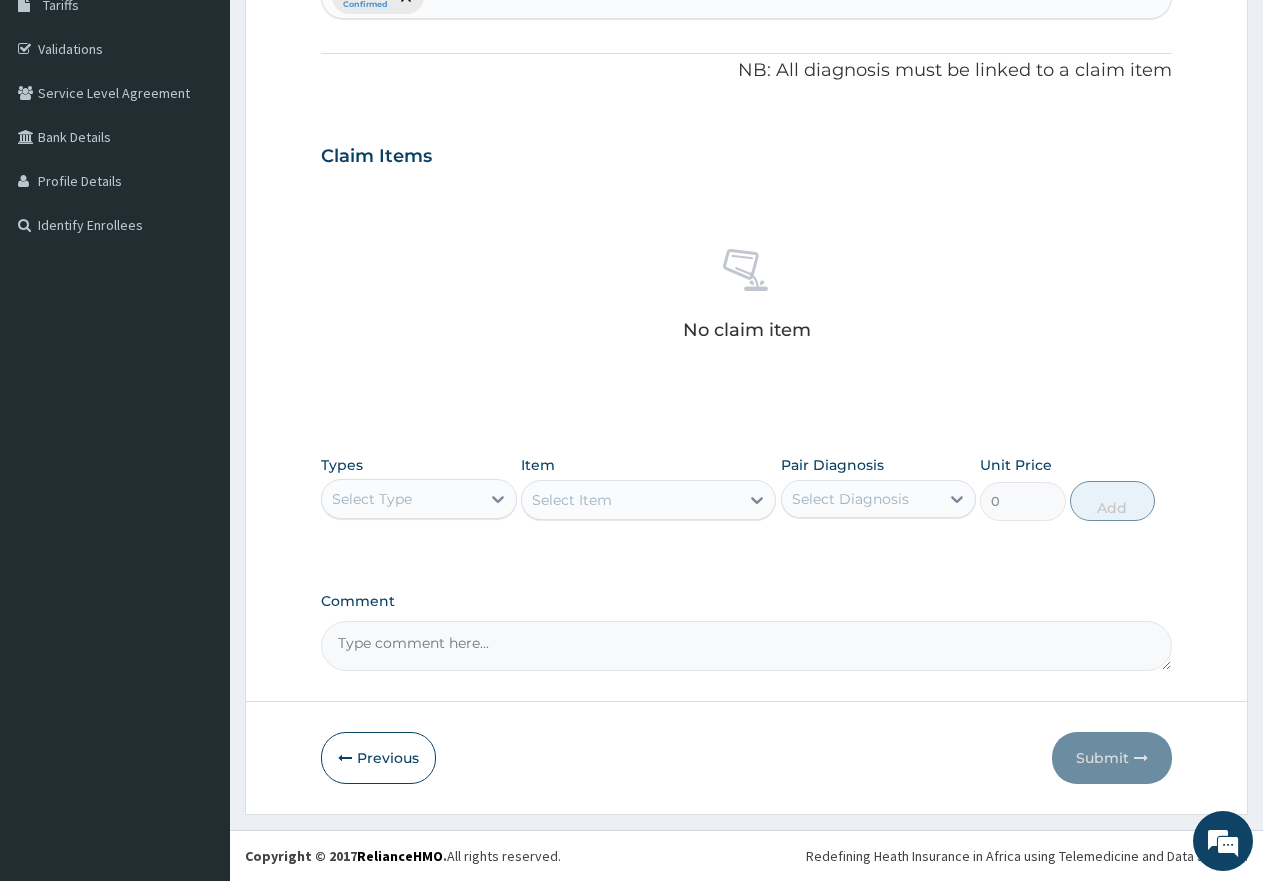 click on "Select Type" at bounding box center [401, 499] 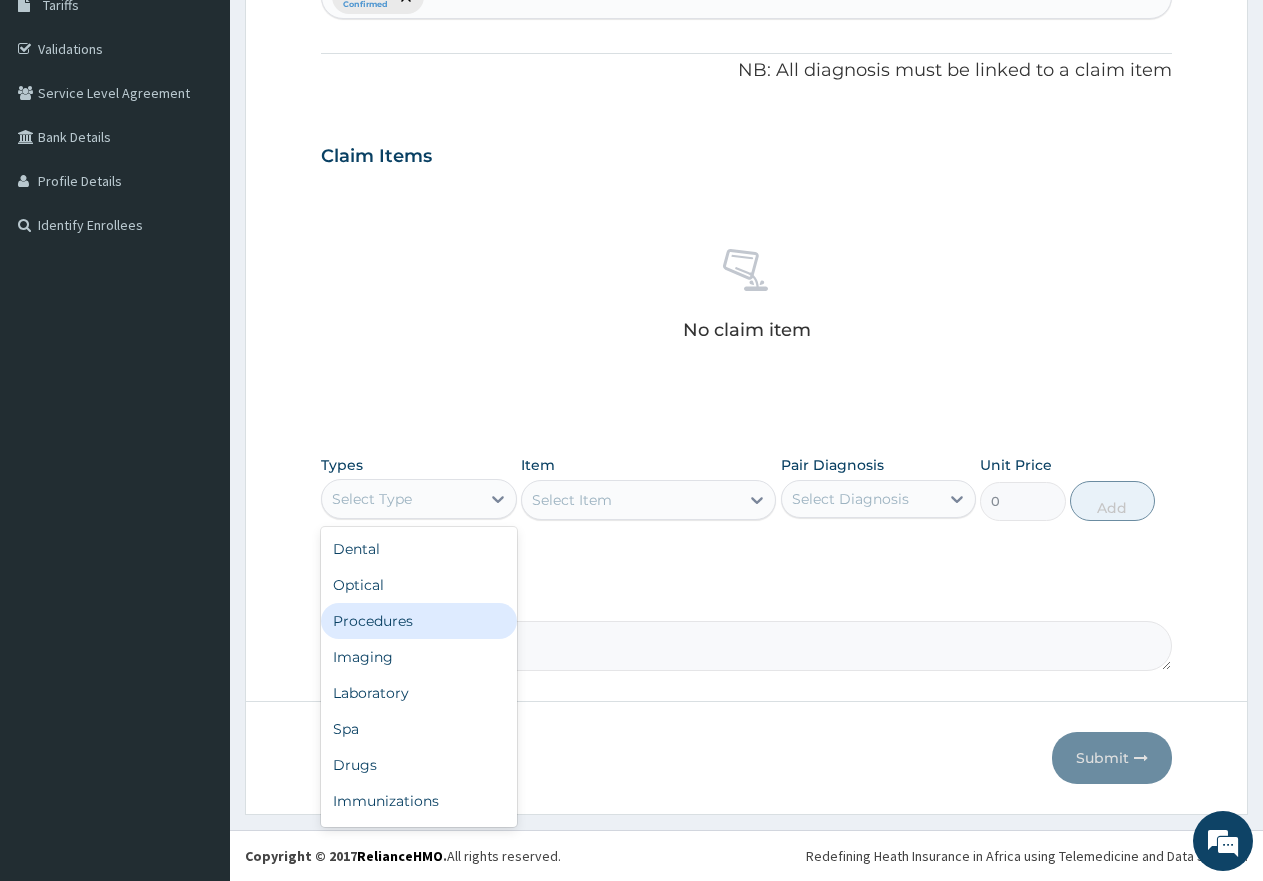 click on "Procedures" at bounding box center (419, 621) 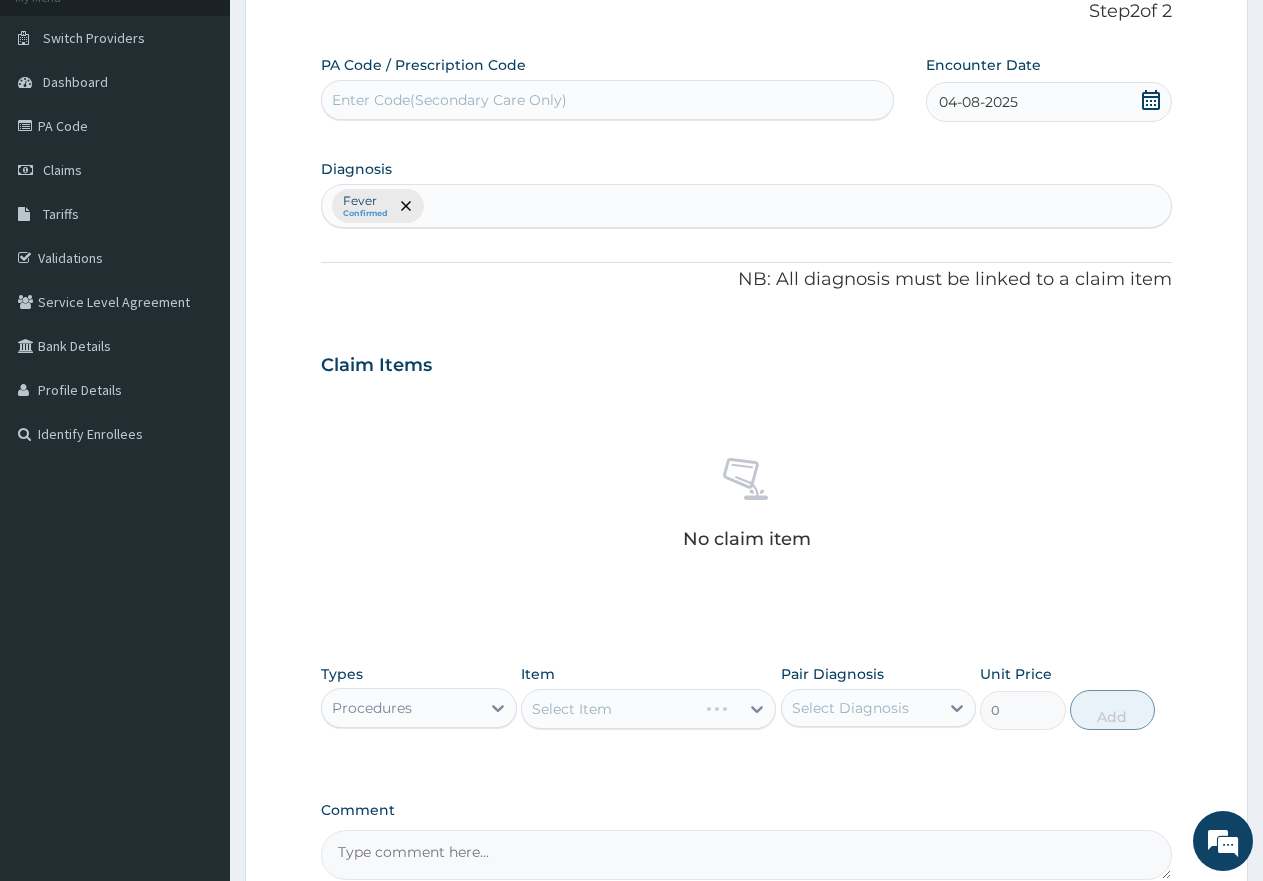 scroll, scrollTop: 345, scrollLeft: 0, axis: vertical 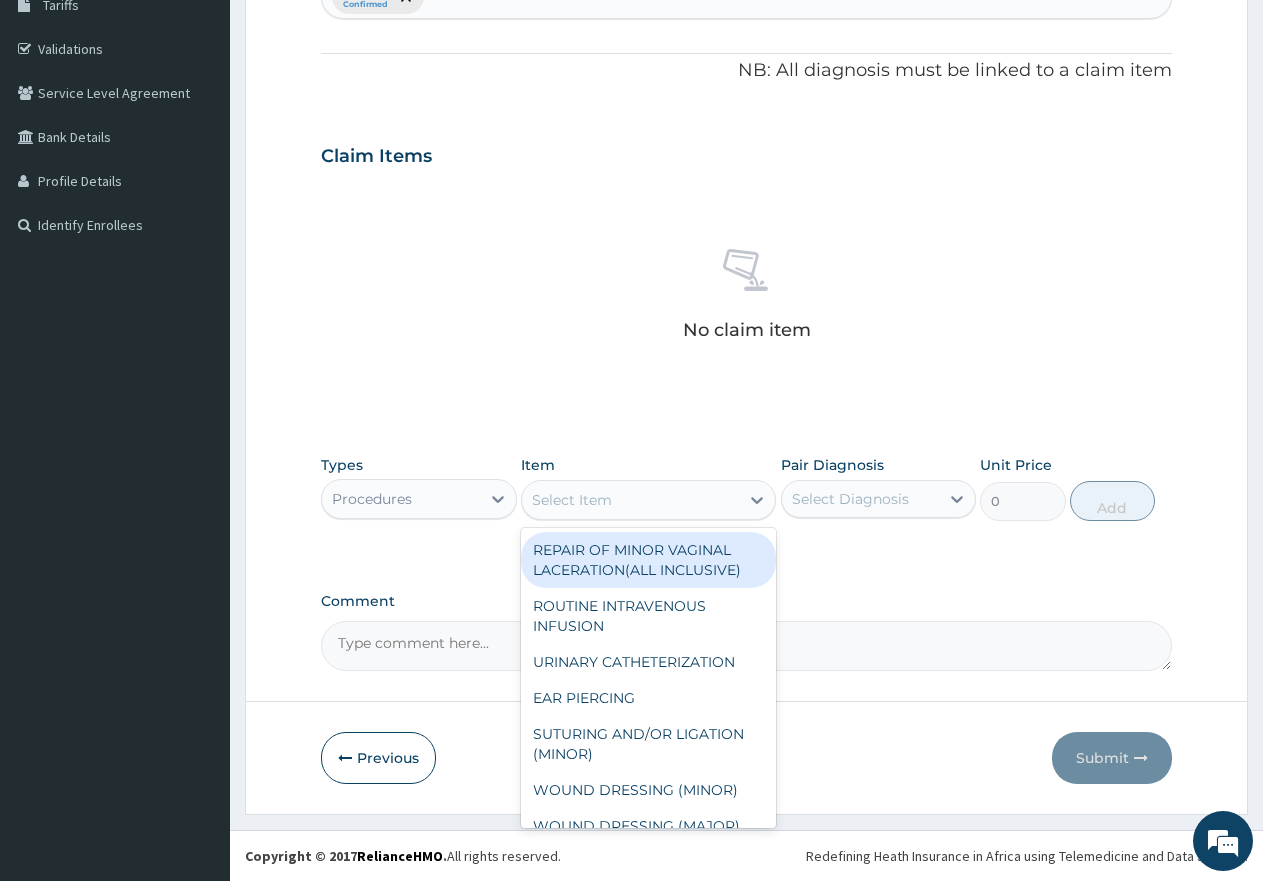 click on "Select Item" at bounding box center [572, 500] 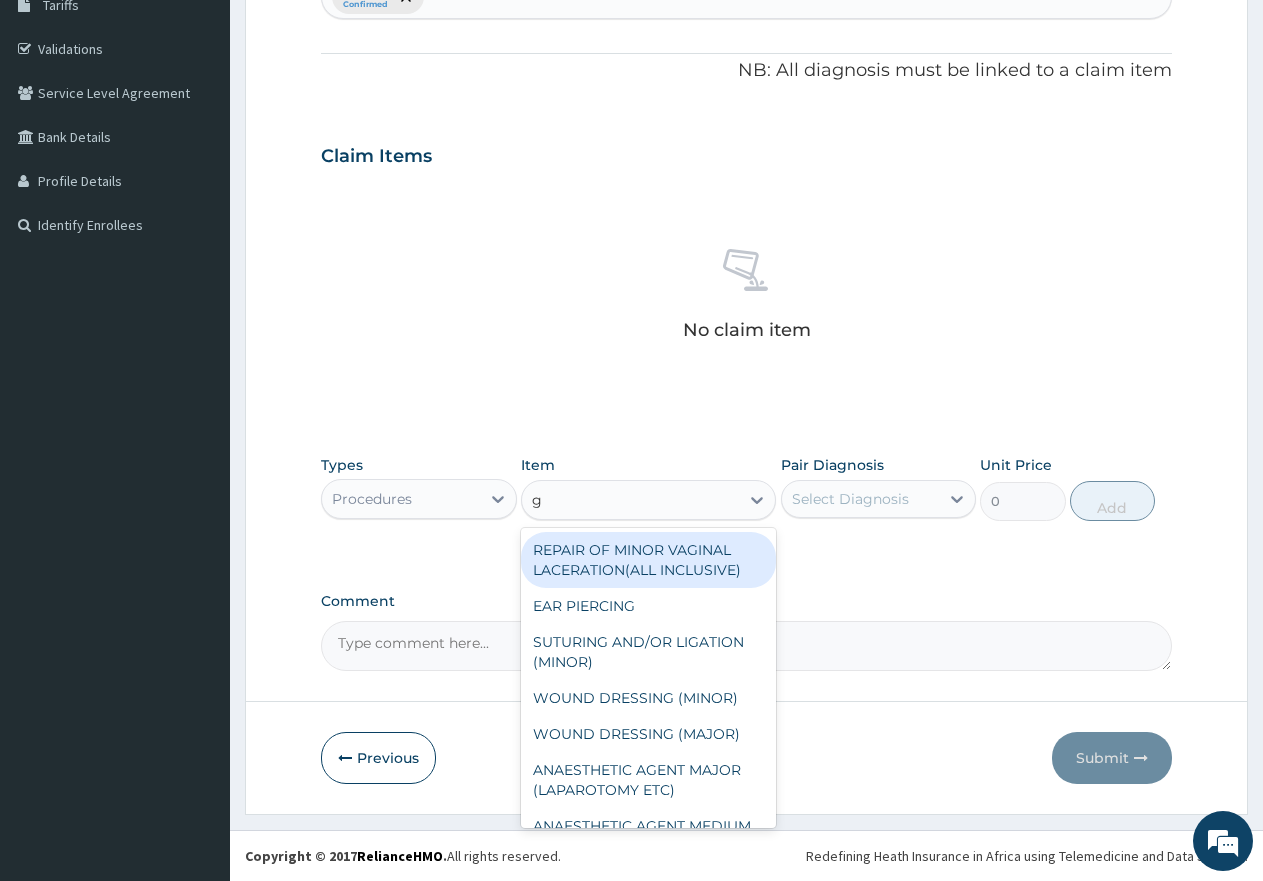 type on "gp" 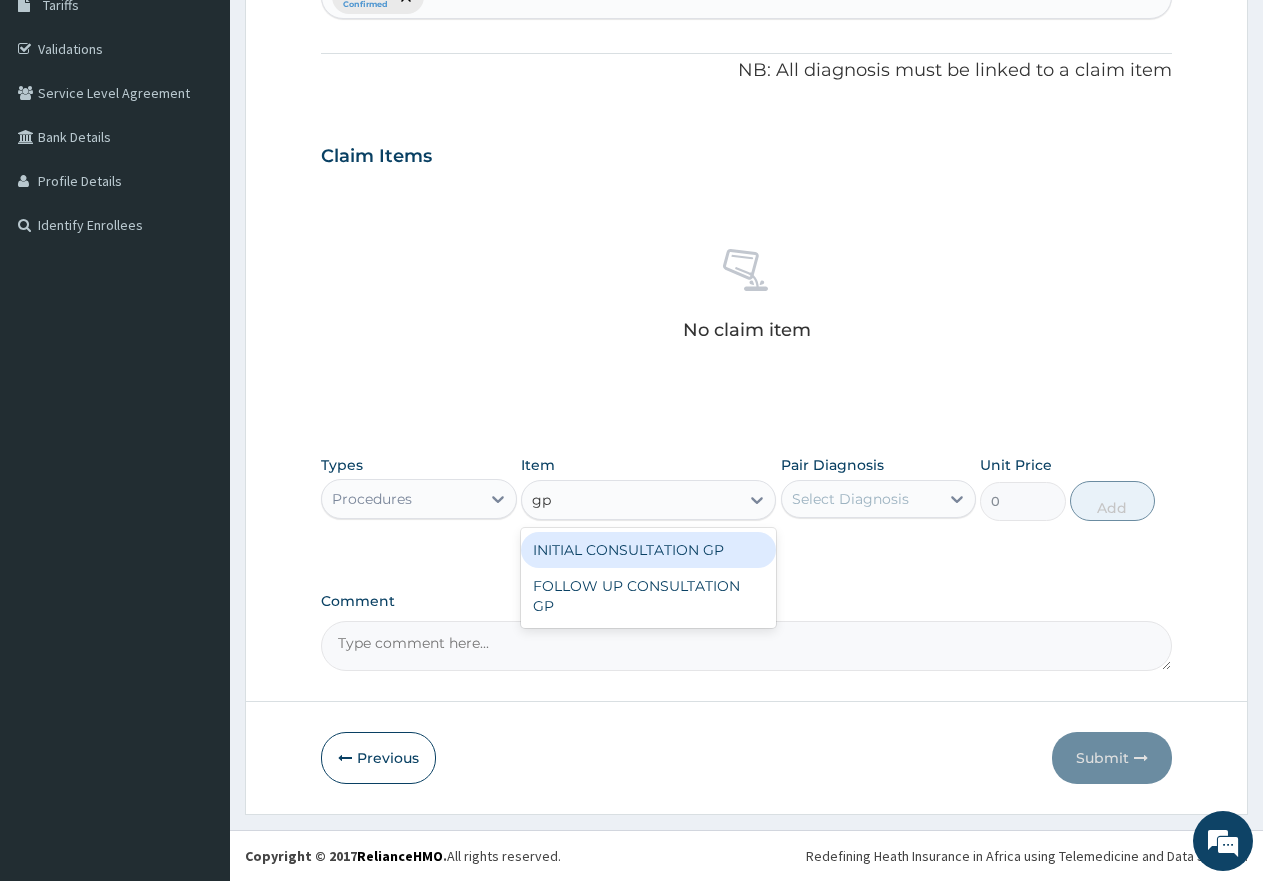 click on "INITIAL CONSULTATION GP" at bounding box center [648, 550] 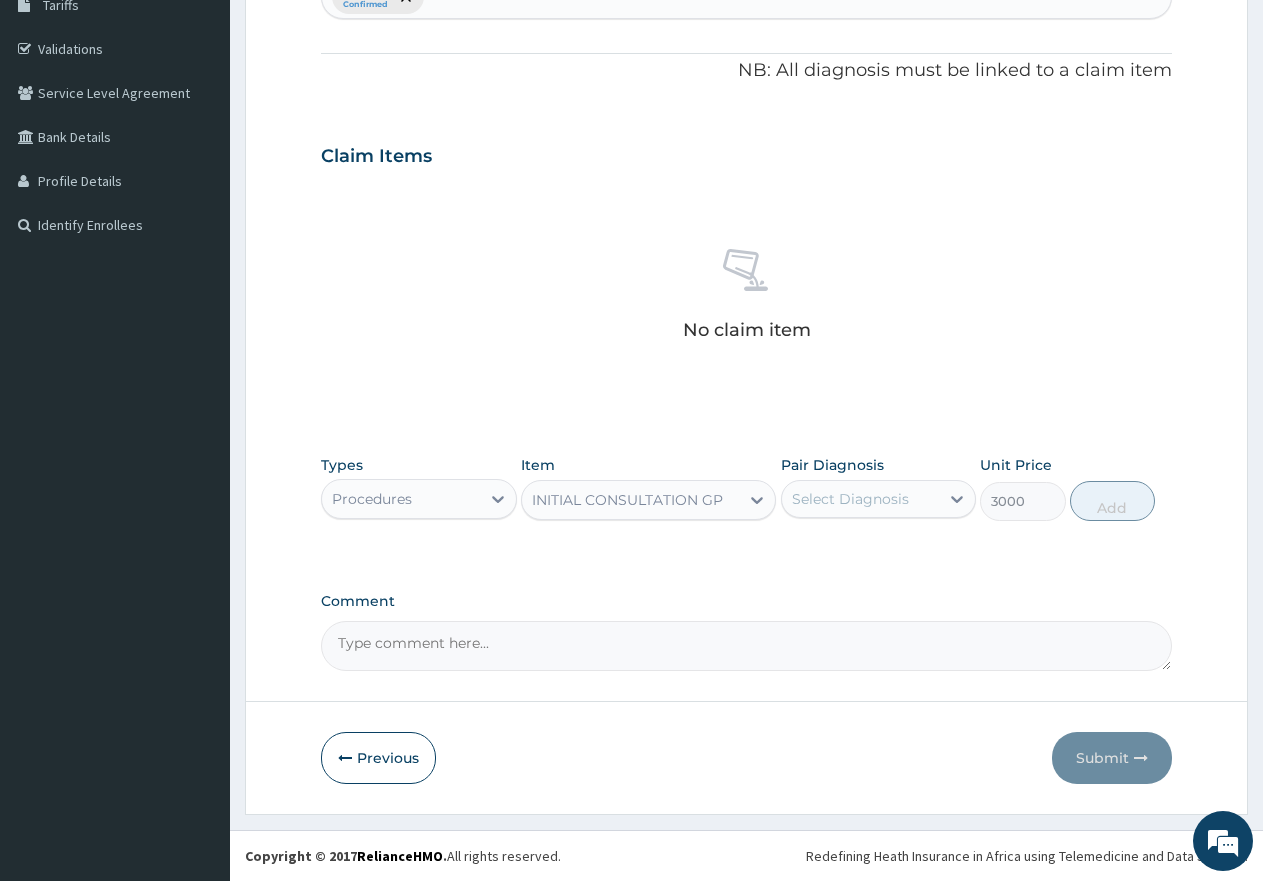 click on "No claim item" at bounding box center (746, 298) 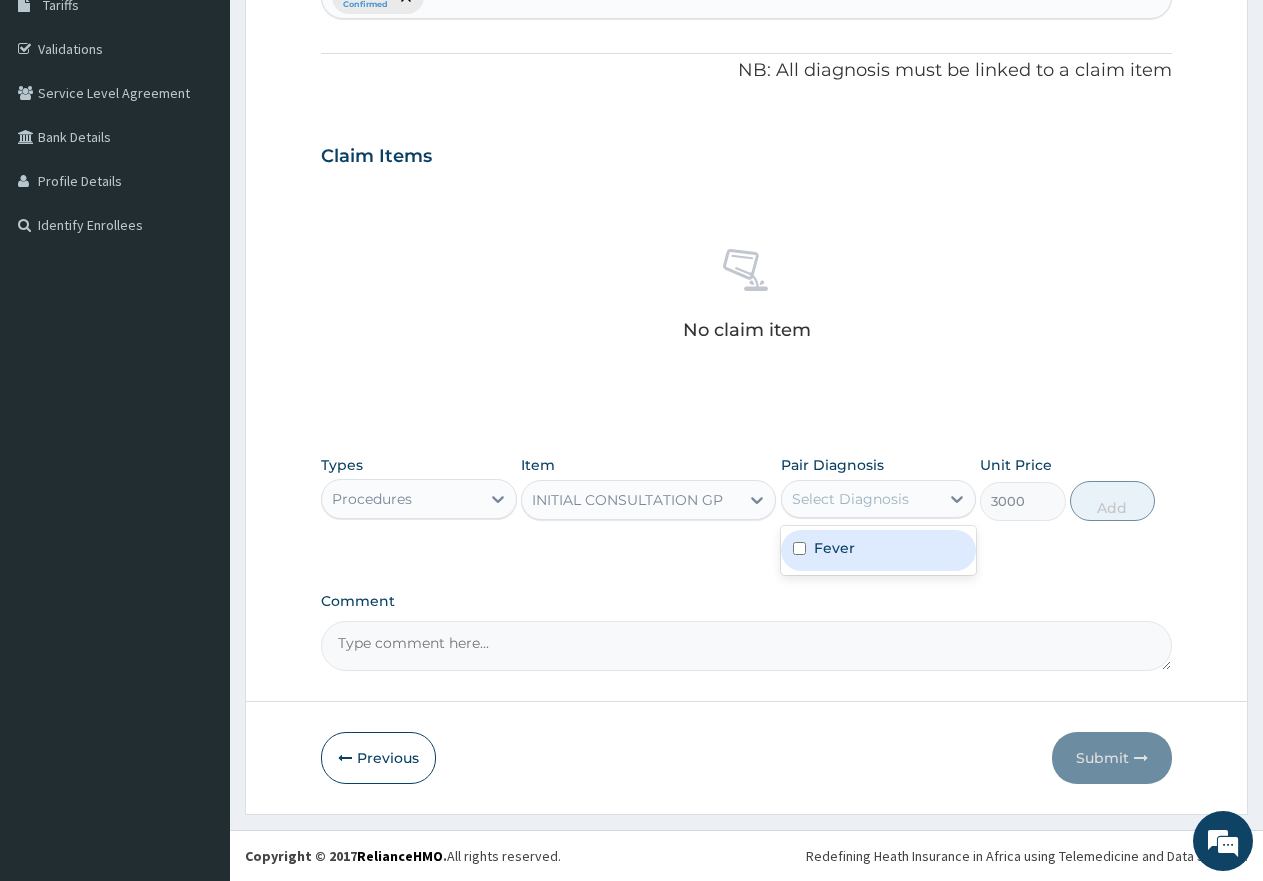 click on "Fever" at bounding box center [879, 550] 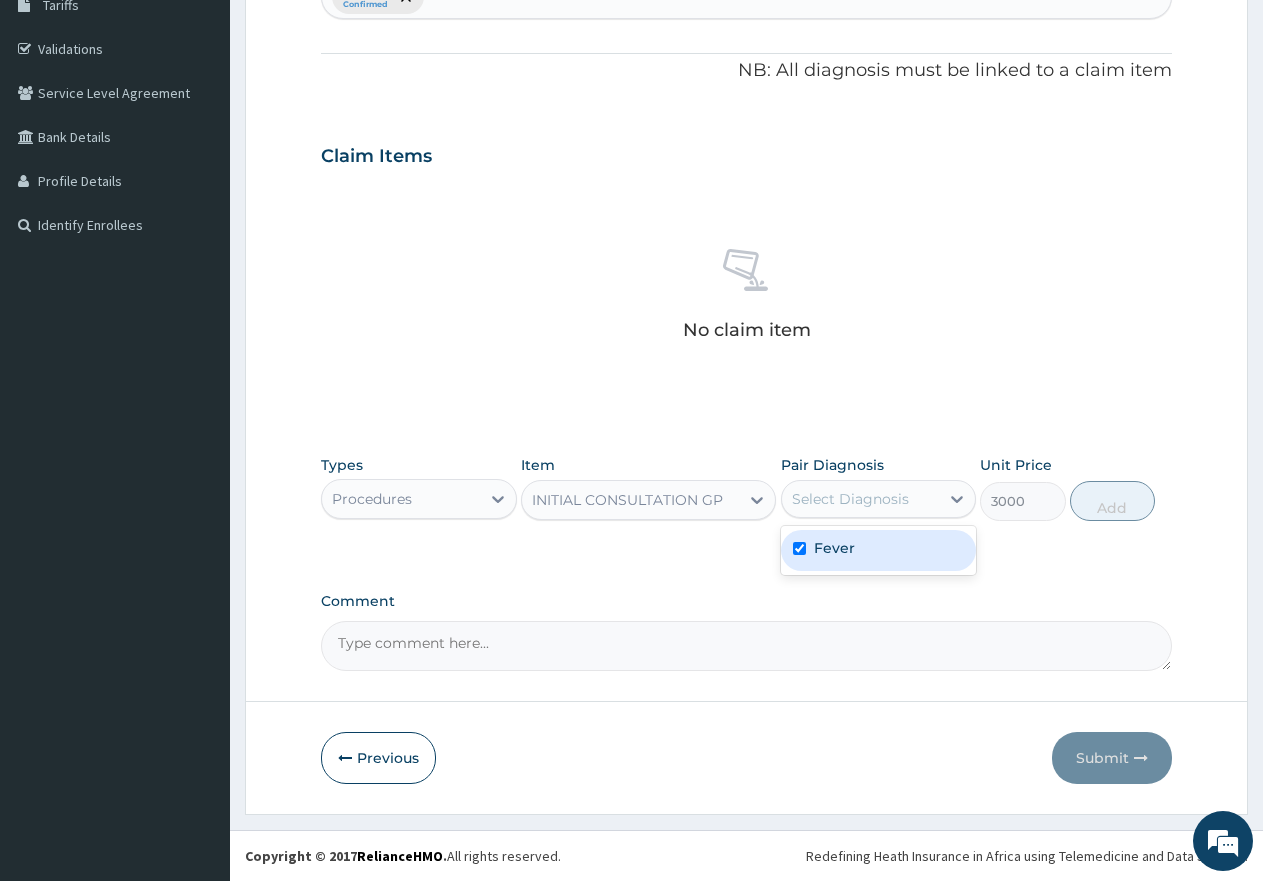 checkbox on "true" 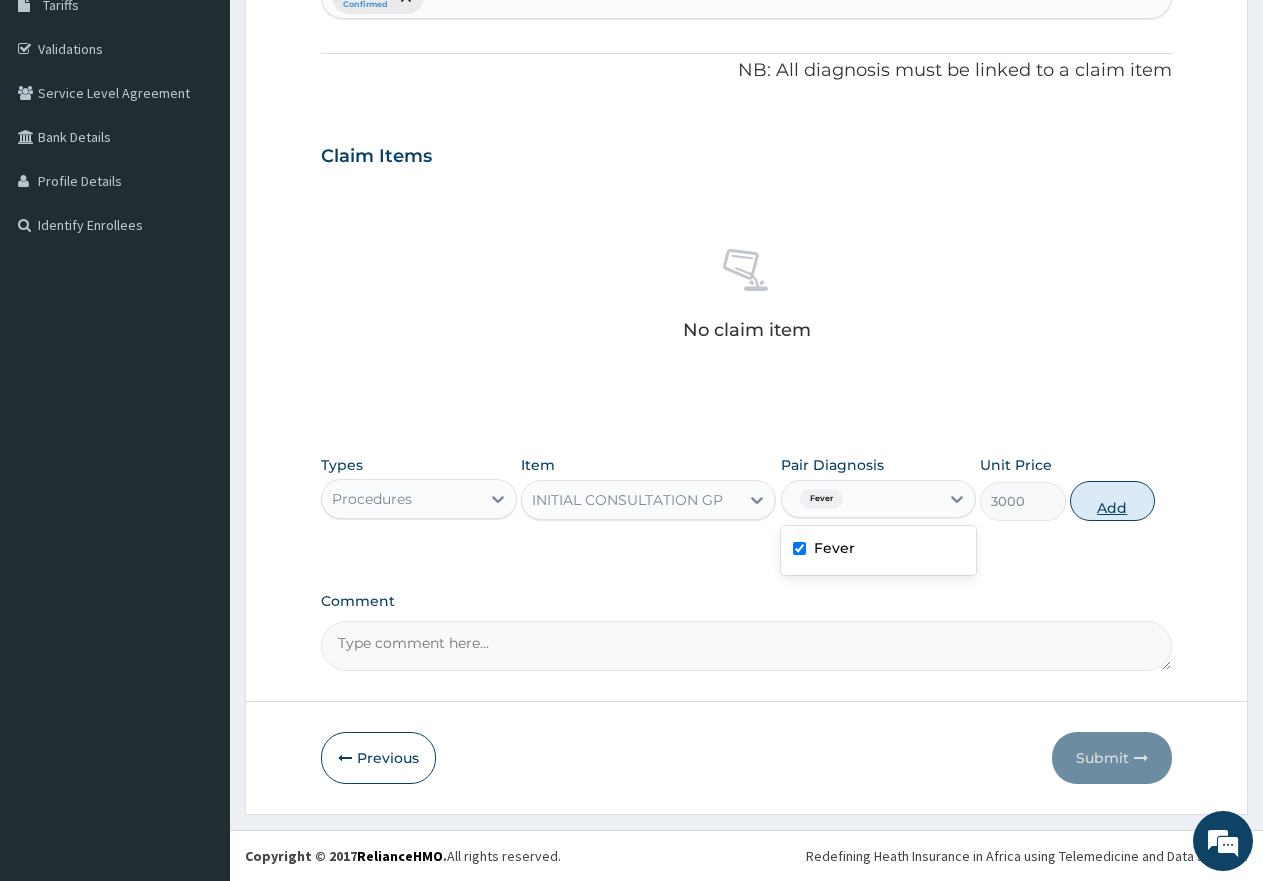 click on "Add" at bounding box center (1112, 501) 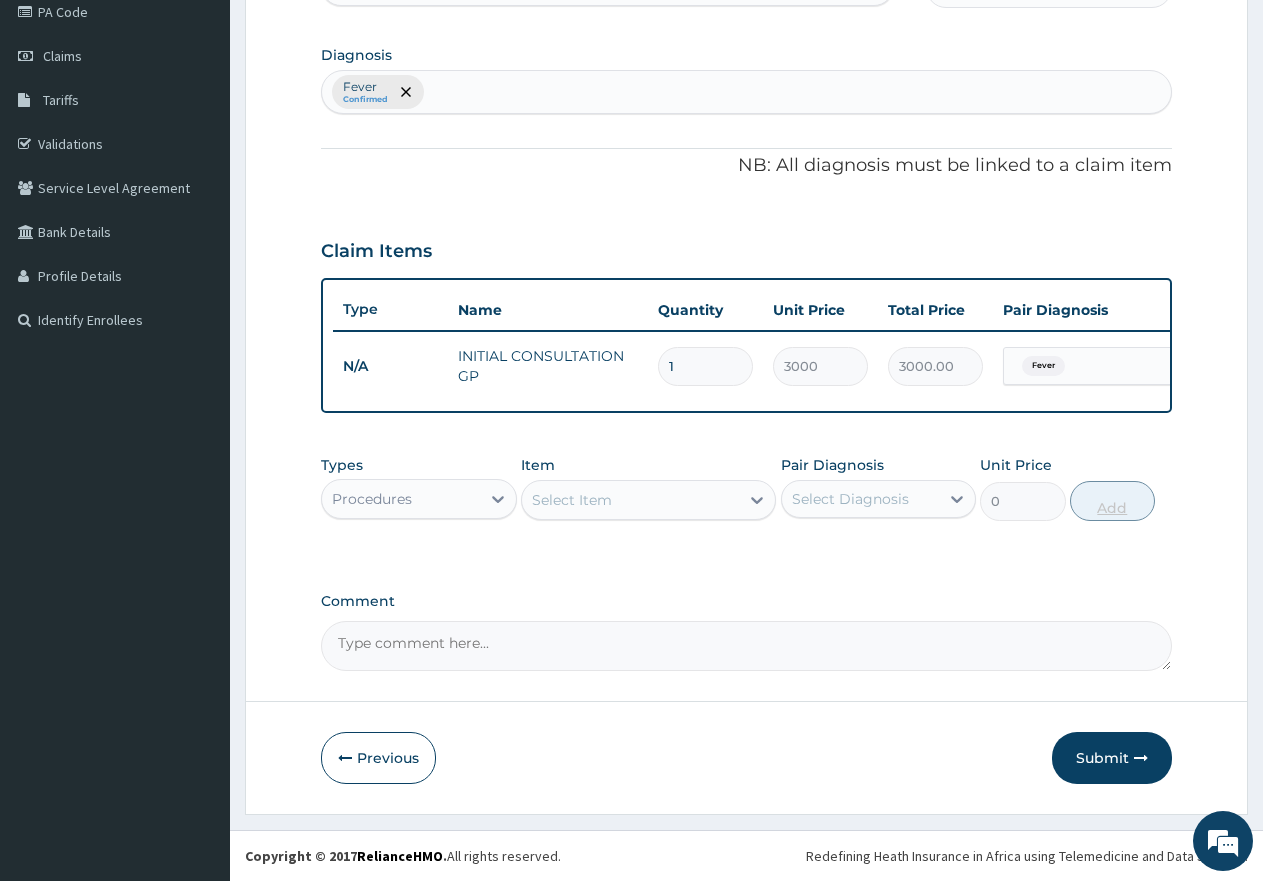 scroll, scrollTop: 267, scrollLeft: 0, axis: vertical 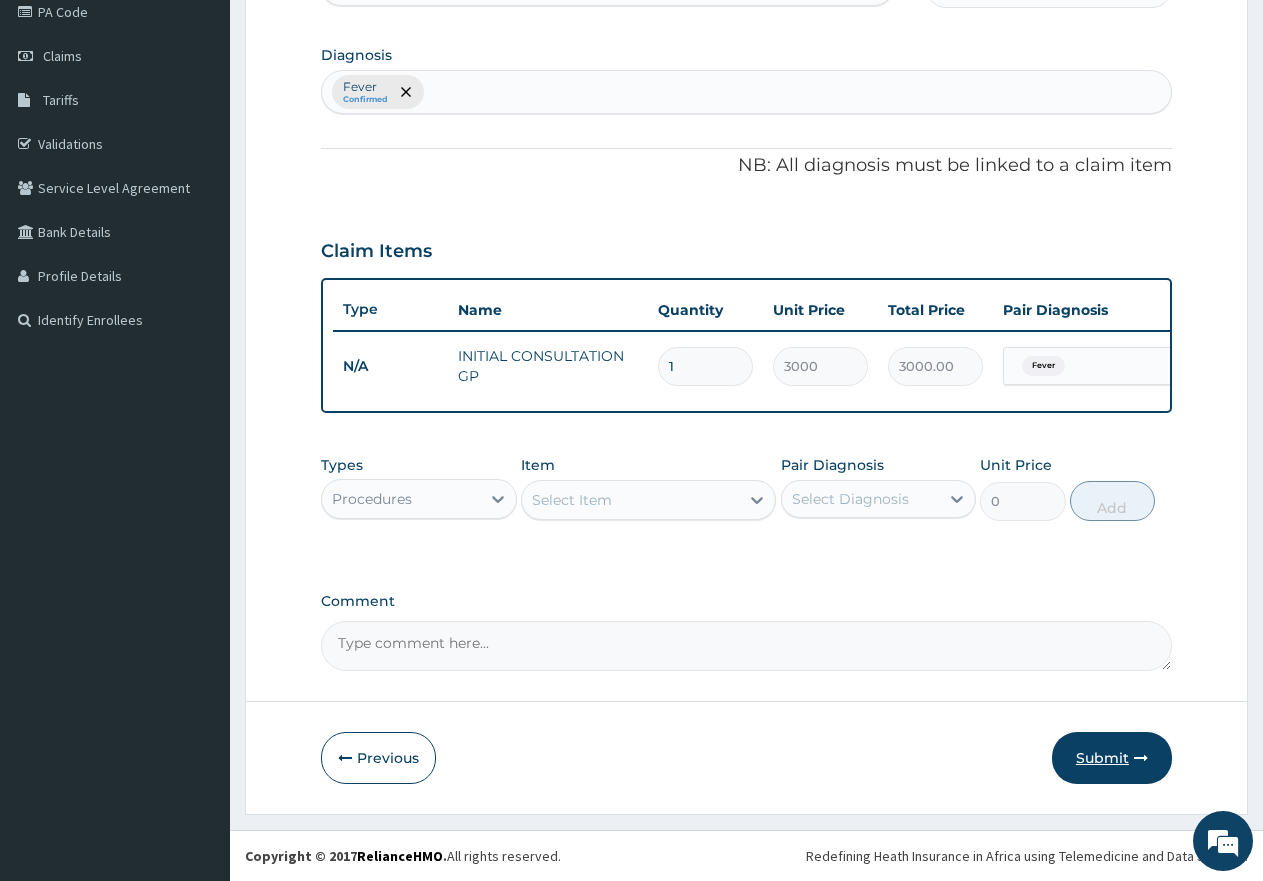 click on "Submit" at bounding box center (1112, 758) 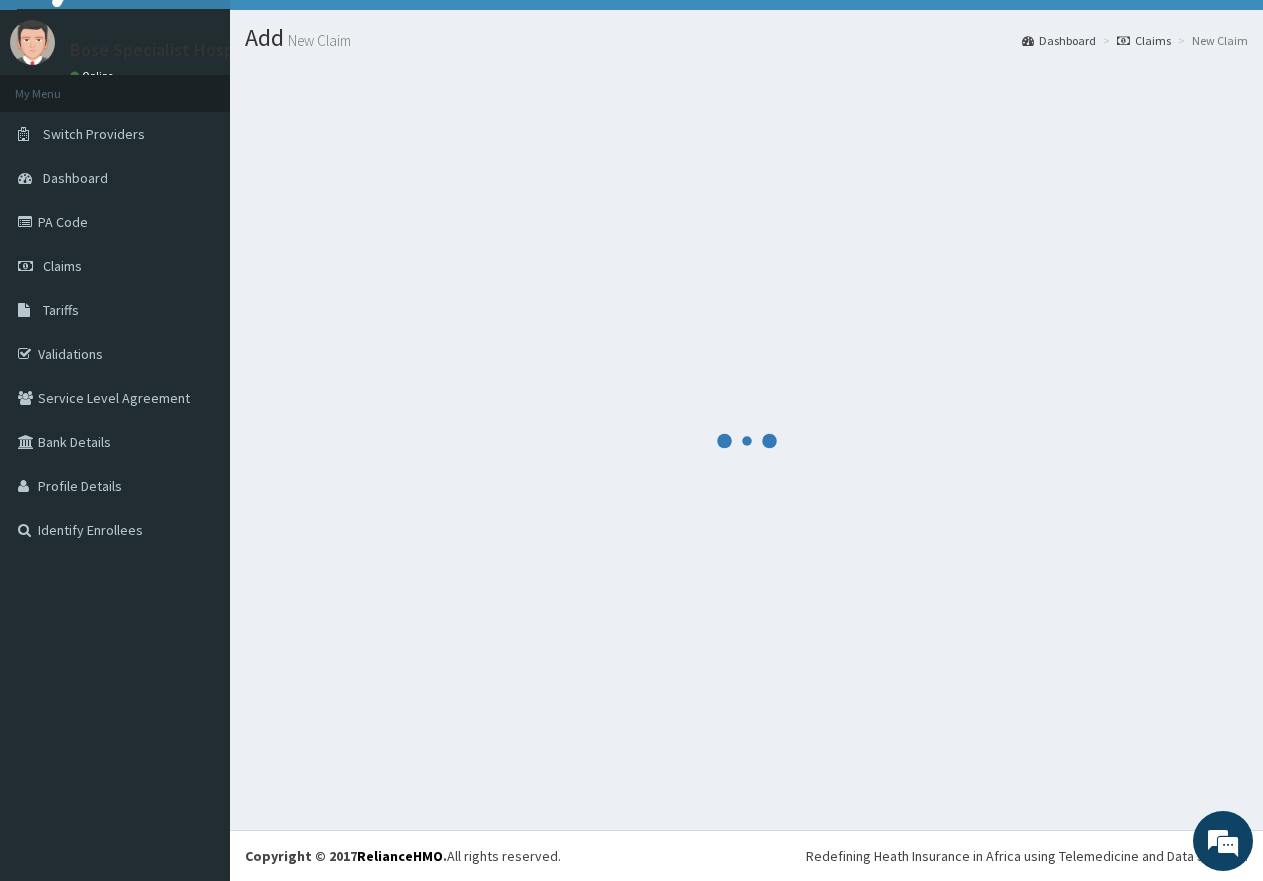 scroll, scrollTop: 267, scrollLeft: 0, axis: vertical 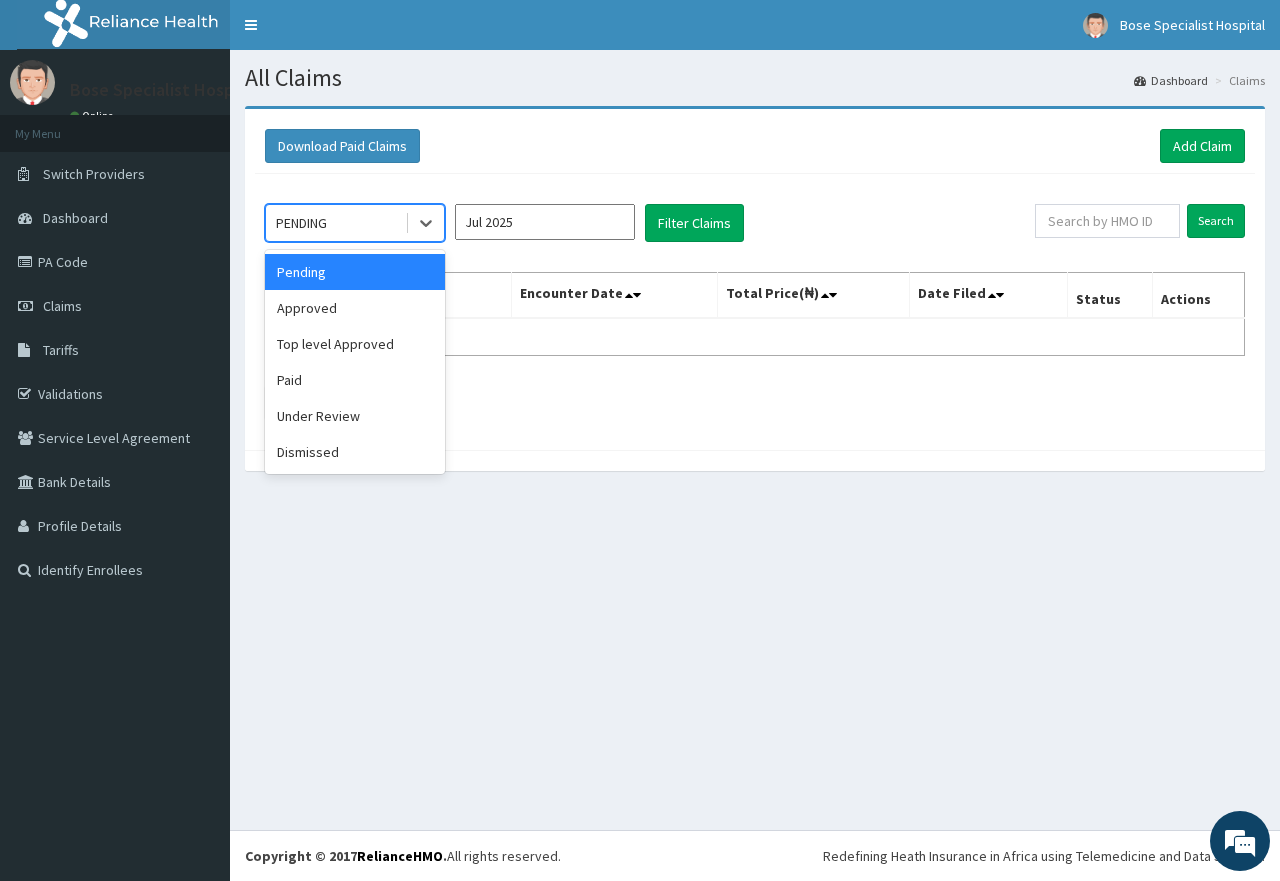 click on "PENDING" at bounding box center (335, 223) 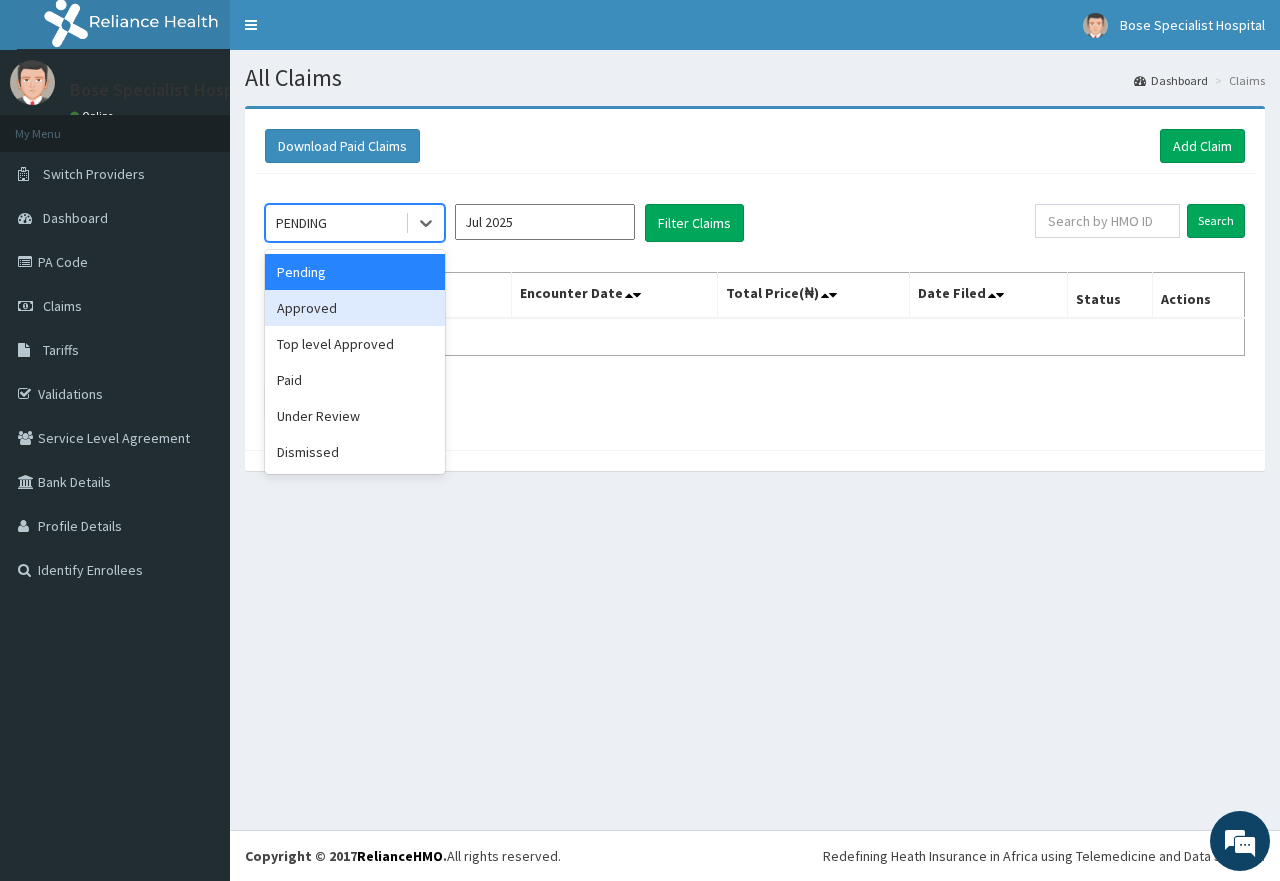 click on "Approved" at bounding box center [355, 308] 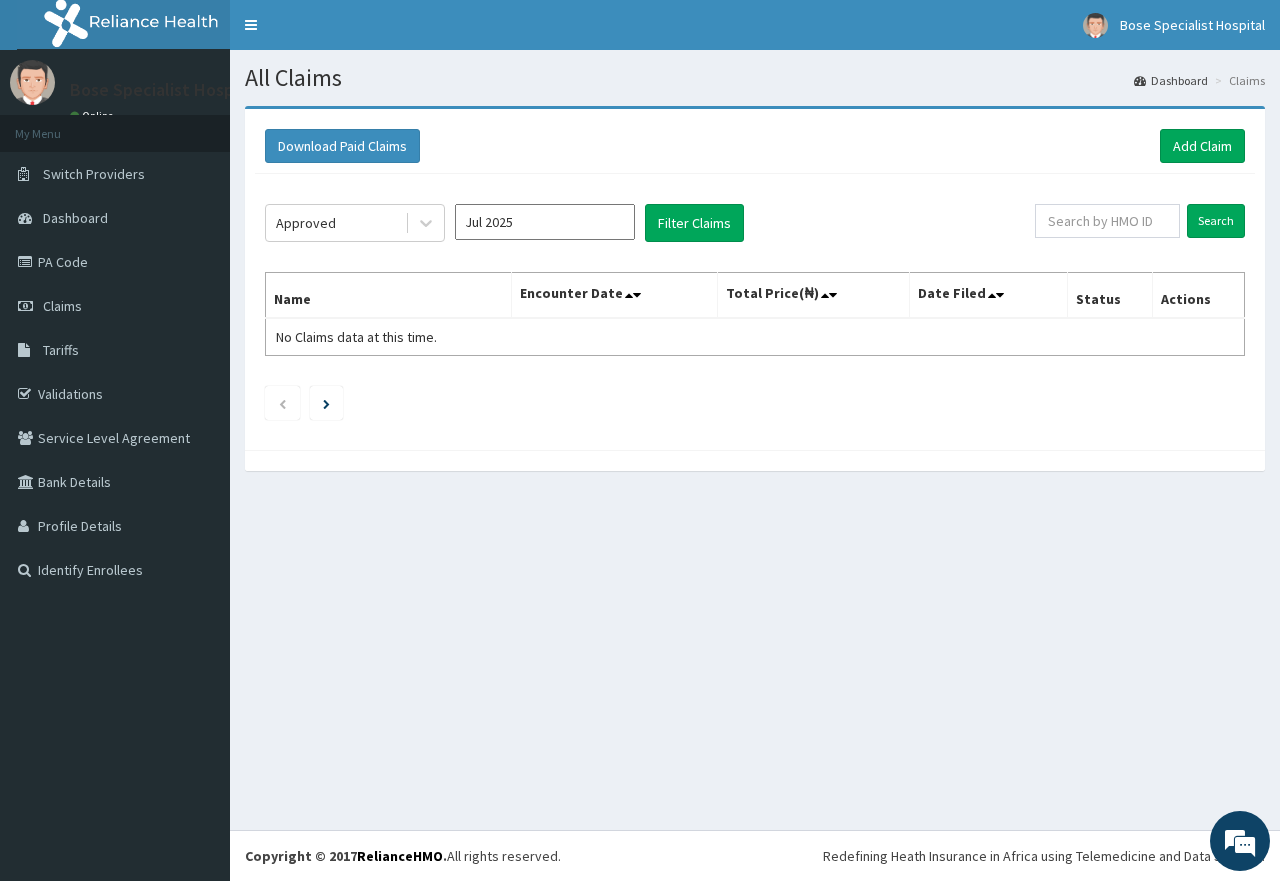 click on "Name" at bounding box center [389, 296] 